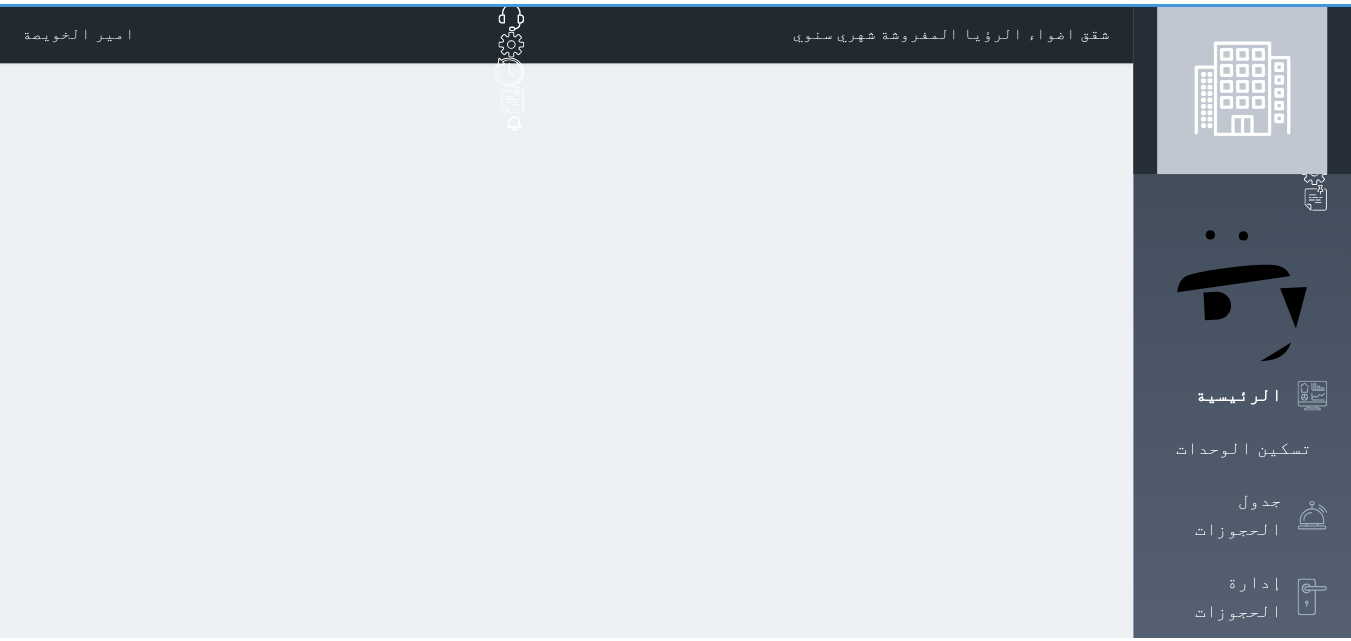 scroll, scrollTop: 0, scrollLeft: 0, axis: both 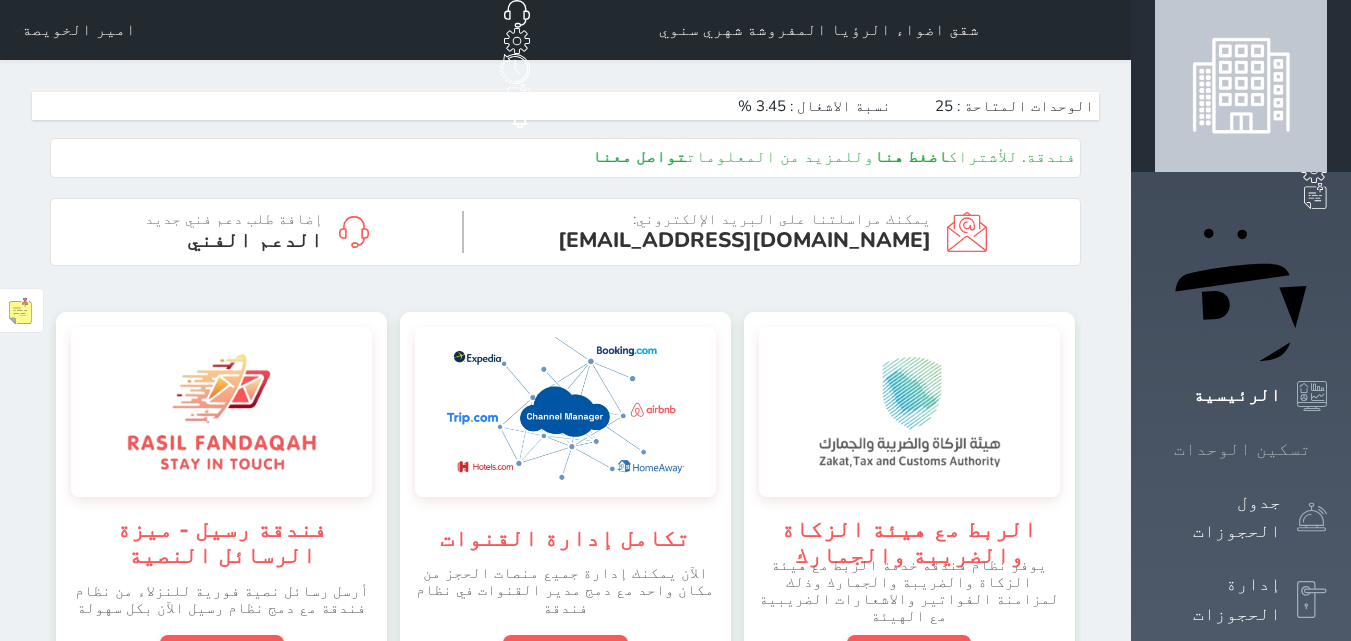 click 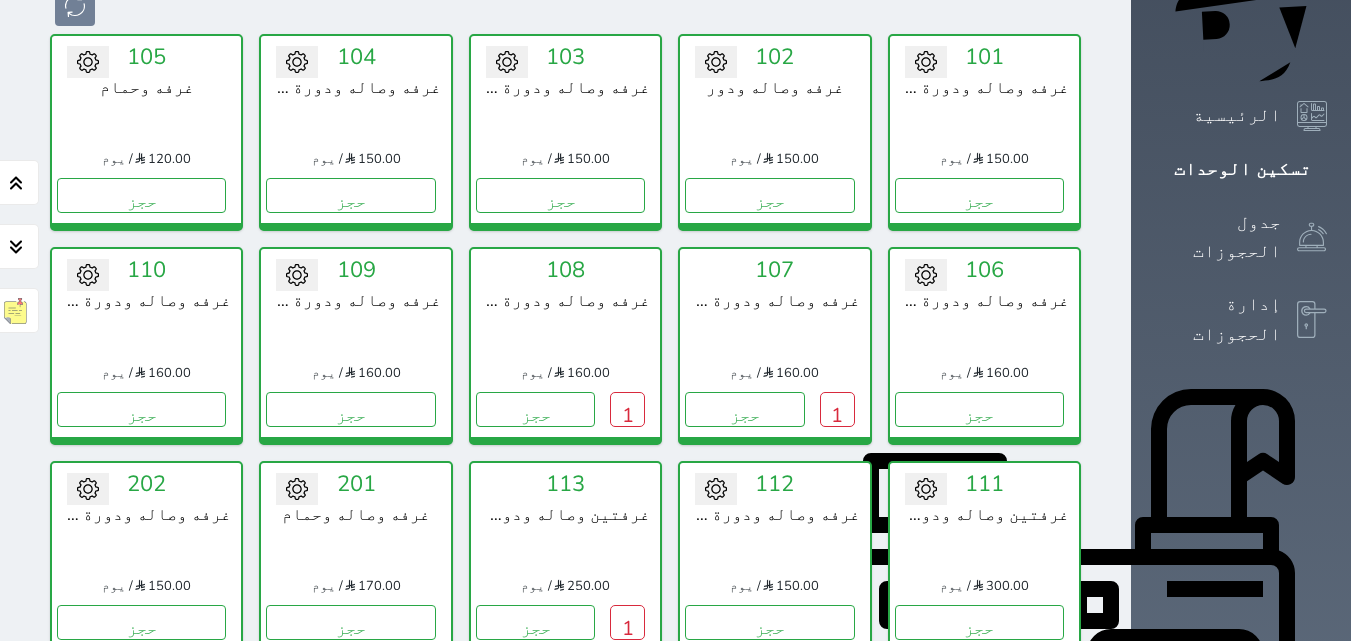 scroll, scrollTop: 278, scrollLeft: 0, axis: vertical 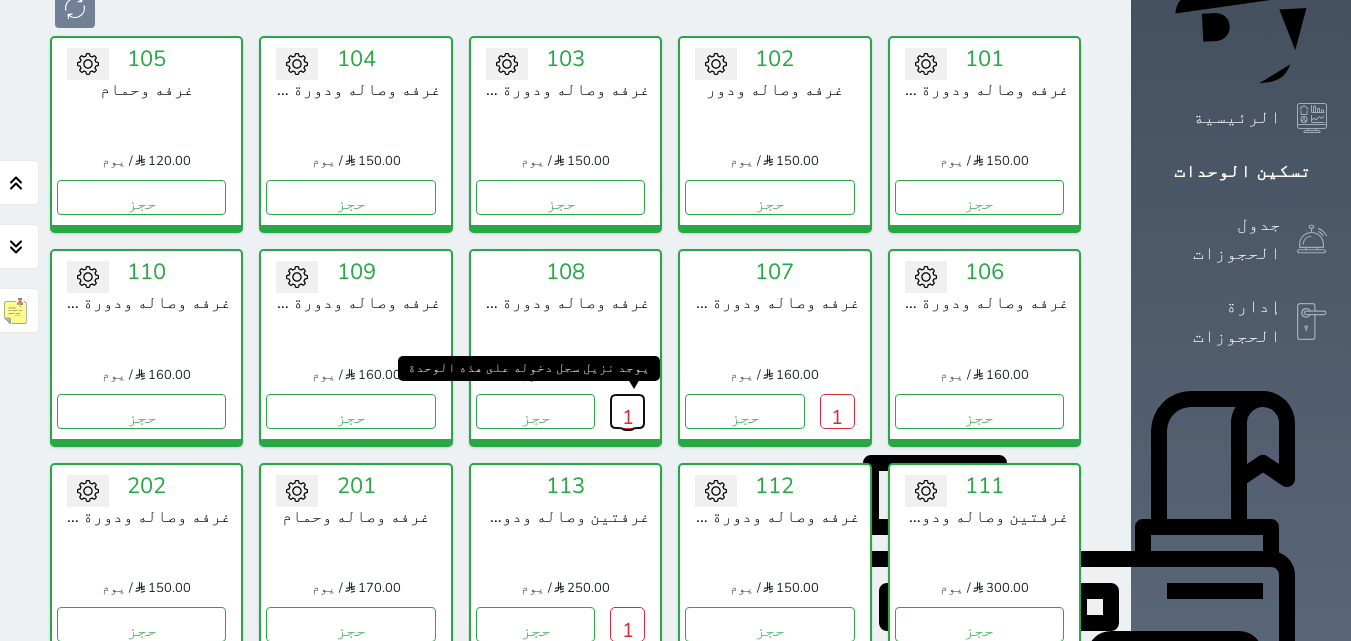 click on "1" at bounding box center [627, 411] 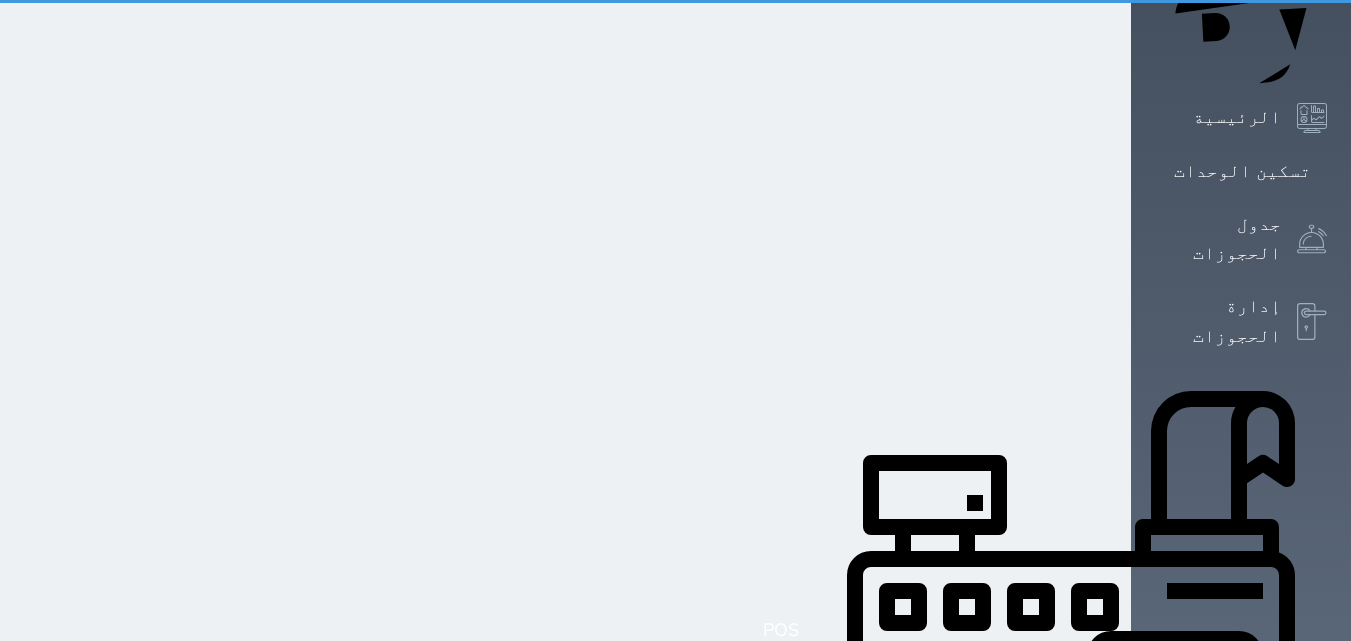 scroll, scrollTop: 0, scrollLeft: 0, axis: both 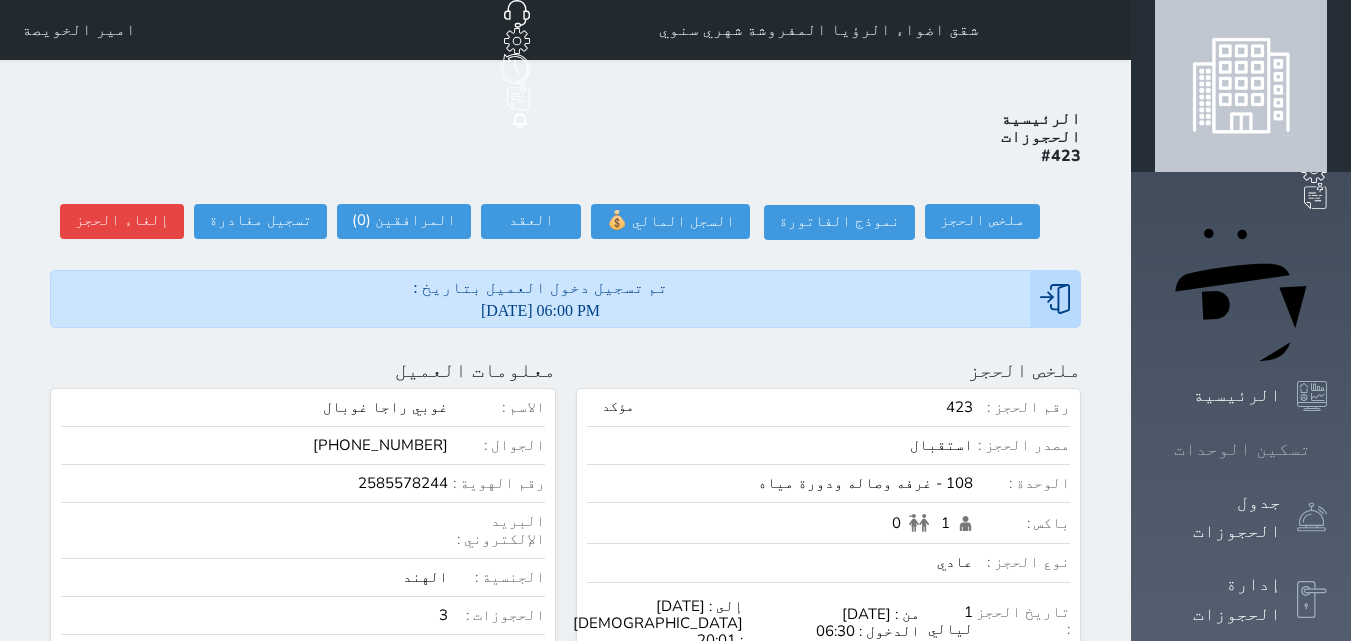click on "تسكين الوحدات" at bounding box center [1242, 449] 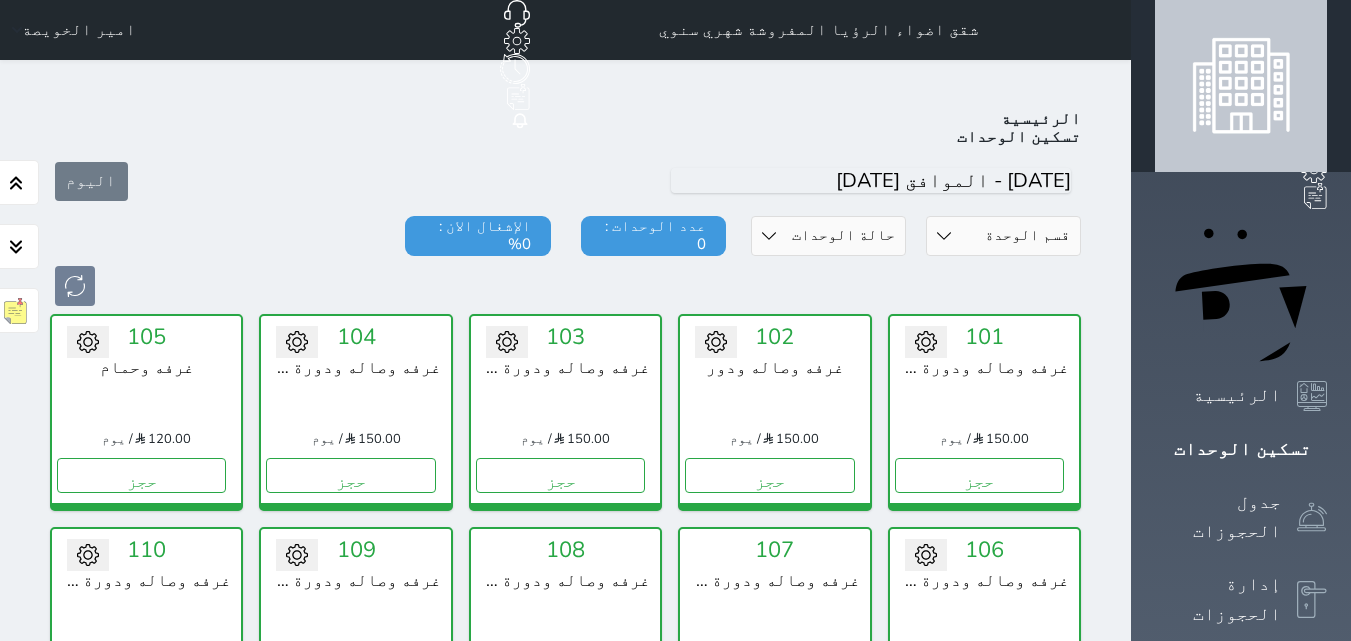 scroll, scrollTop: 78, scrollLeft: 0, axis: vertical 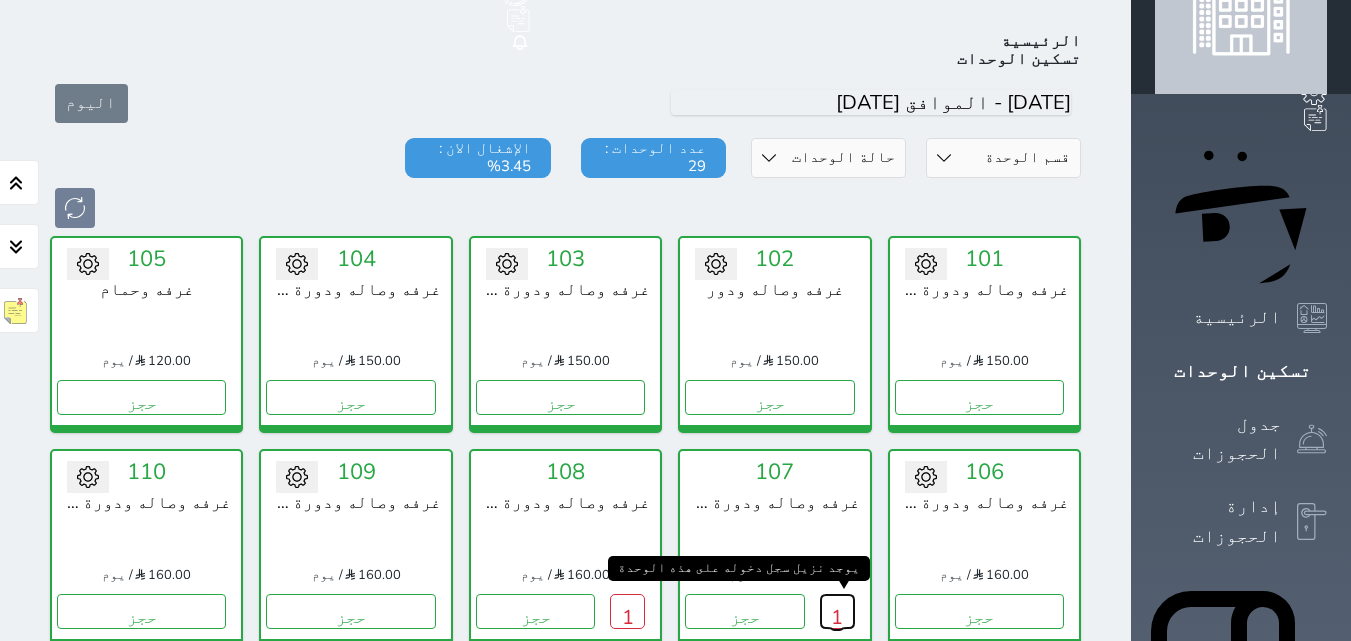 click on "1" at bounding box center [837, 611] 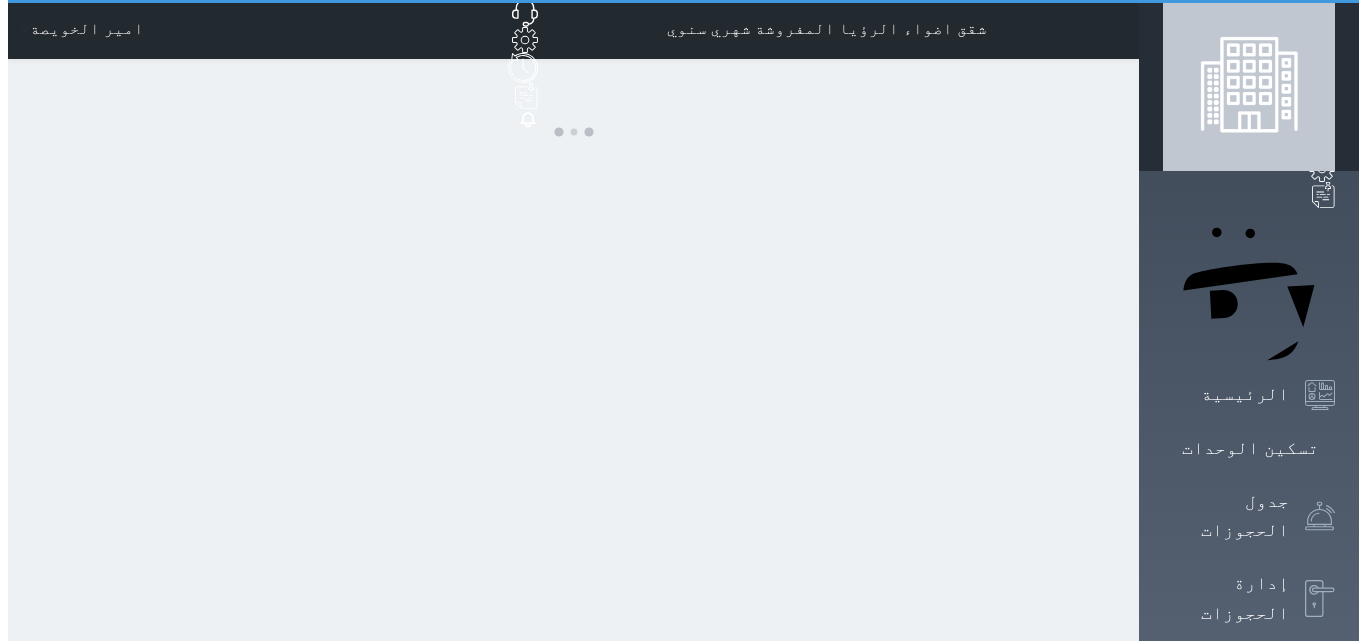 scroll, scrollTop: 0, scrollLeft: 0, axis: both 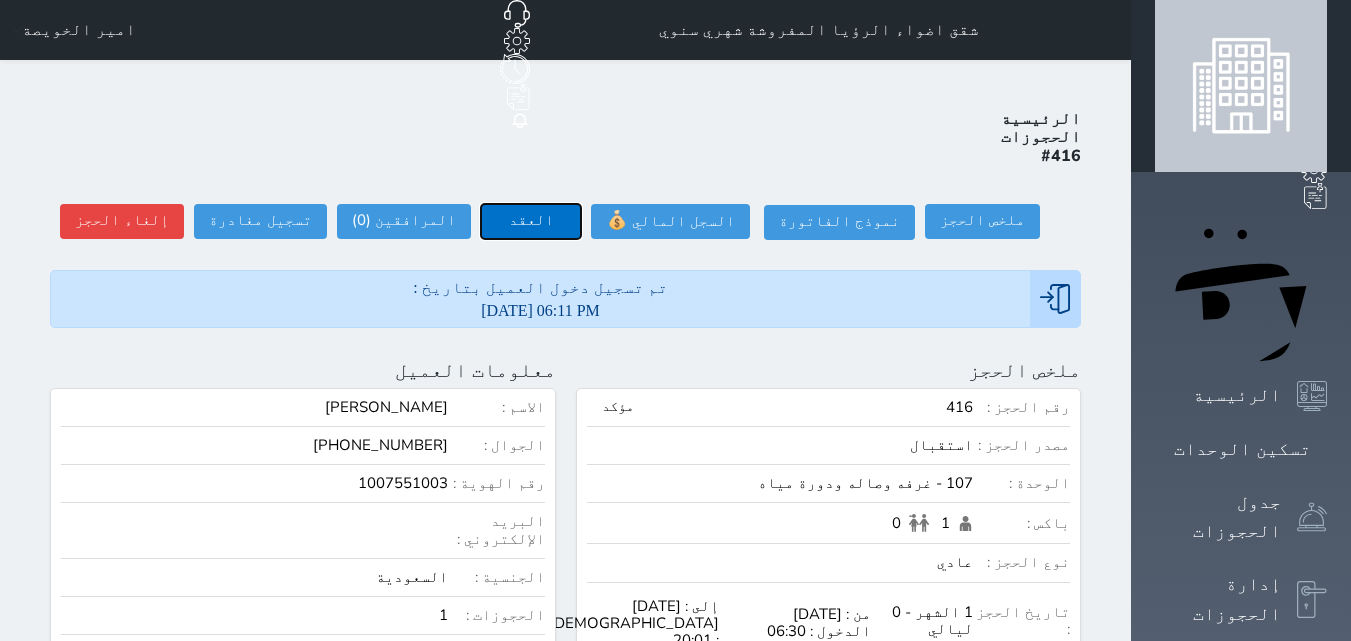 click on "العقد" at bounding box center (531, 221) 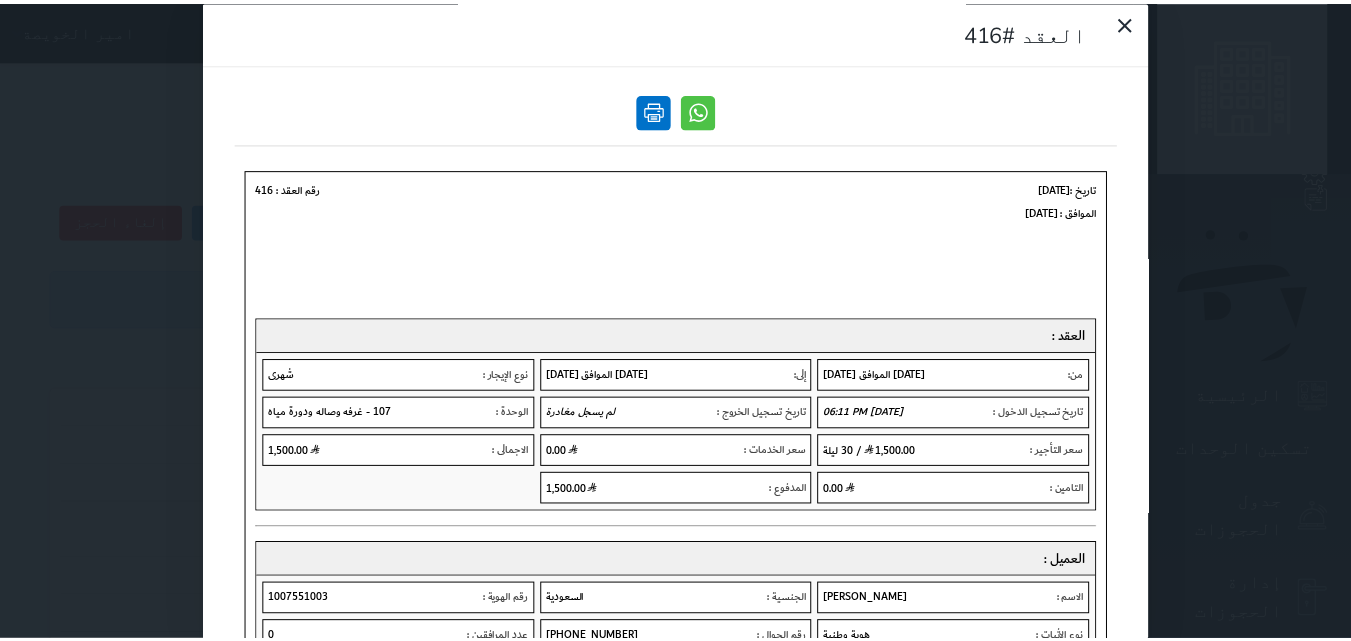 scroll, scrollTop: 0, scrollLeft: 0, axis: both 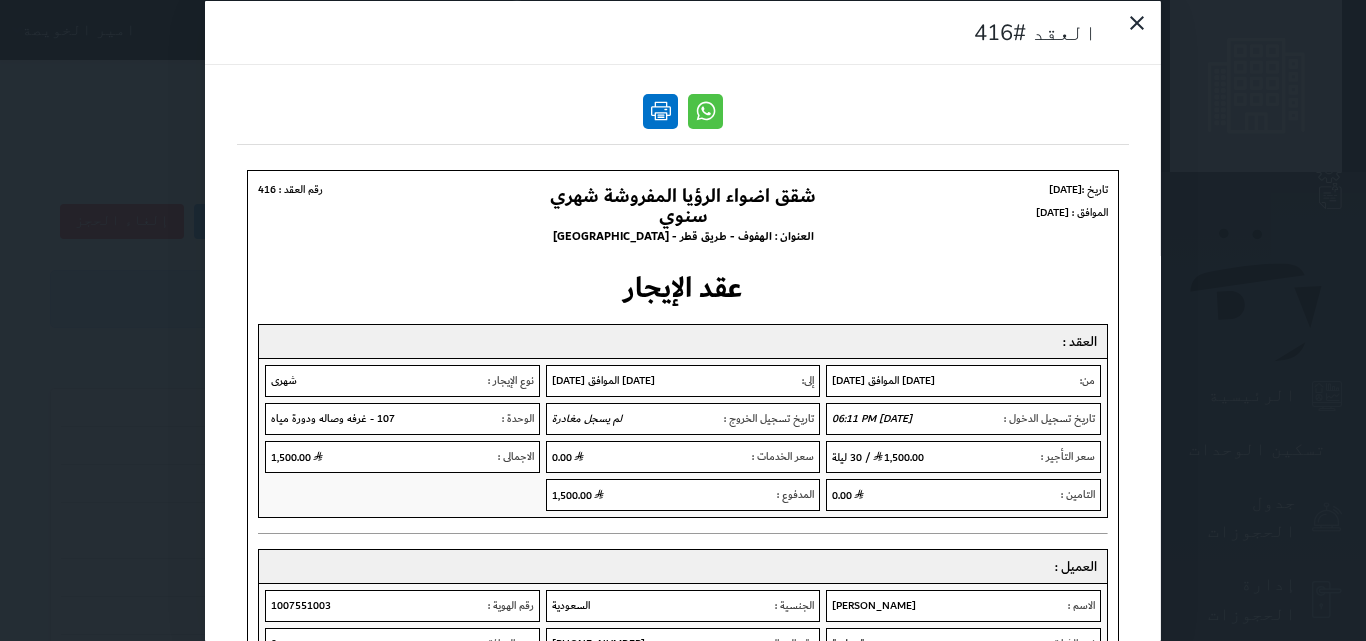 click at bounding box center (660, 110) 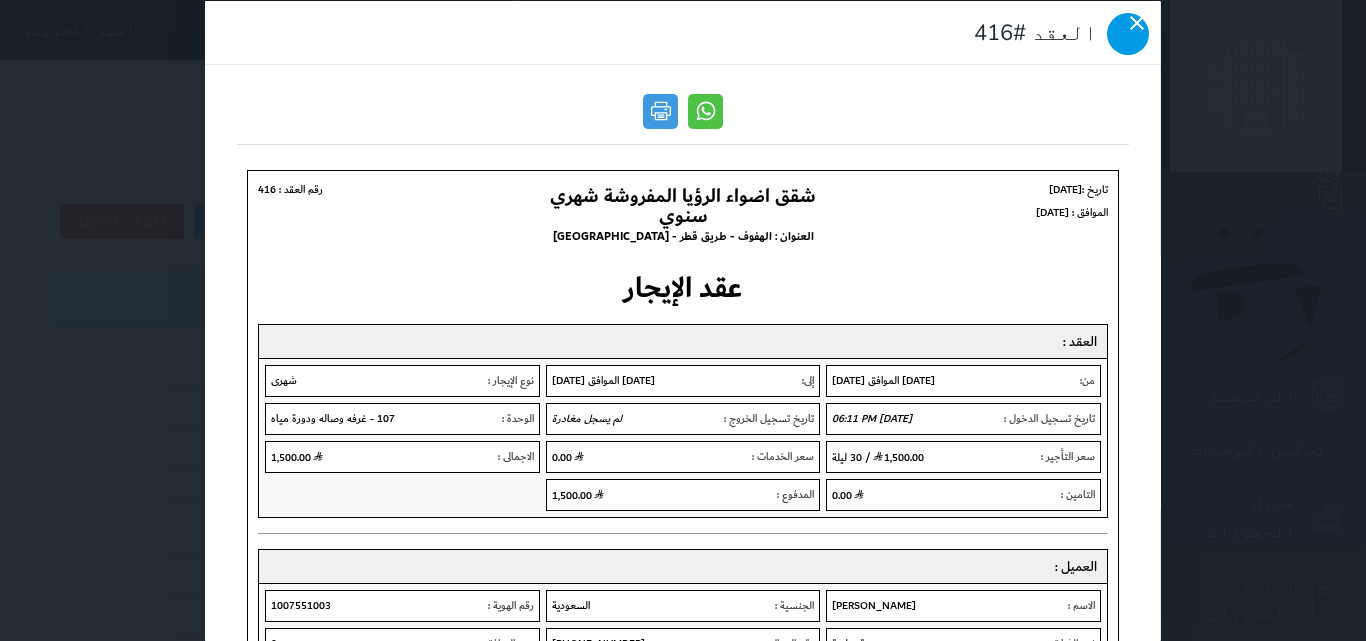 click 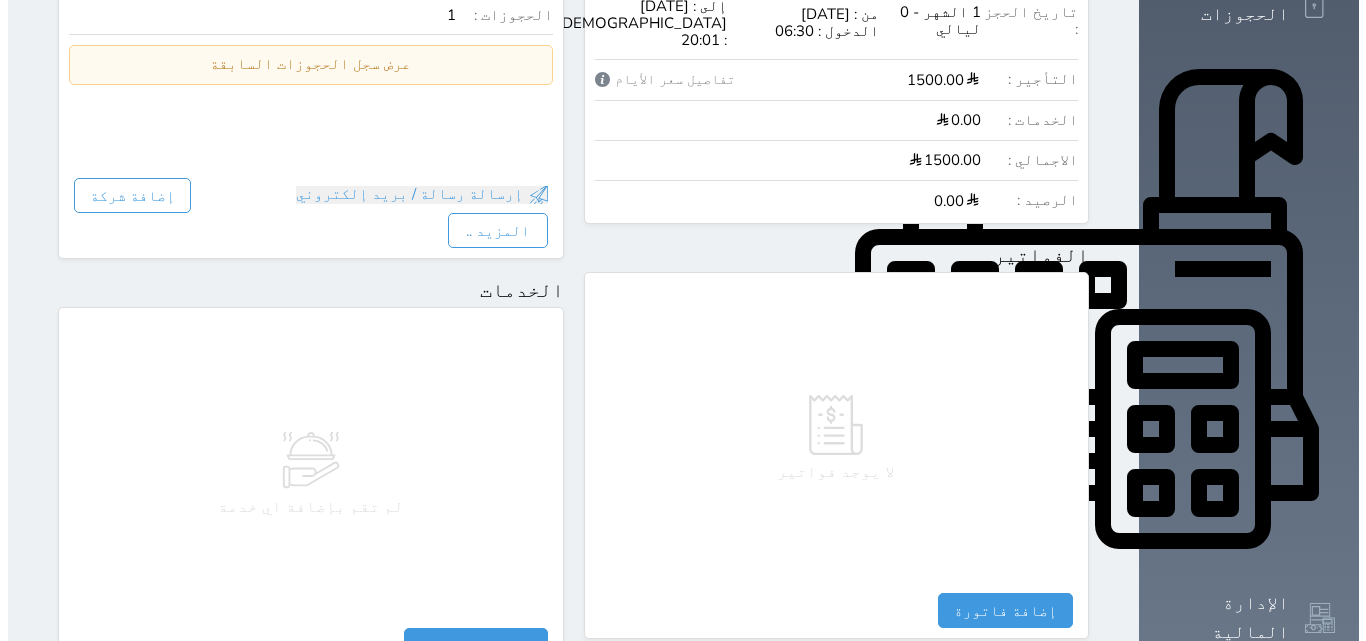 scroll, scrollTop: 700, scrollLeft: 0, axis: vertical 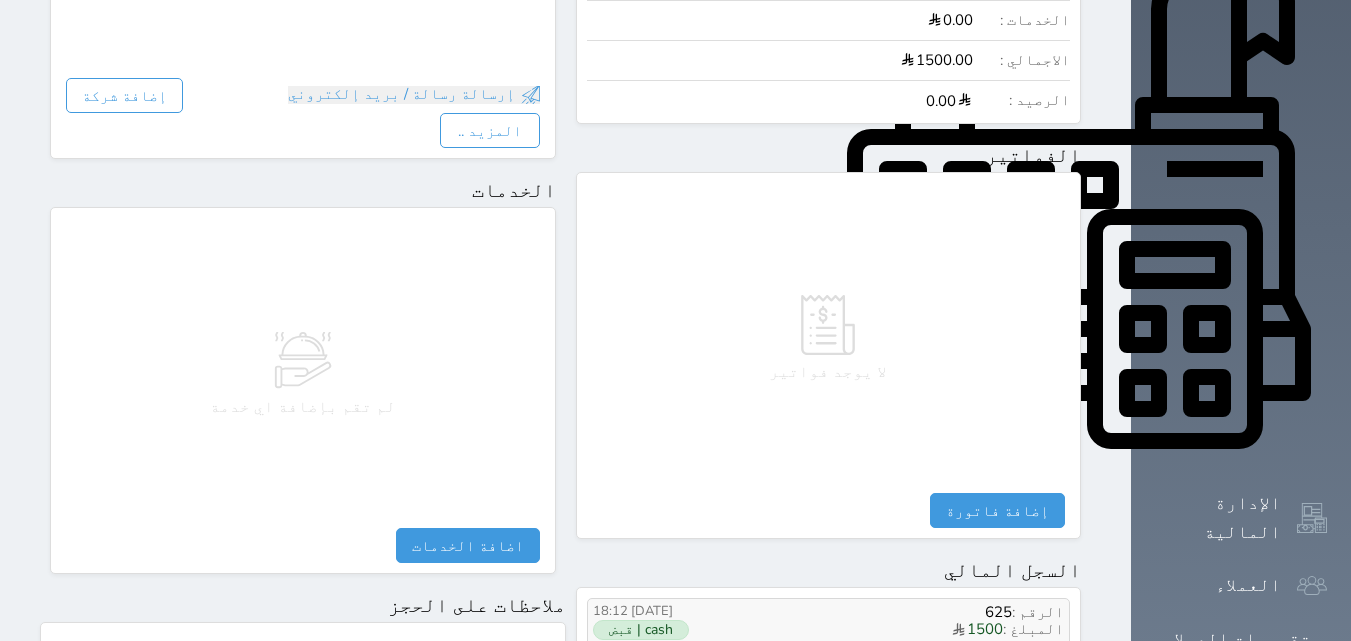 click on "cash | قبض" at bounding box center (641, 630) 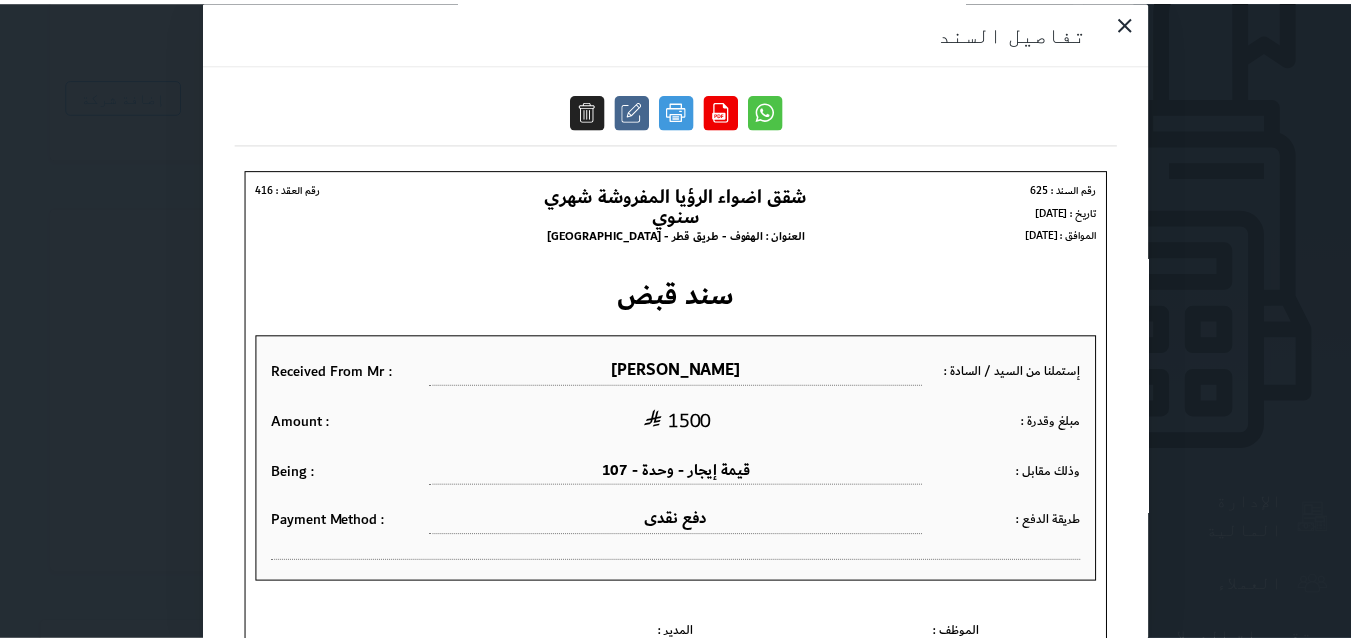 scroll, scrollTop: 0, scrollLeft: 0, axis: both 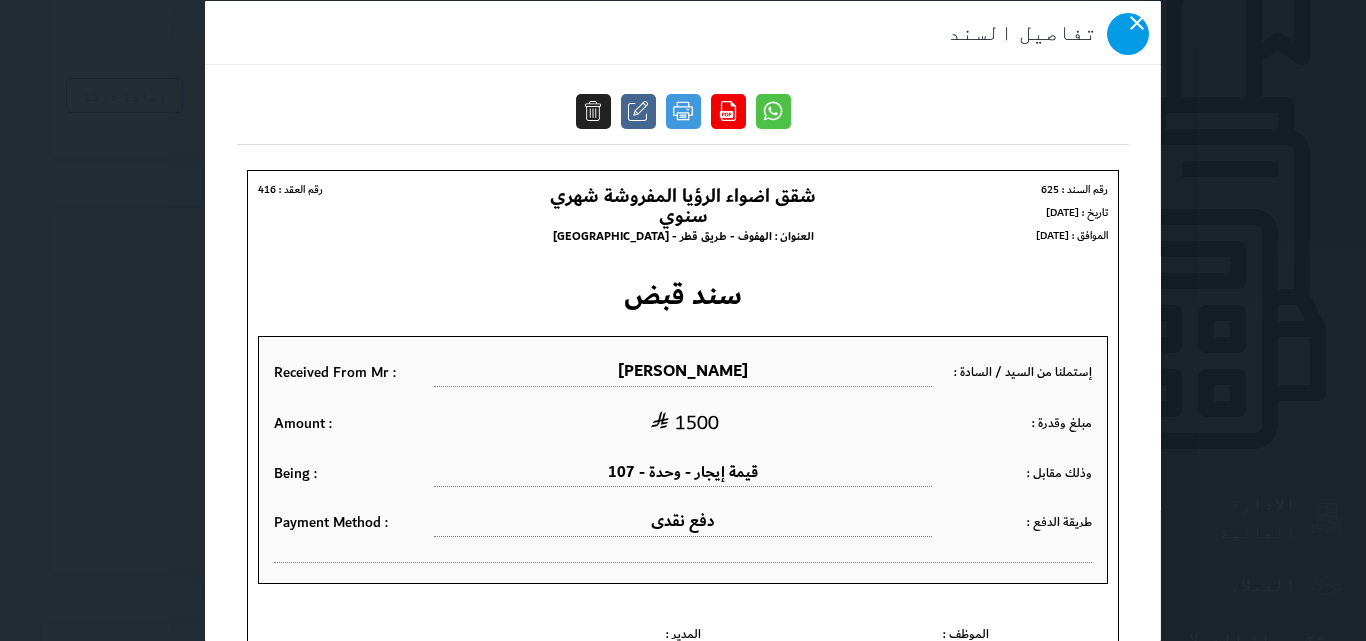 click 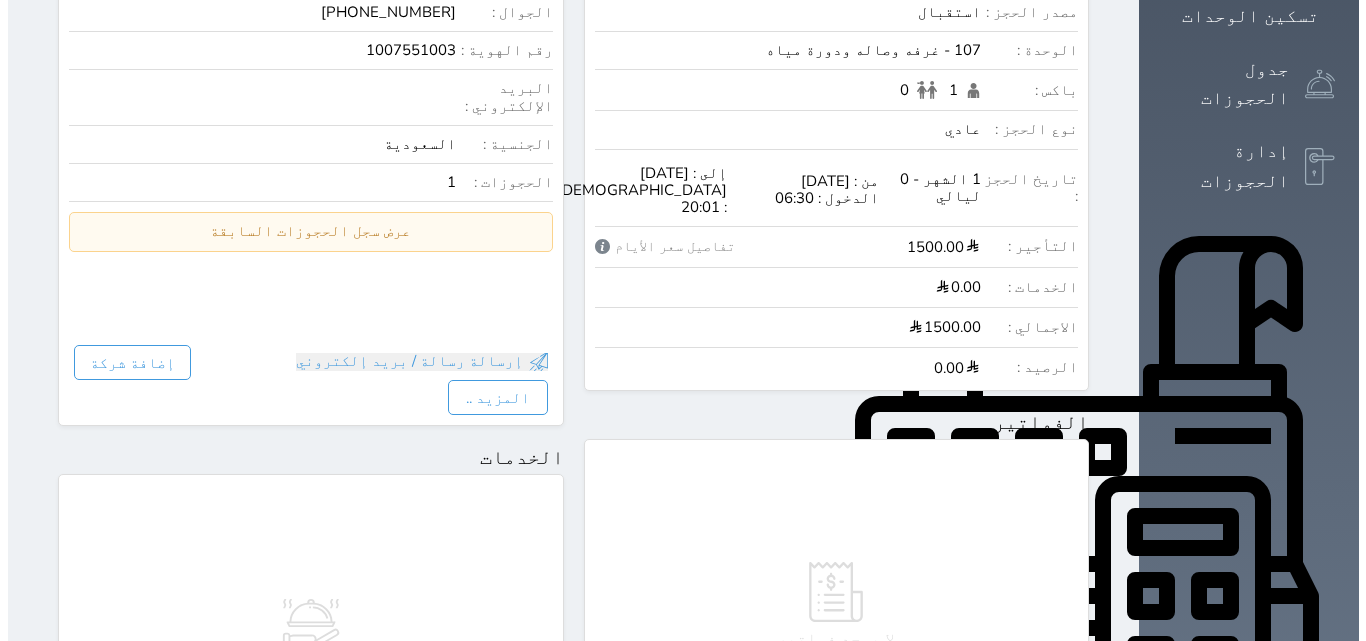 scroll, scrollTop: 200, scrollLeft: 0, axis: vertical 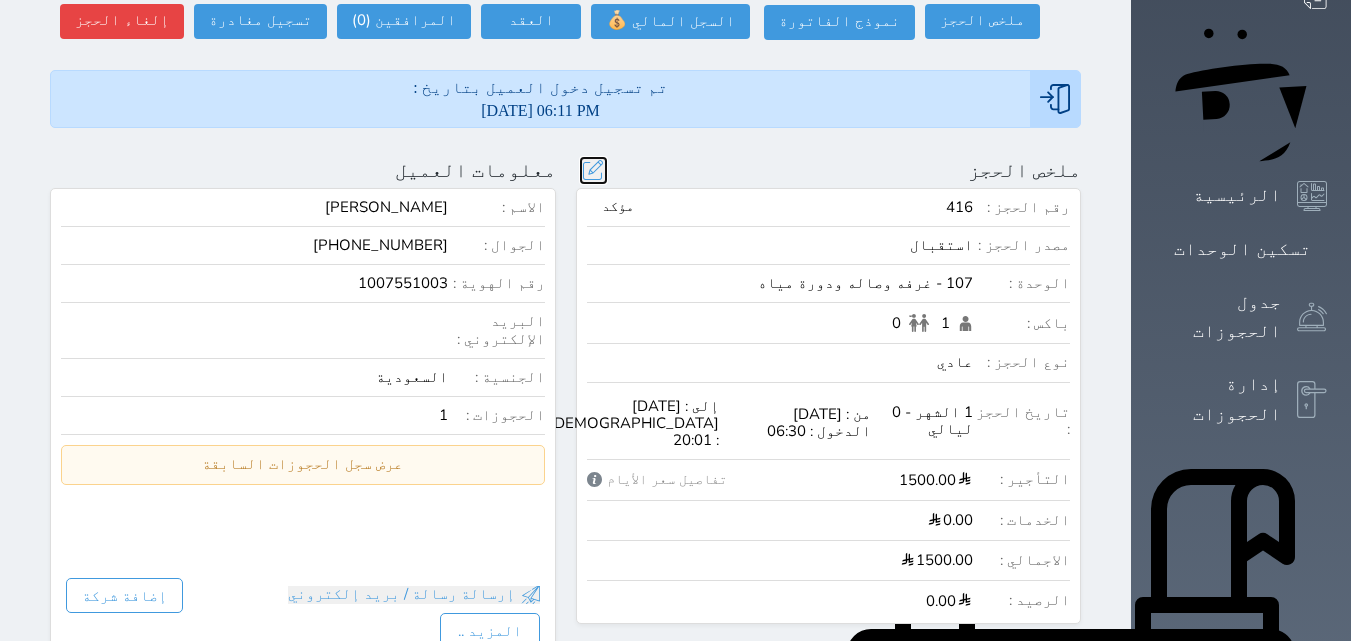 click at bounding box center [593, 170] 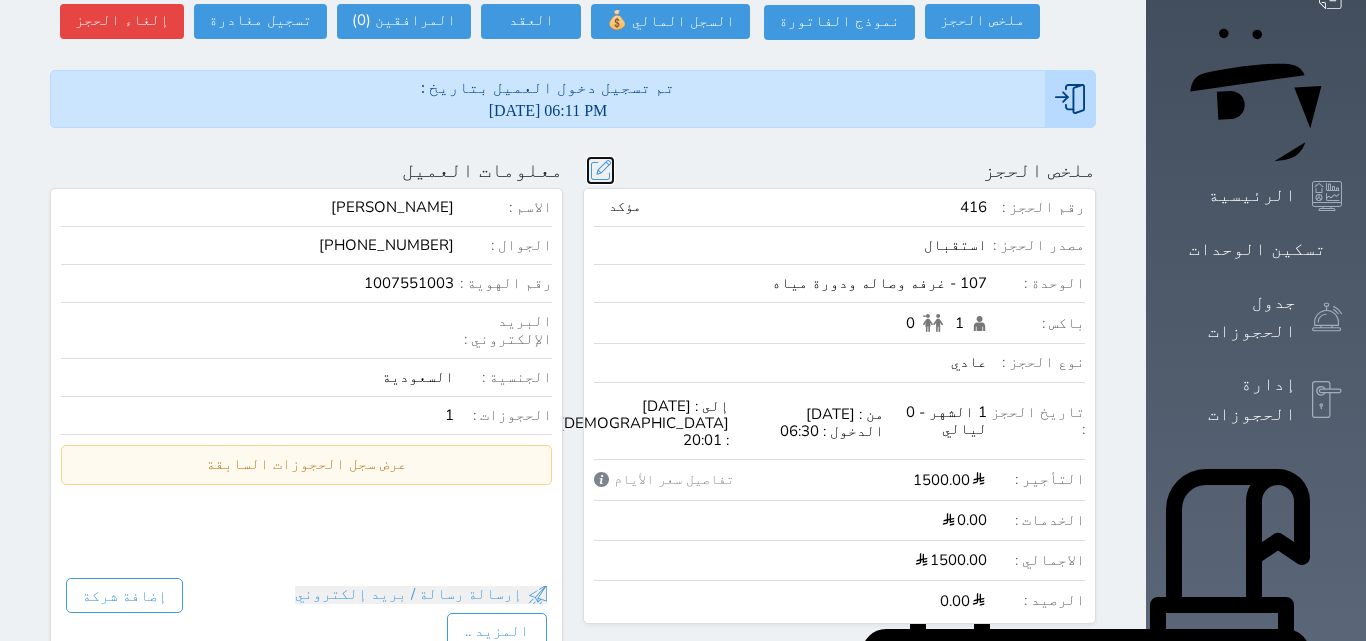 radio on "false" 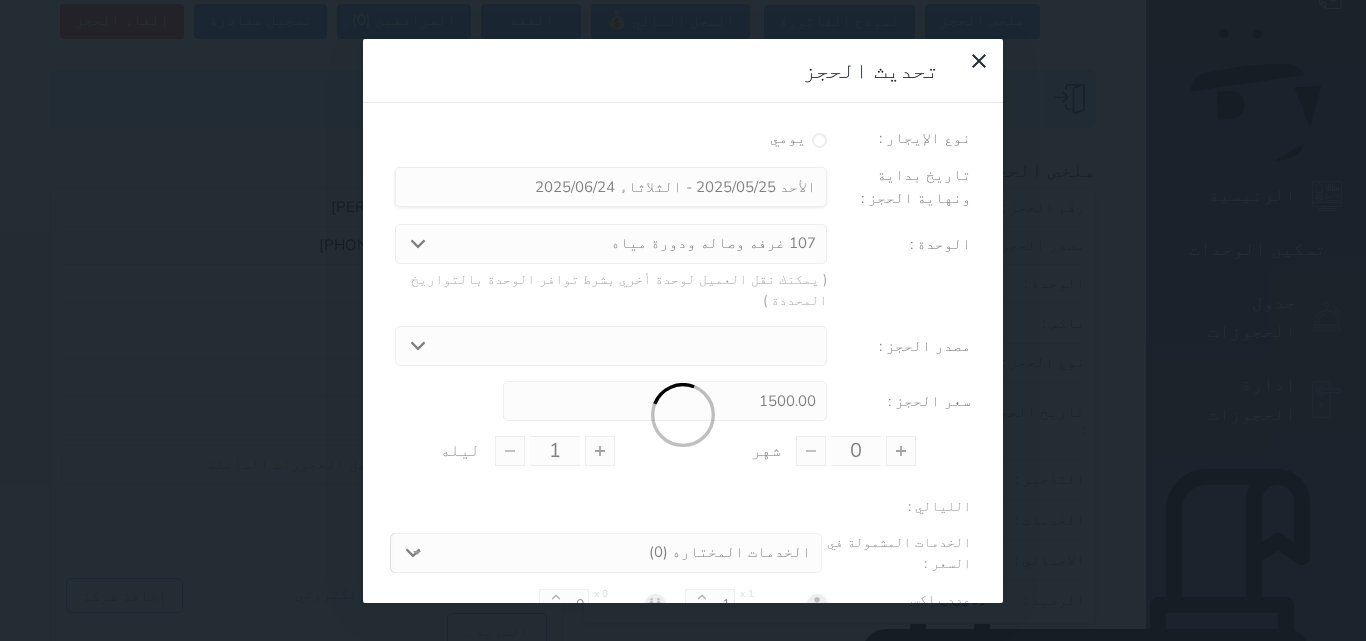 type on "1" 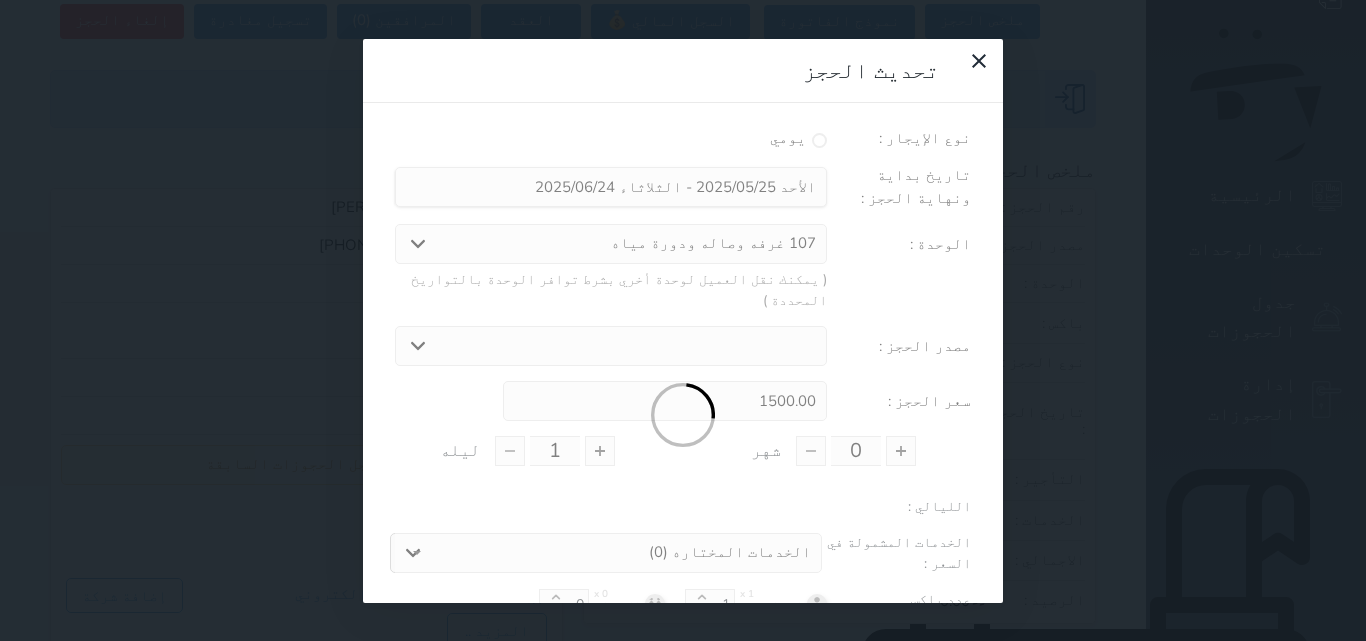 type on "0" 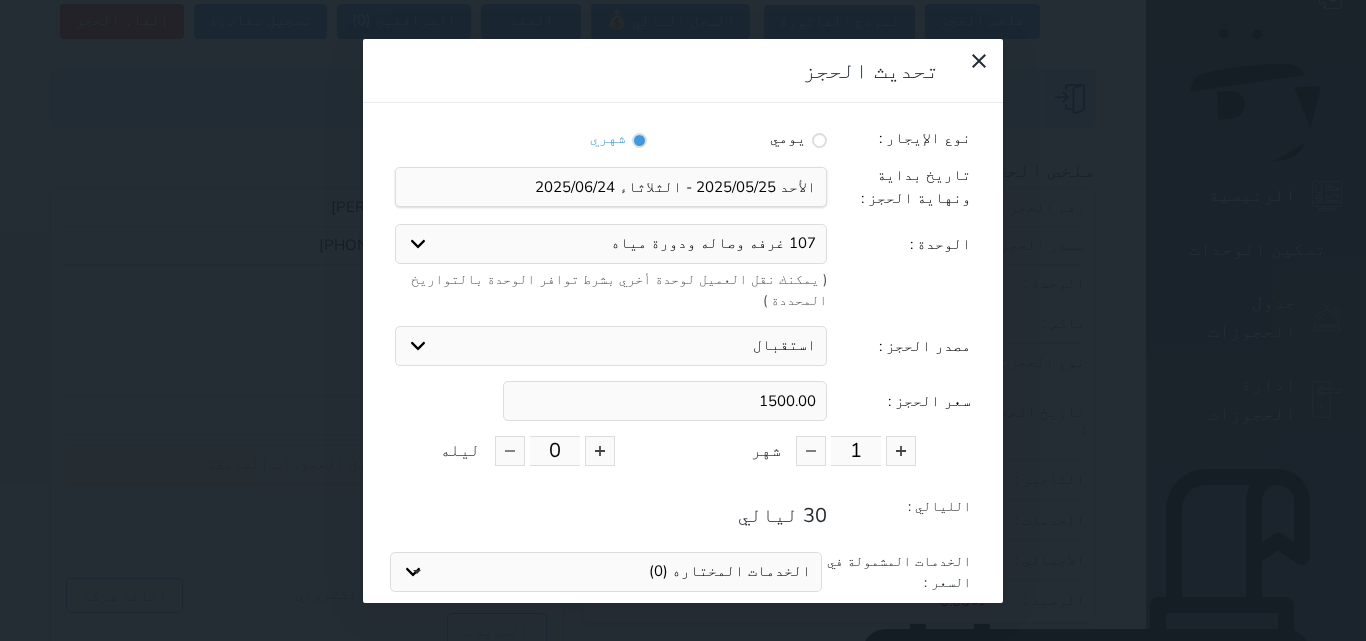 drag, startPoint x: 777, startPoint y: 335, endPoint x: 835, endPoint y: 332, distance: 58.077534 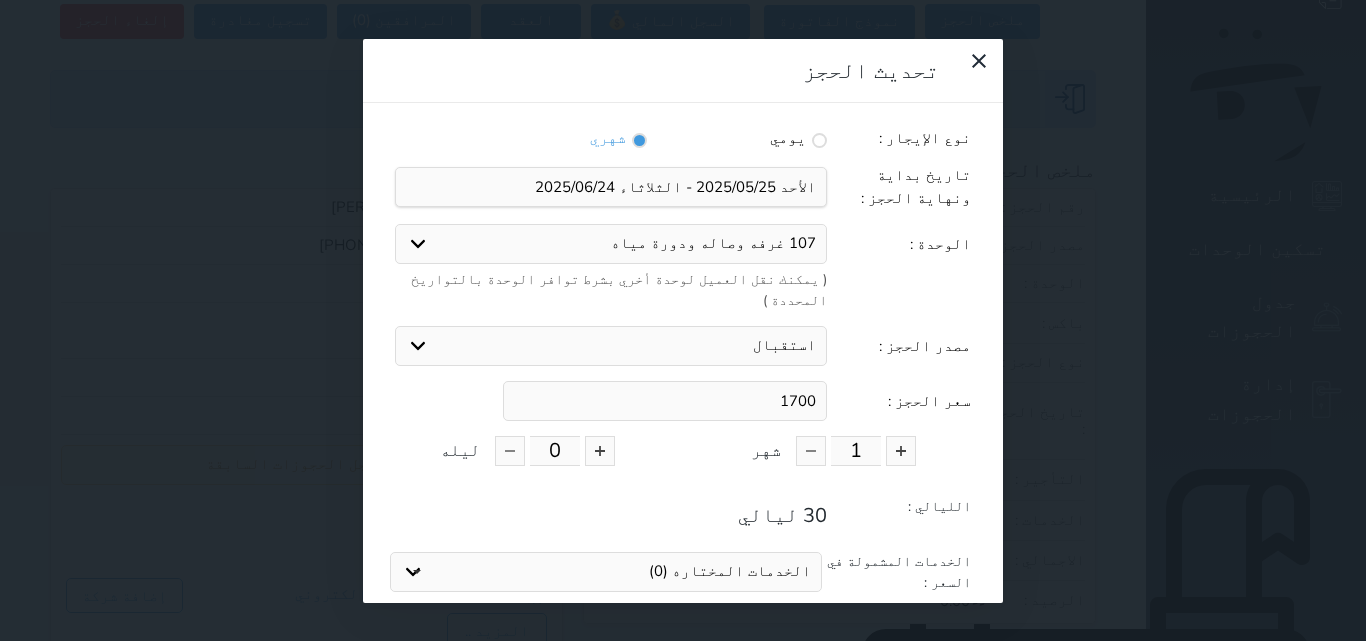 scroll, scrollTop: 2, scrollLeft: 0, axis: vertical 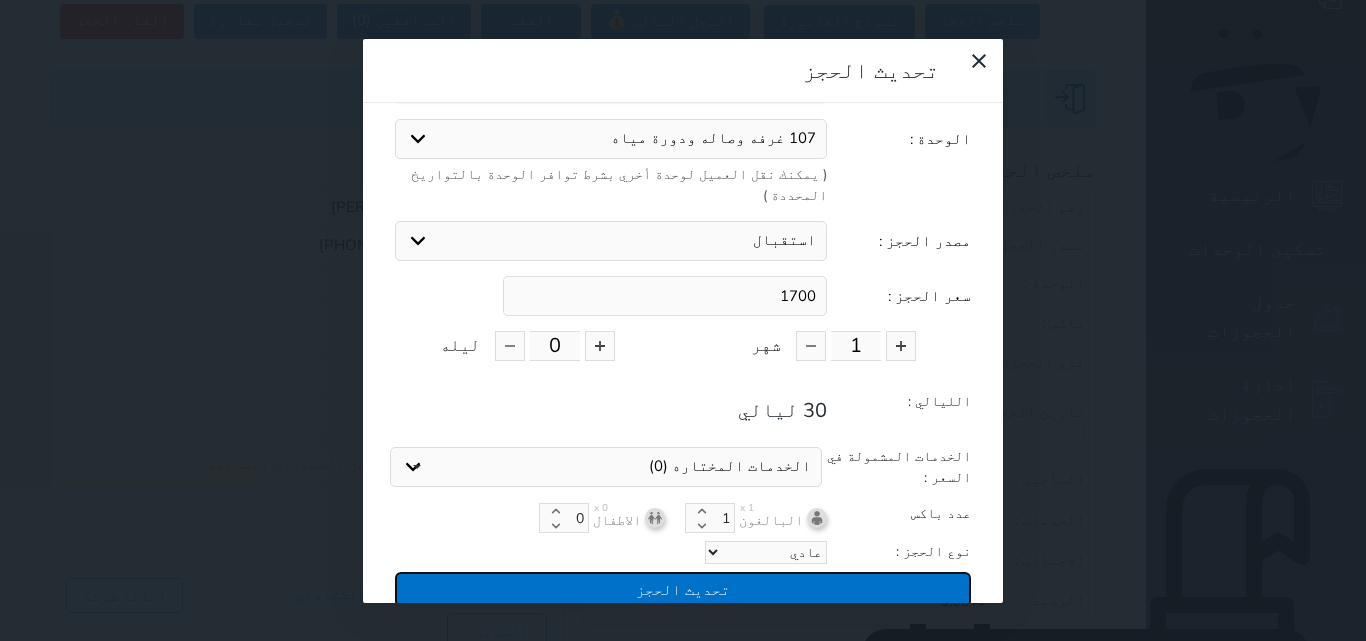 click on "تحديث الحجز" at bounding box center (683, 589) 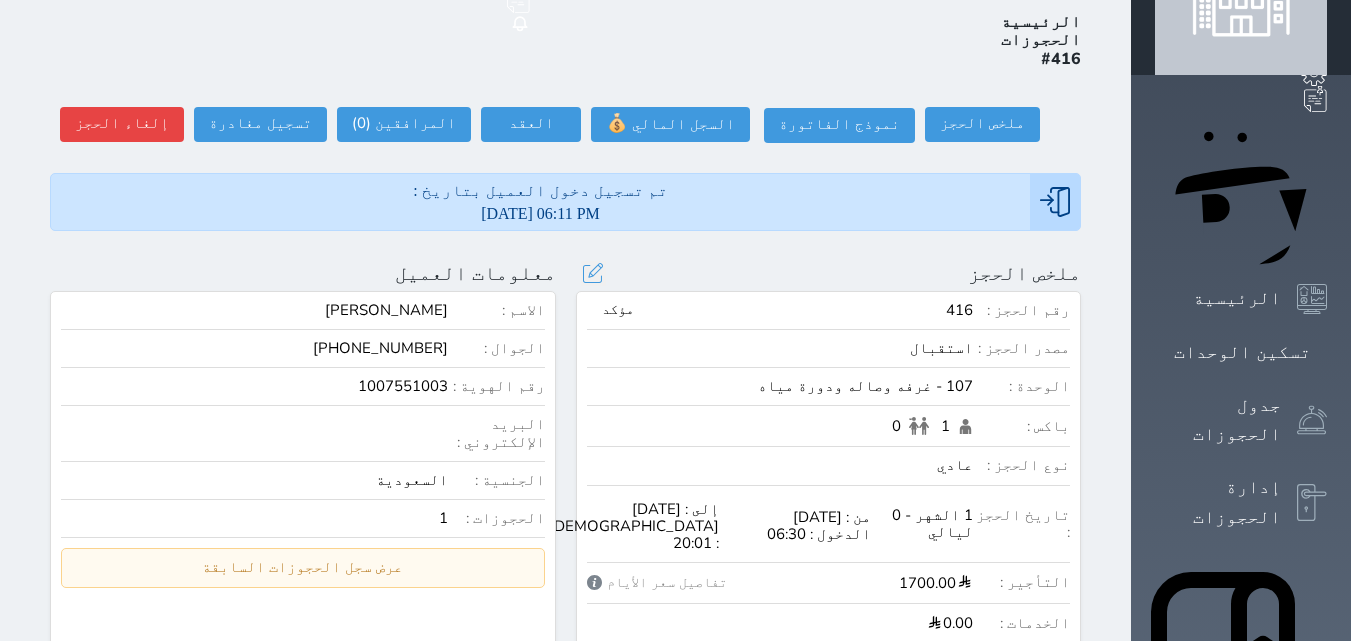 scroll, scrollTop: 0, scrollLeft: 0, axis: both 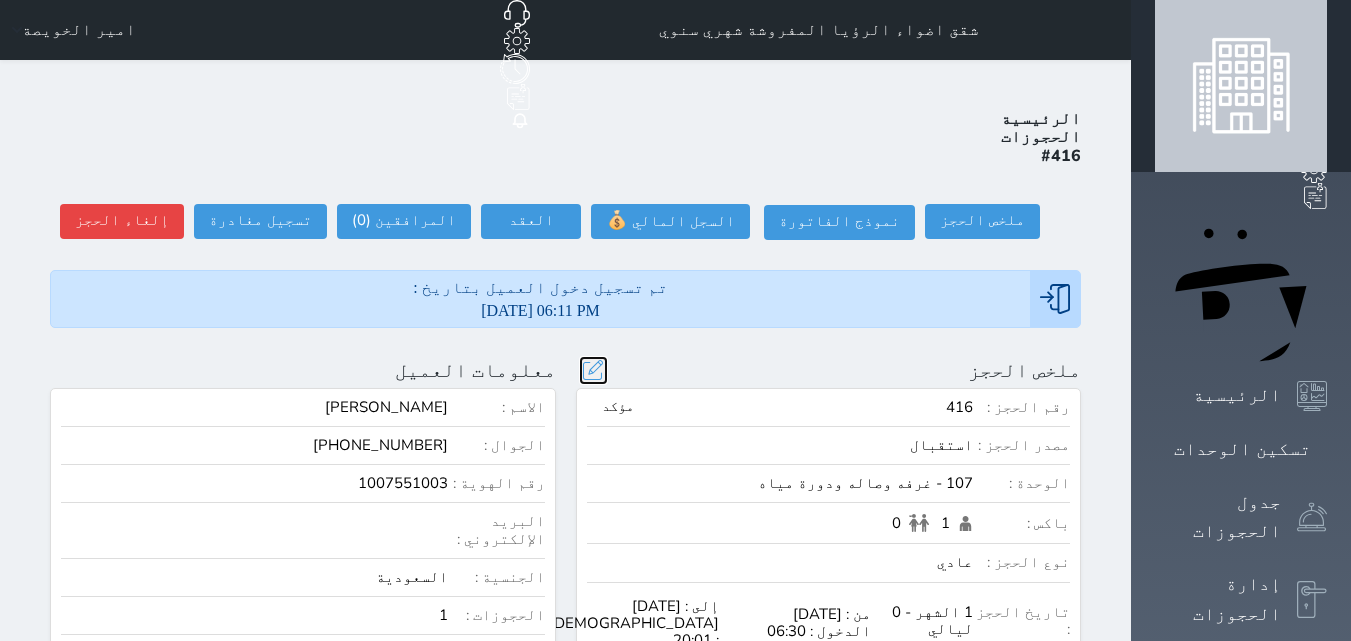 click at bounding box center [593, 370] 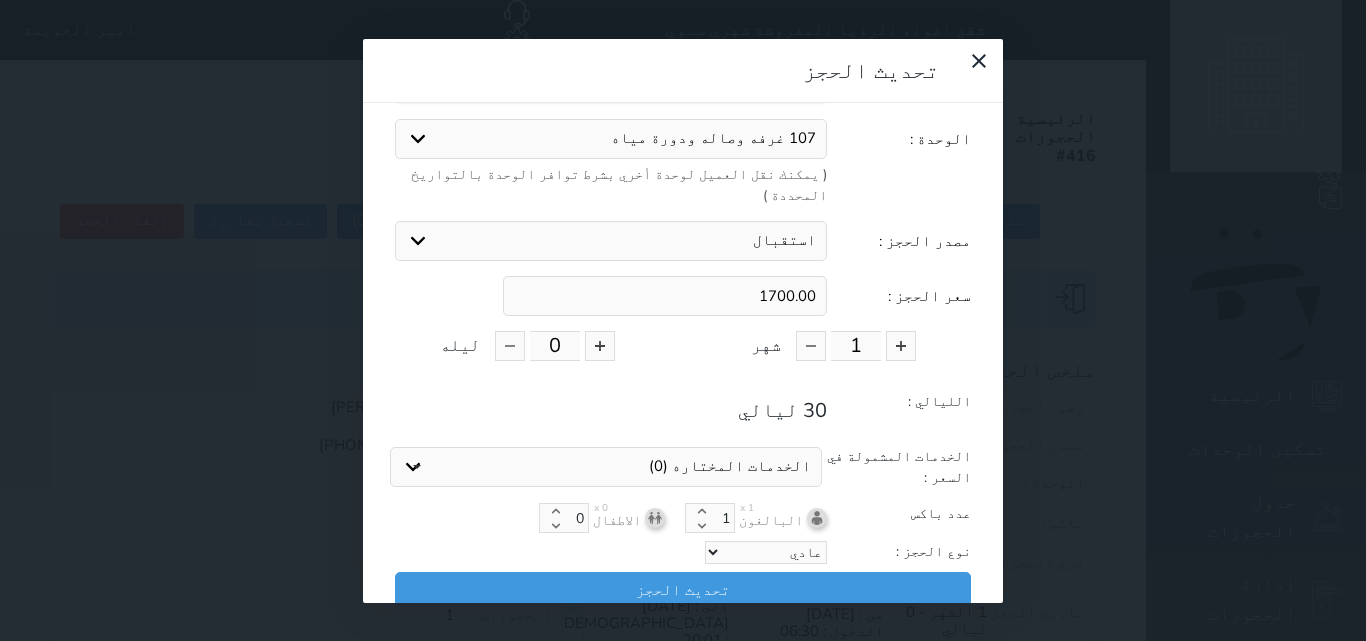 click on "عادي
إقامة مجانية
إستخدام داخلي
إستخدام يومي" at bounding box center (766, 552) 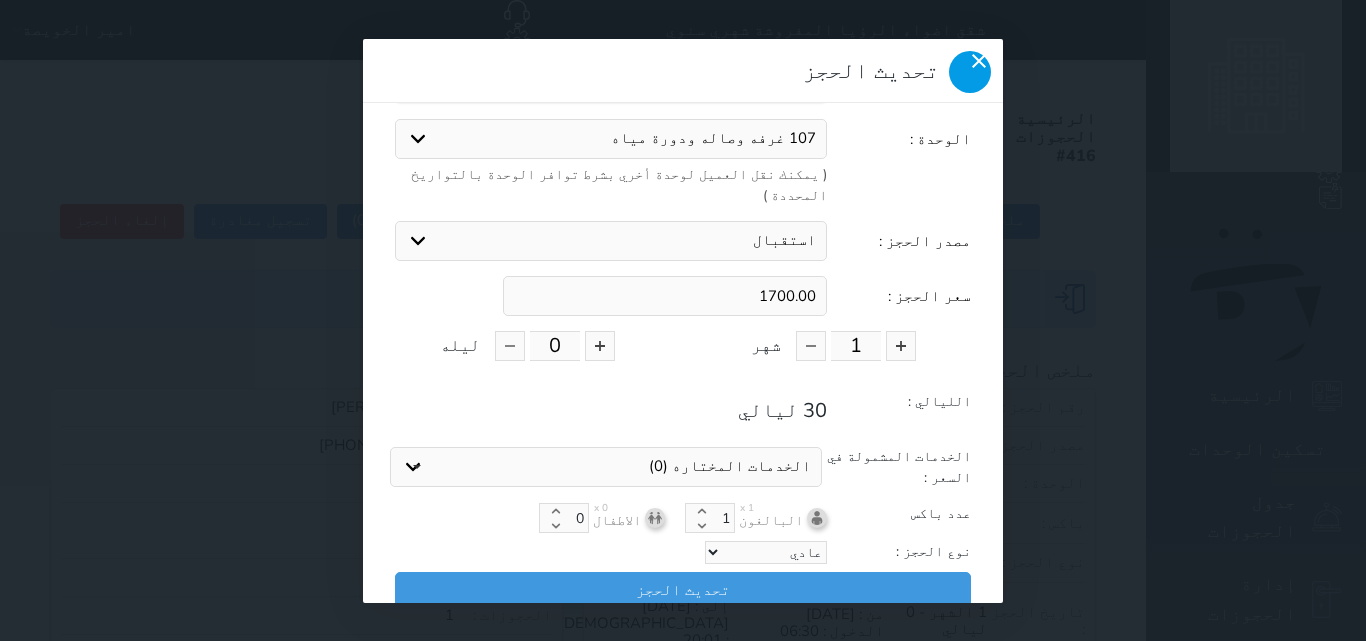 click 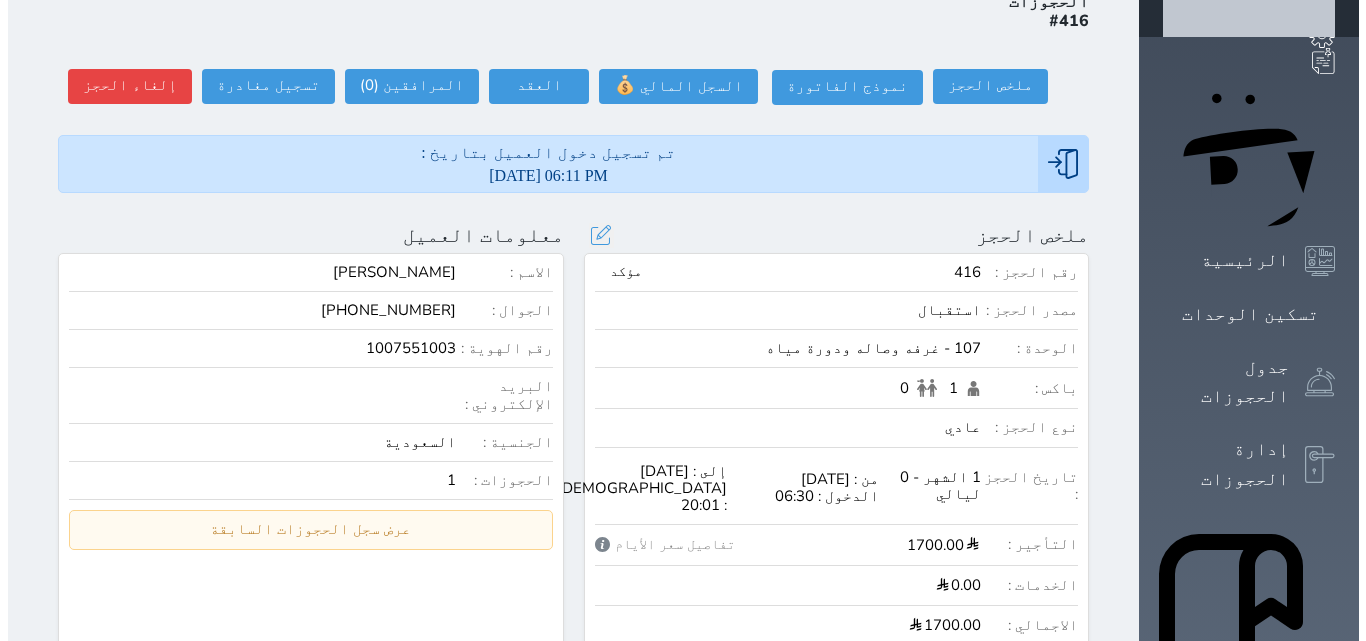 scroll, scrollTop: 100, scrollLeft: 0, axis: vertical 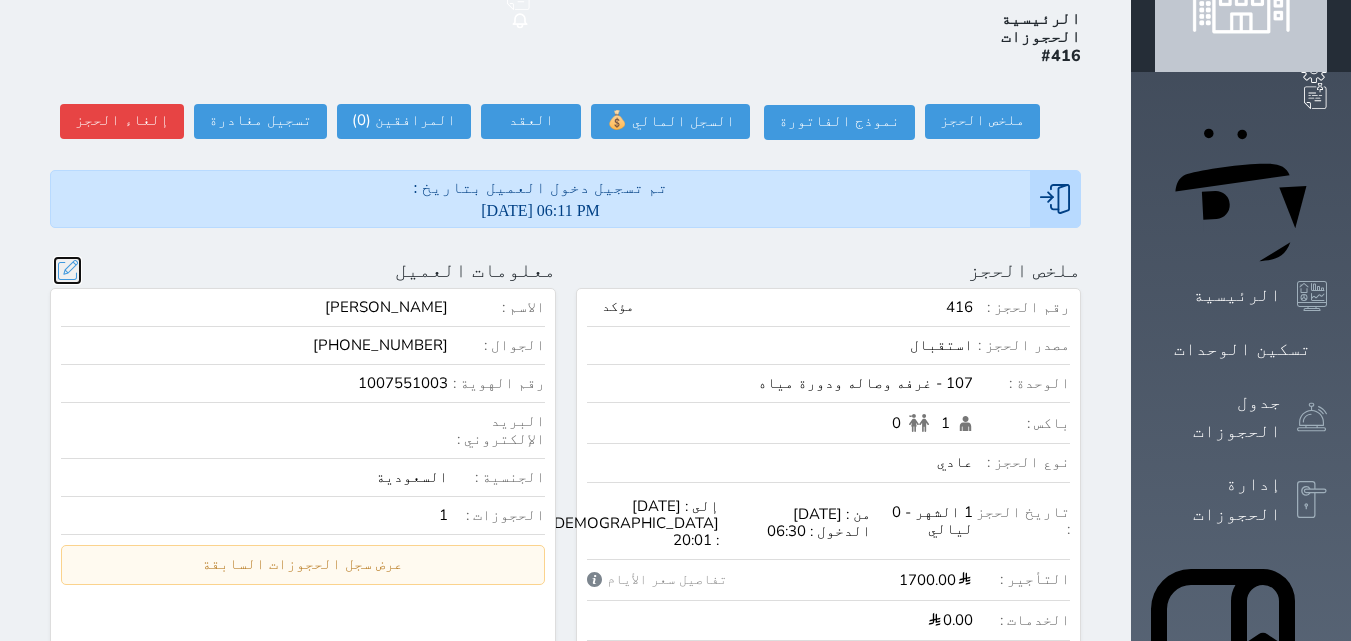 click at bounding box center (67, 270) 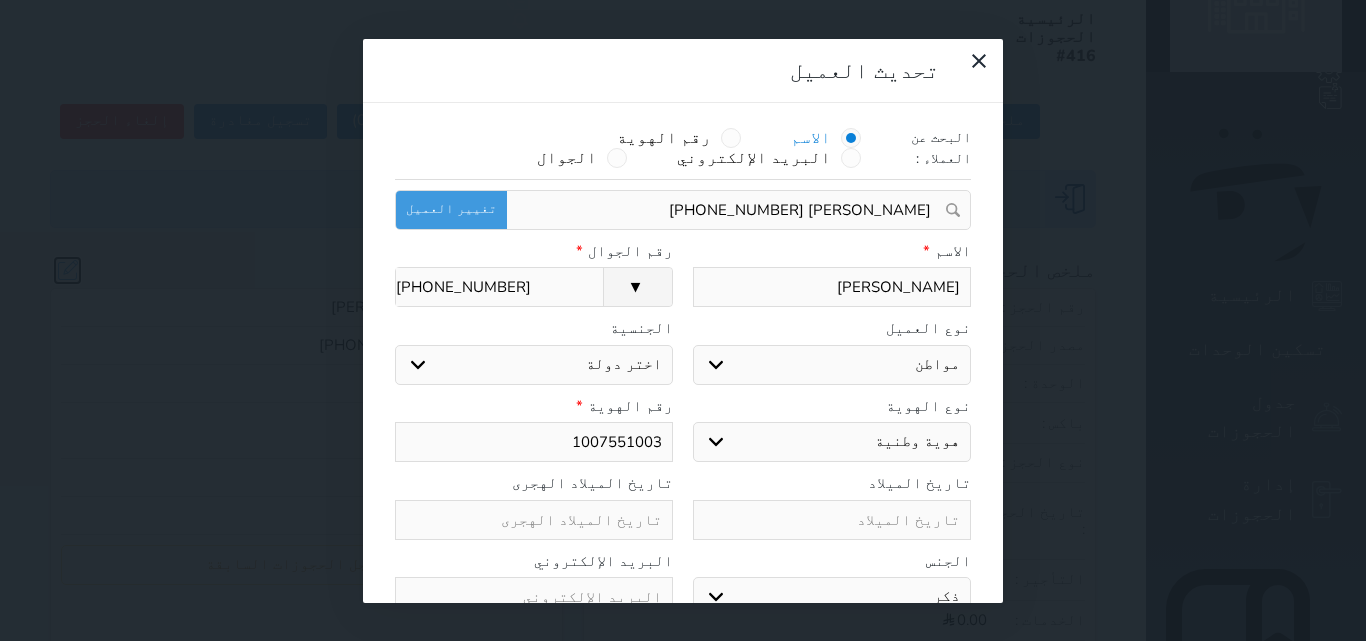 select on "113" 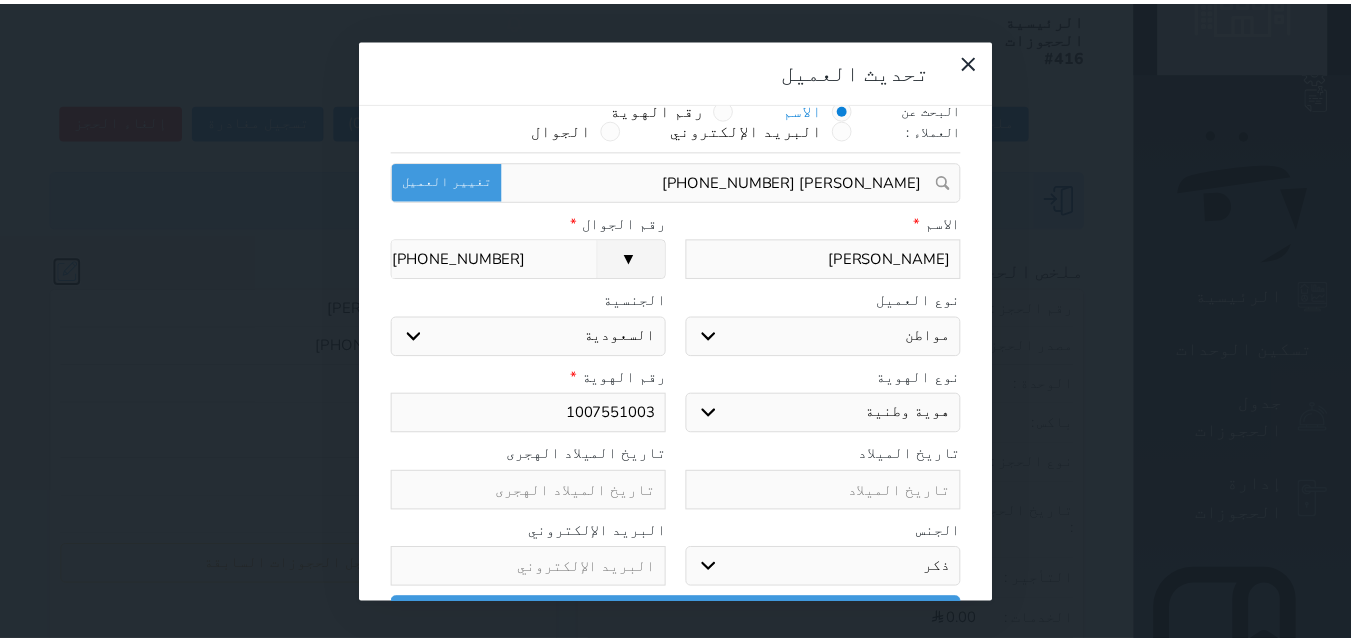 scroll, scrollTop: 45, scrollLeft: 0, axis: vertical 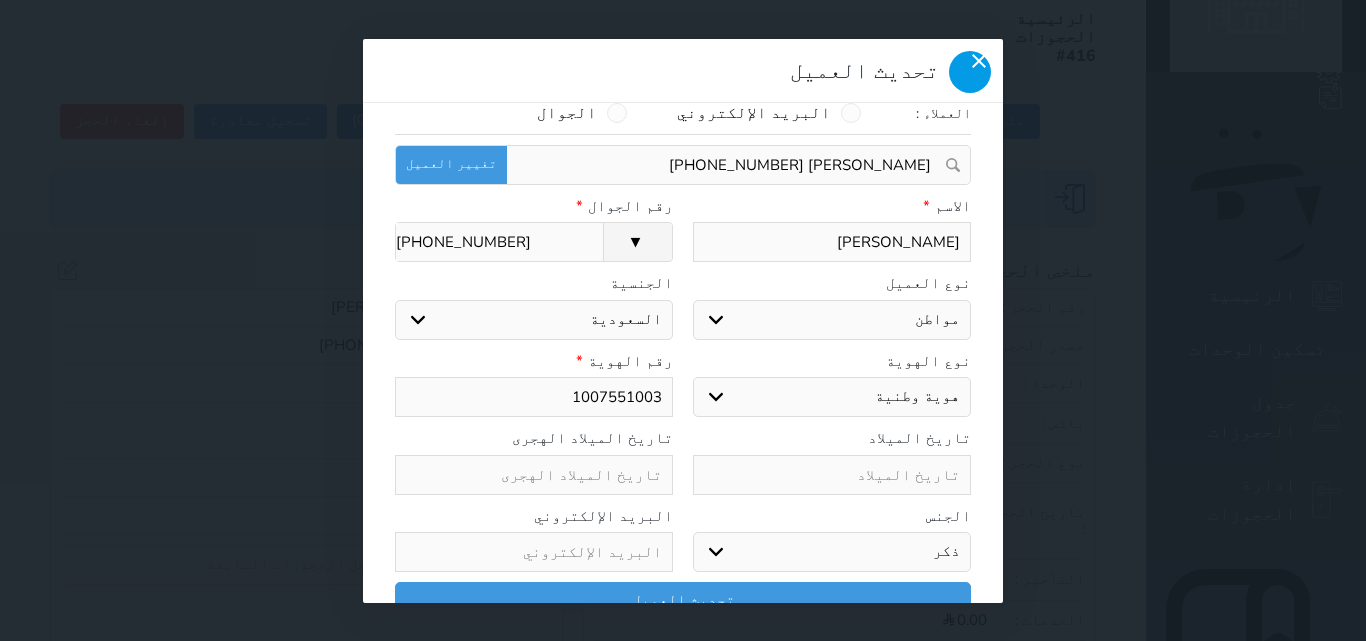 click 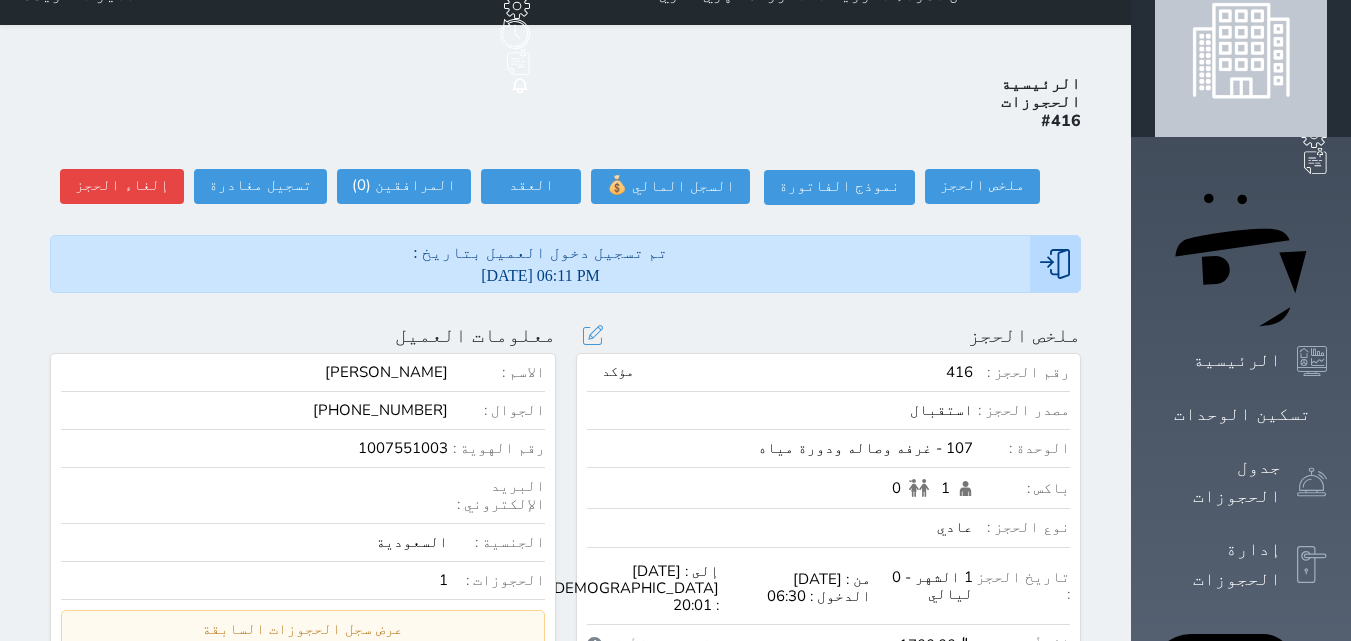scroll, scrollTop: 0, scrollLeft: 0, axis: both 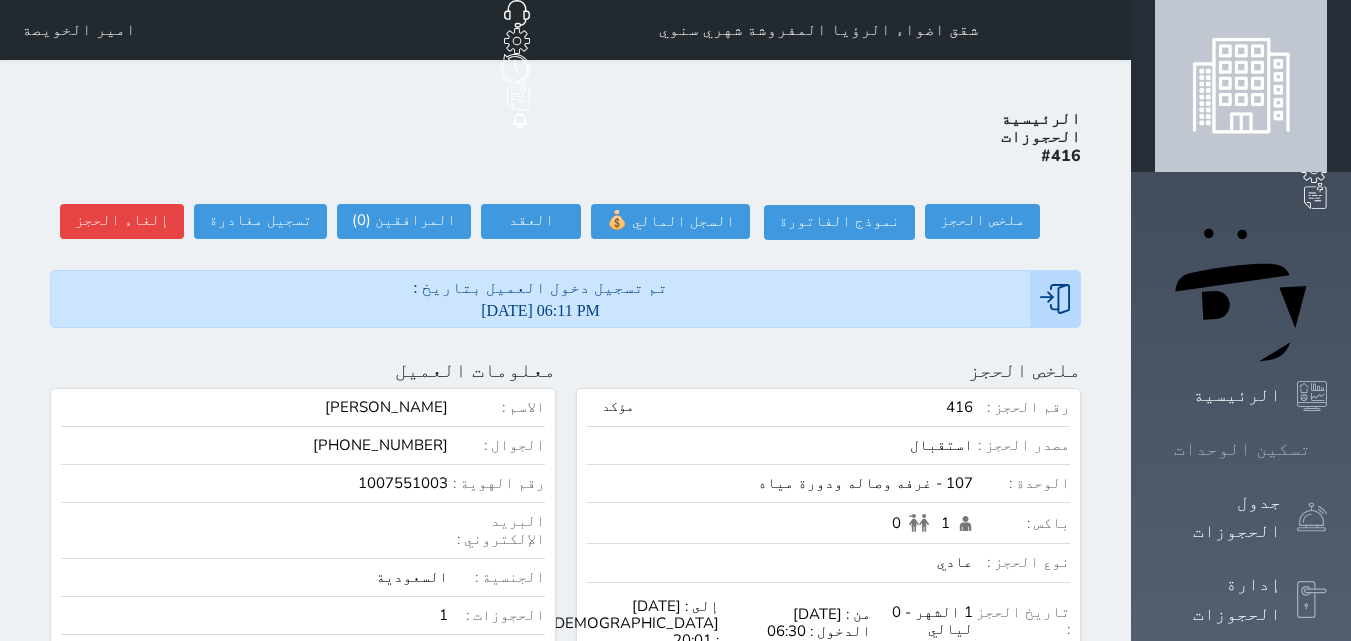 click on "تسكين الوحدات" at bounding box center [1241, 449] 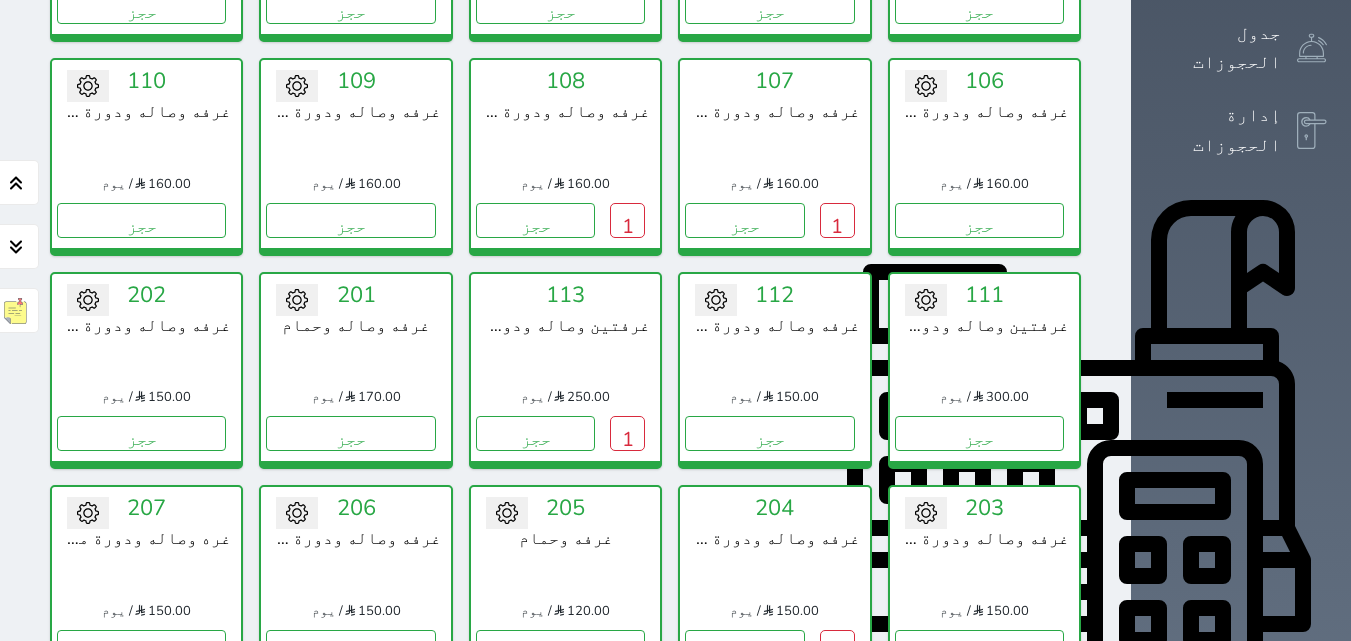 scroll, scrollTop: 478, scrollLeft: 0, axis: vertical 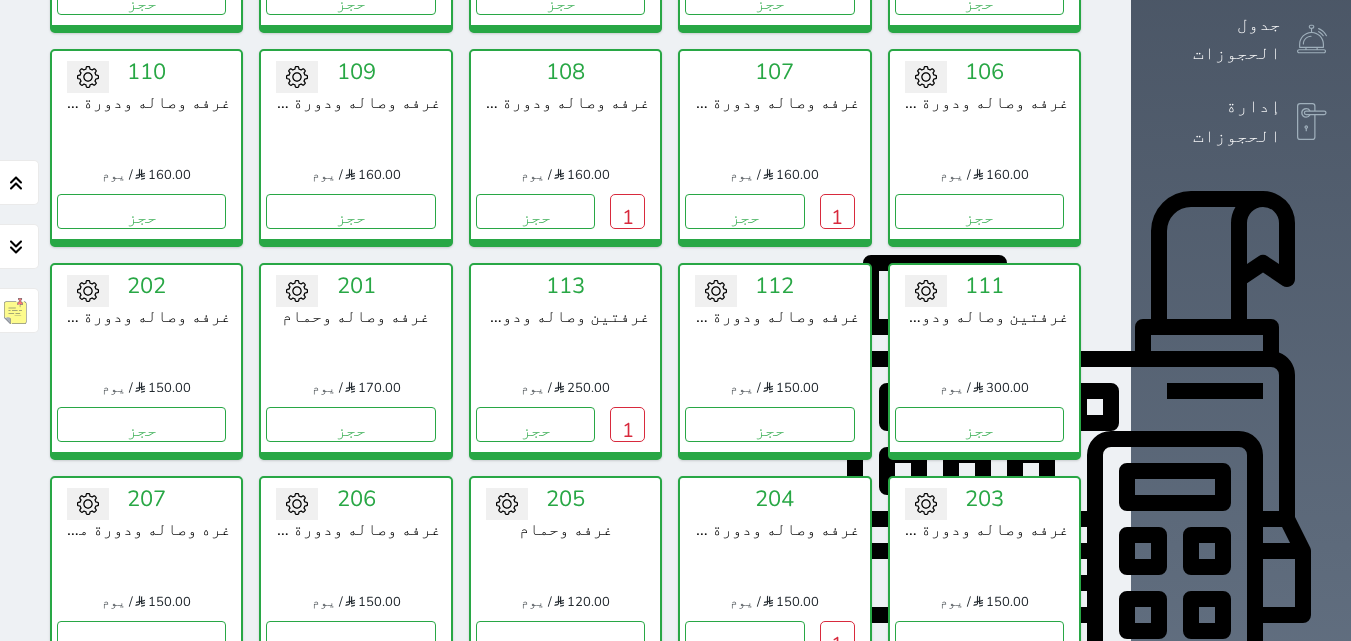 click on "1" at bounding box center (1046, 851) 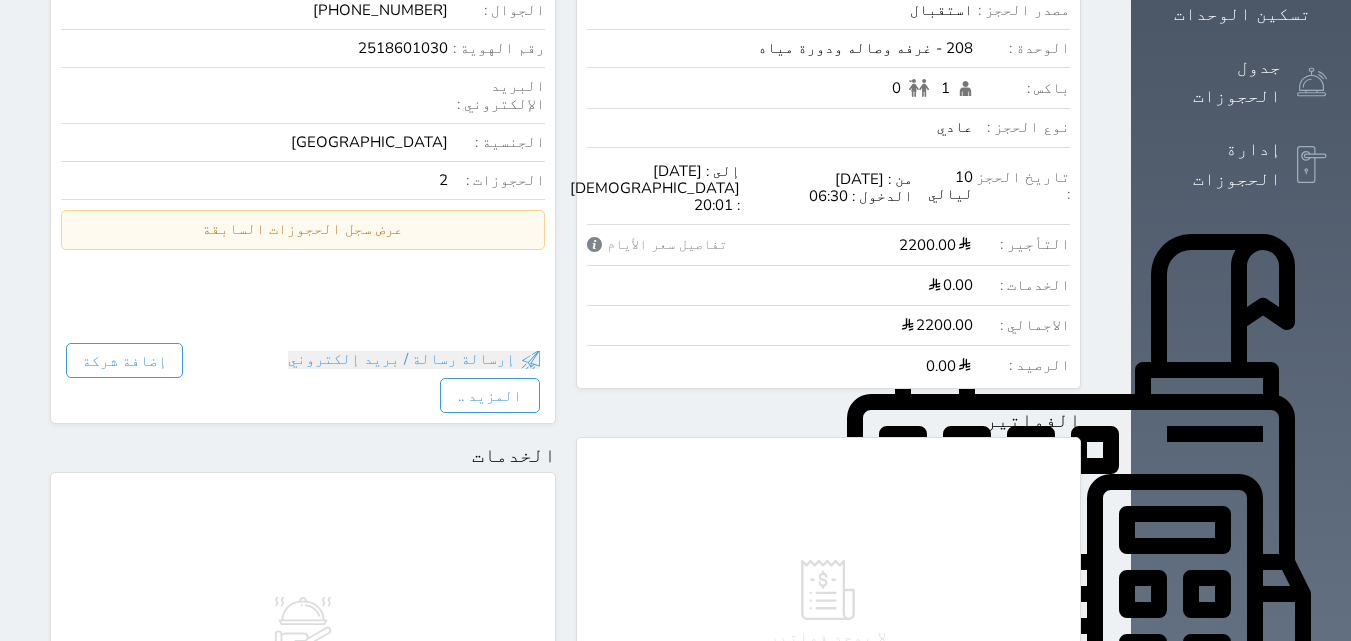 scroll, scrollTop: 100, scrollLeft: 0, axis: vertical 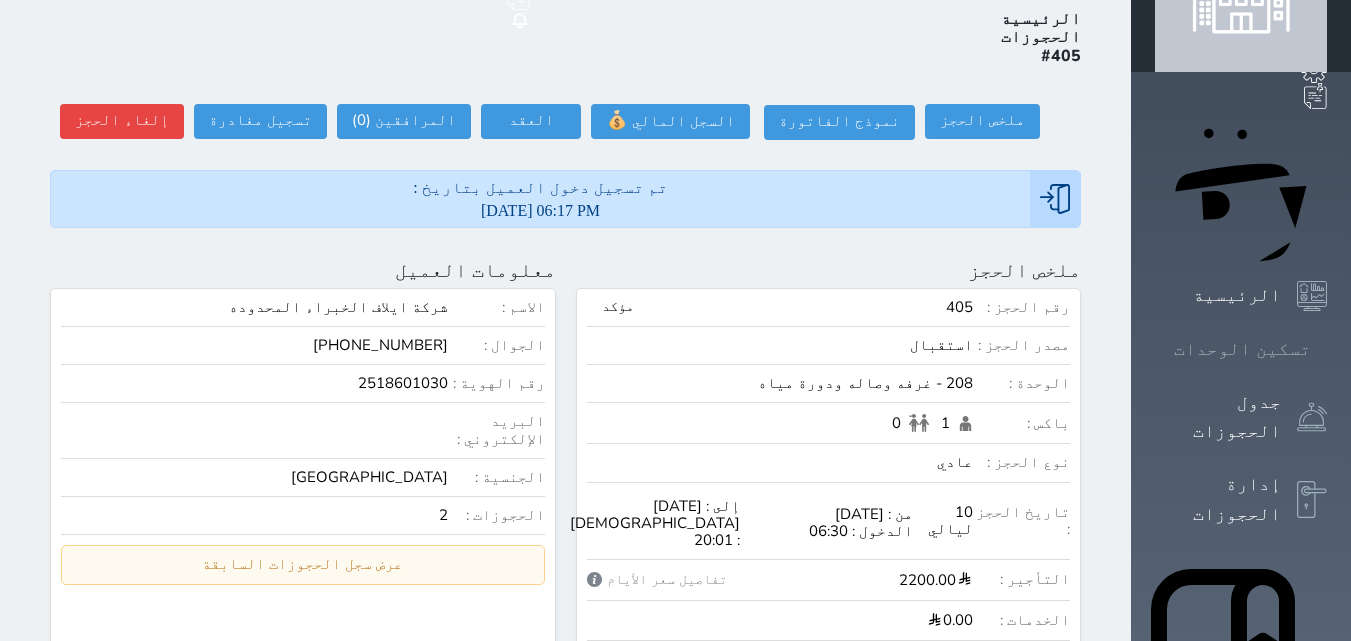 click 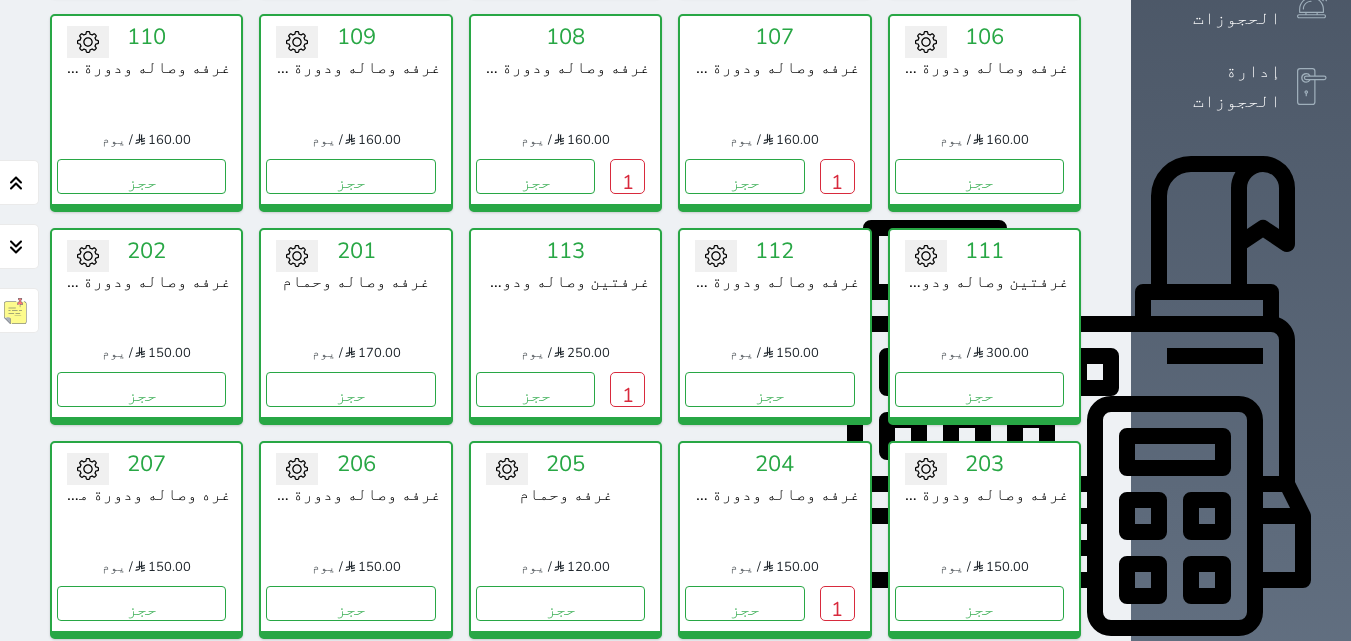 scroll, scrollTop: 478, scrollLeft: 0, axis: vertical 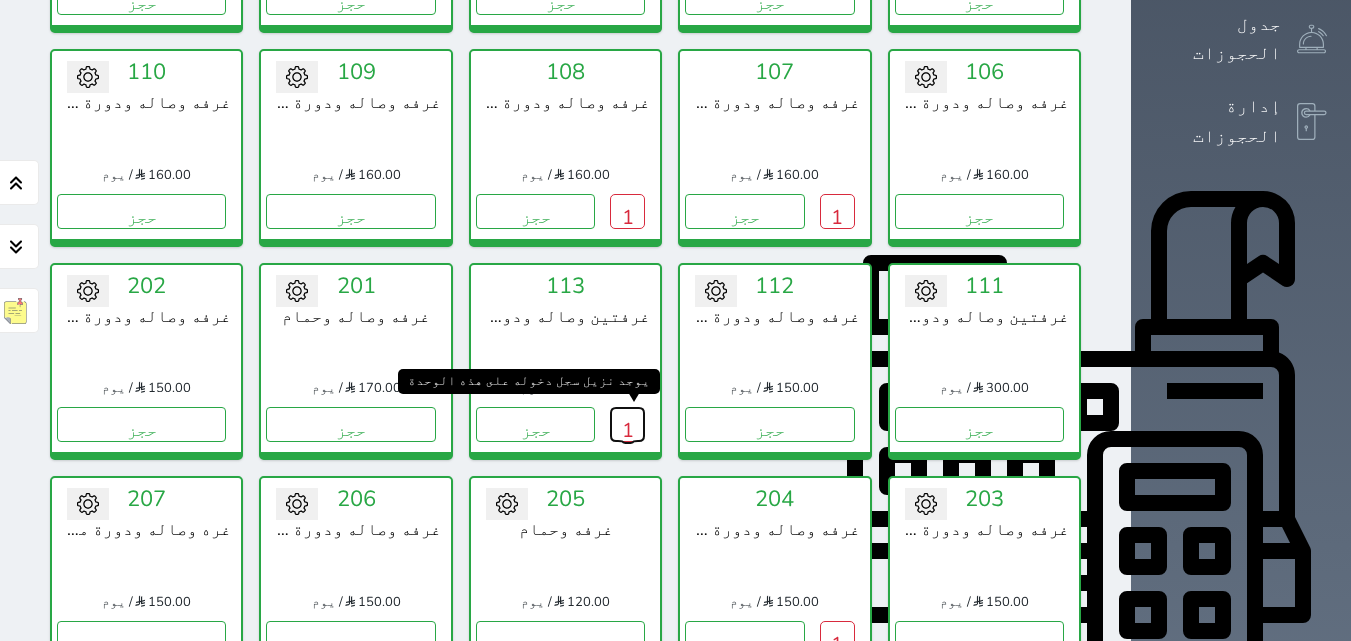 click on "1" at bounding box center (627, 424) 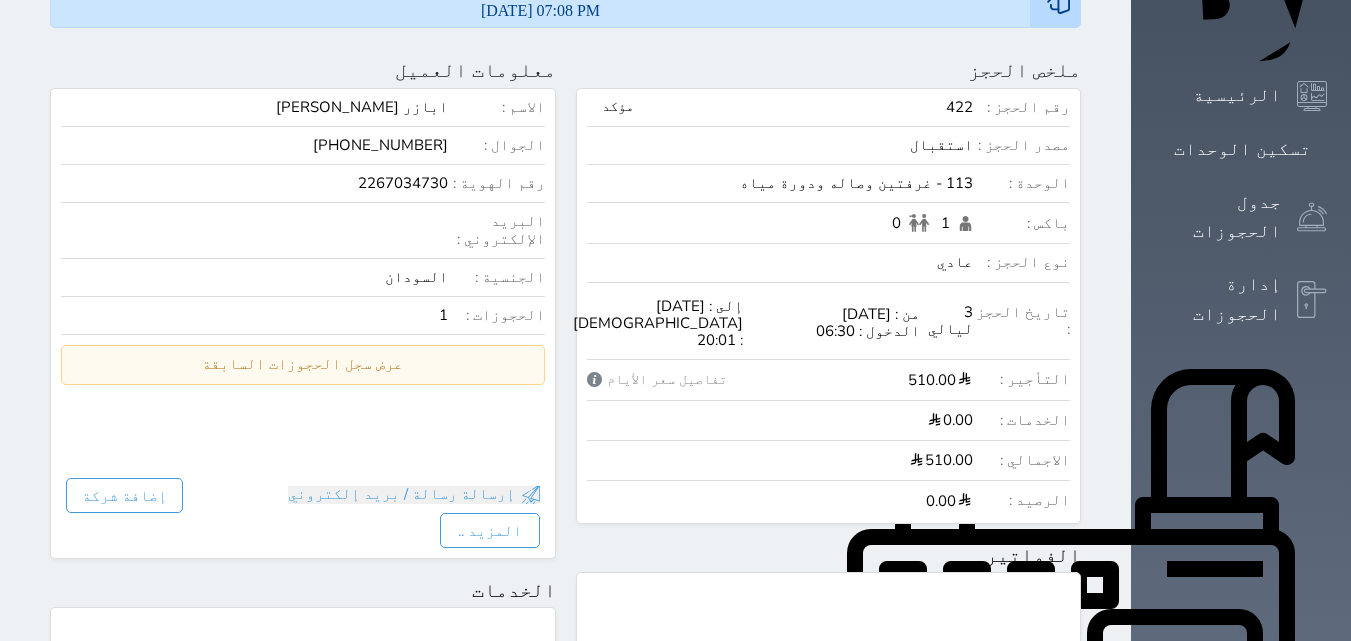 scroll, scrollTop: 0, scrollLeft: 0, axis: both 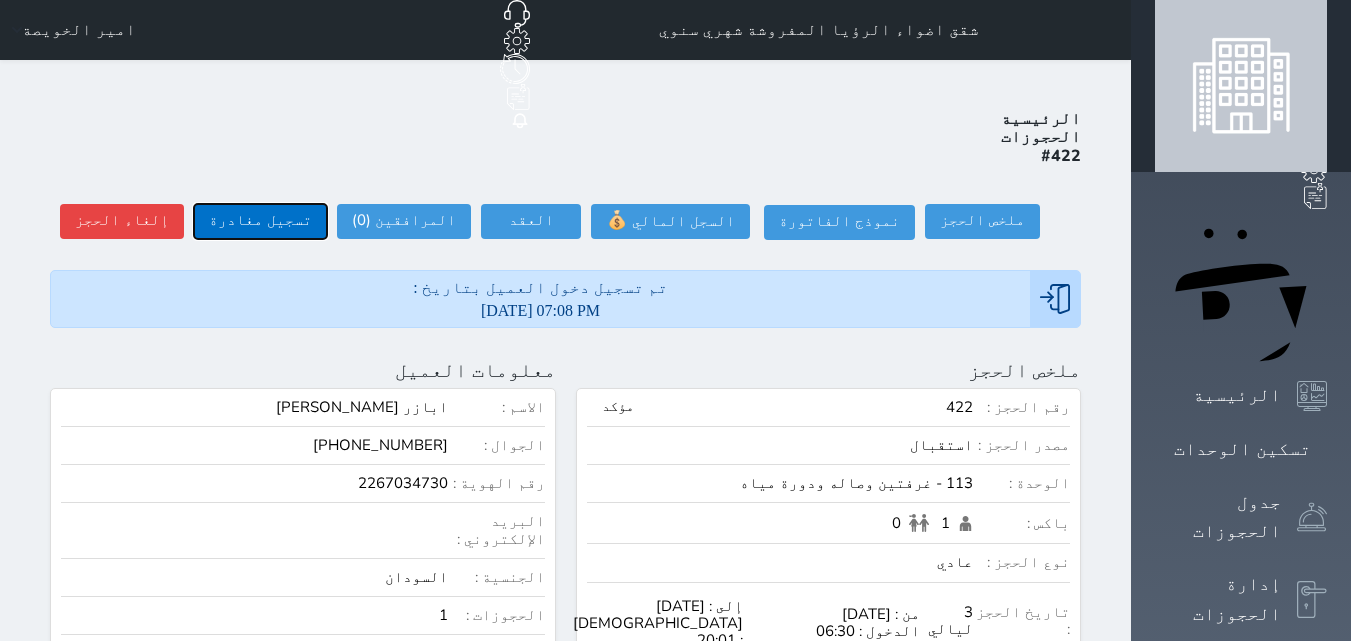 click on "تسجيل مغادرة" at bounding box center [260, 221] 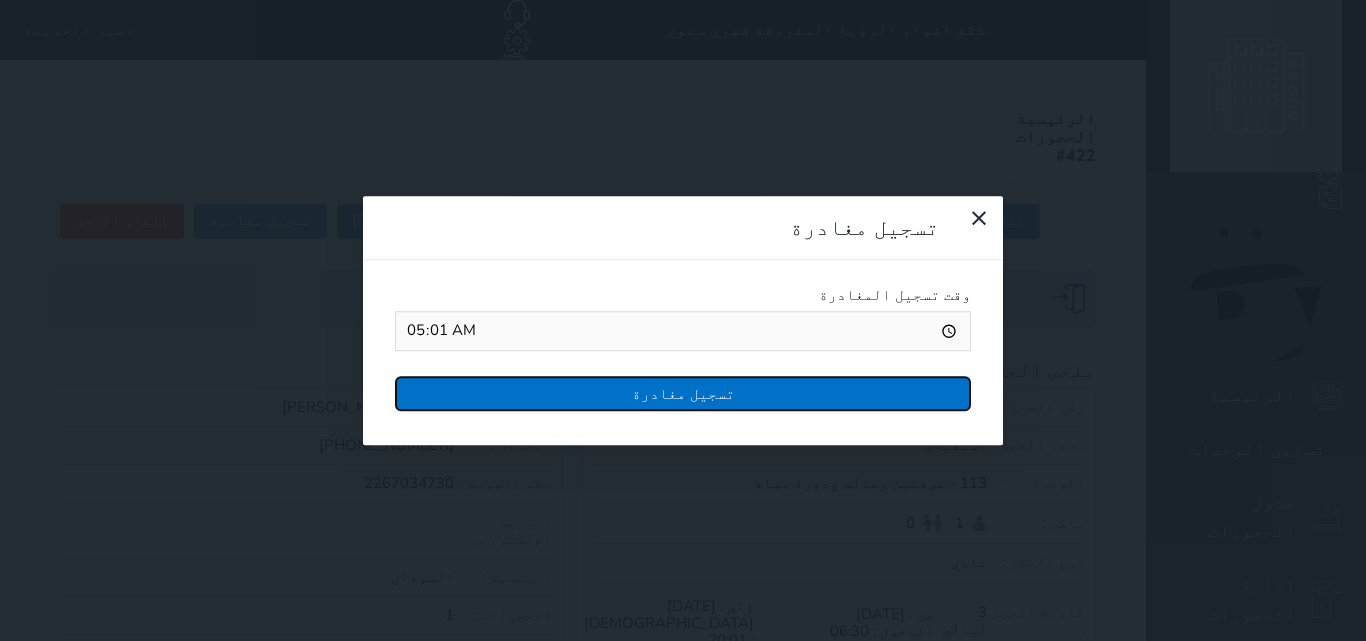 click on "تسجيل مغادرة" at bounding box center [683, 393] 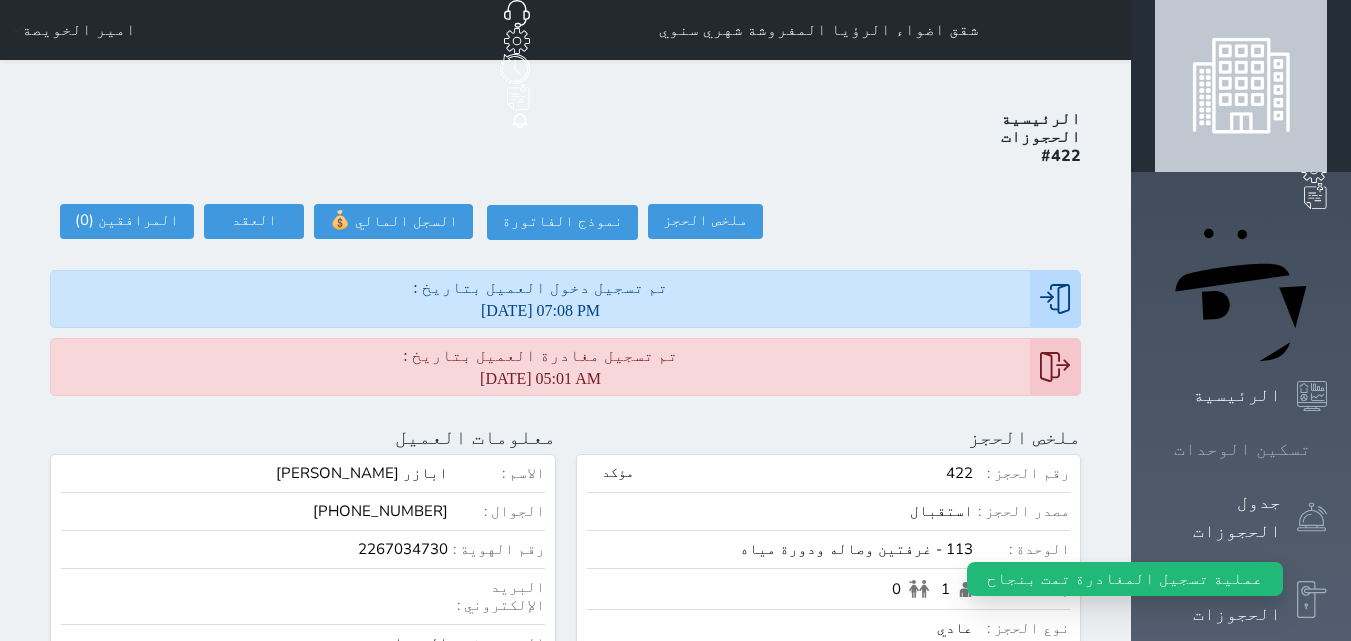 click on "تسكين الوحدات" at bounding box center (1241, 449) 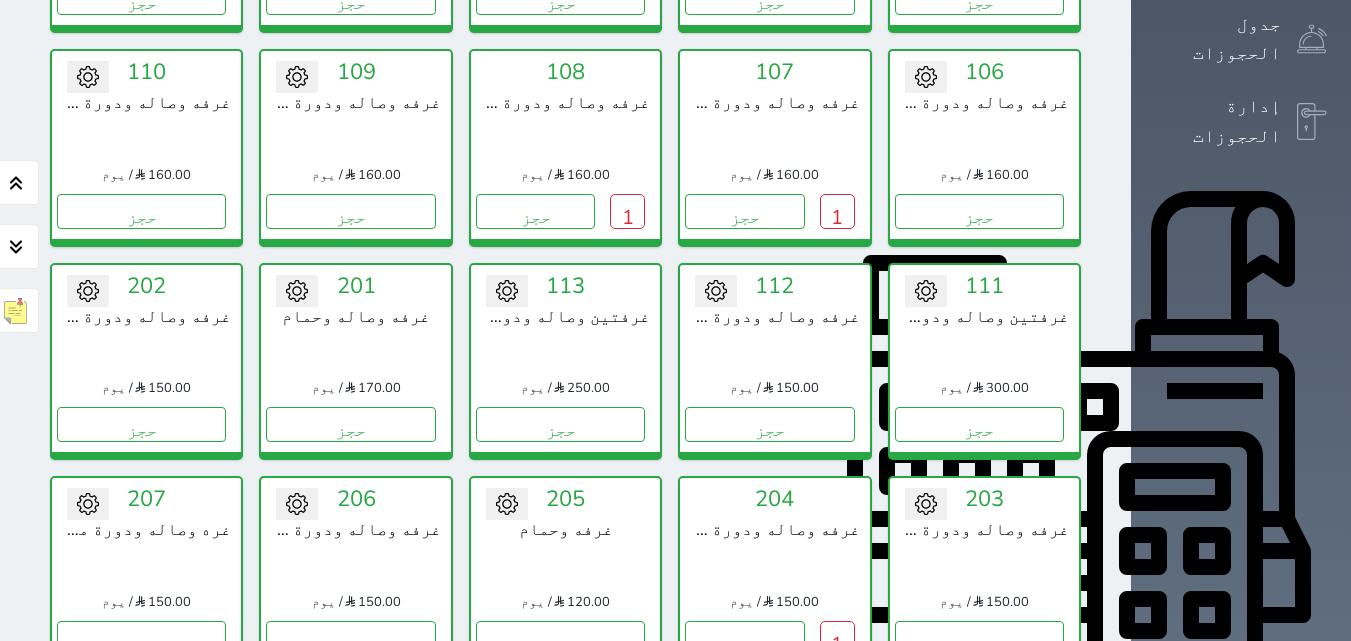 scroll, scrollTop: 578, scrollLeft: 0, axis: vertical 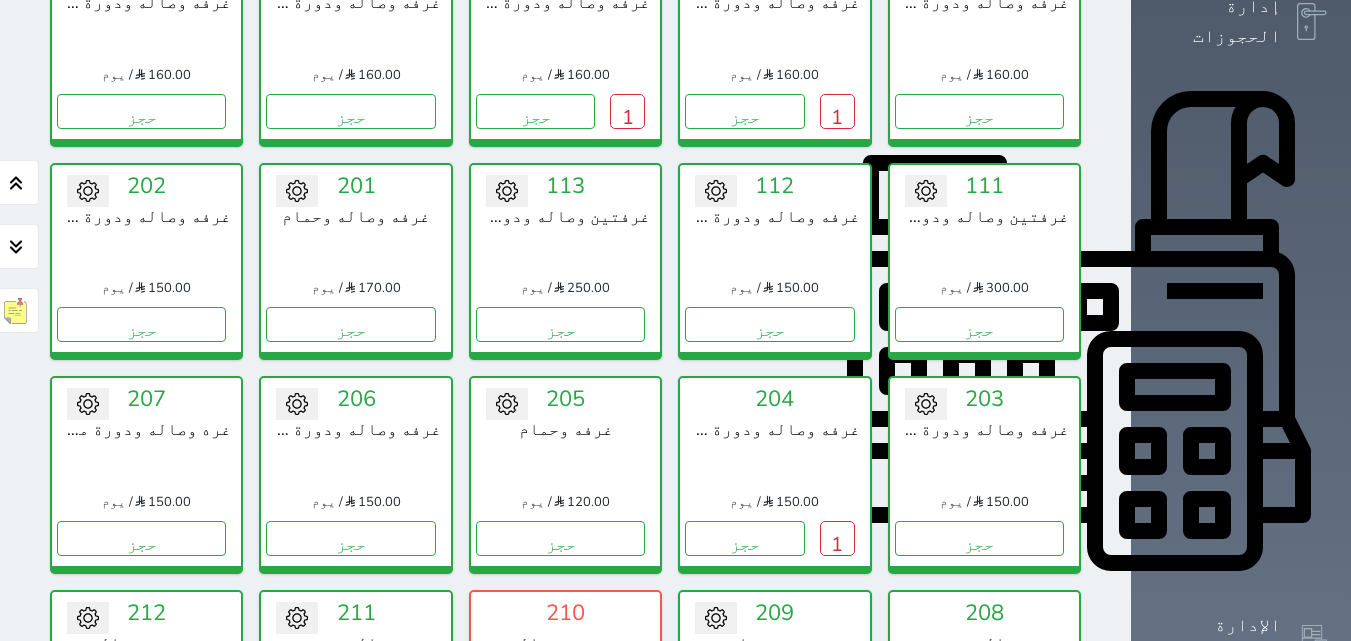 click on "إدارة الحجز" at bounding box center (560, 751) 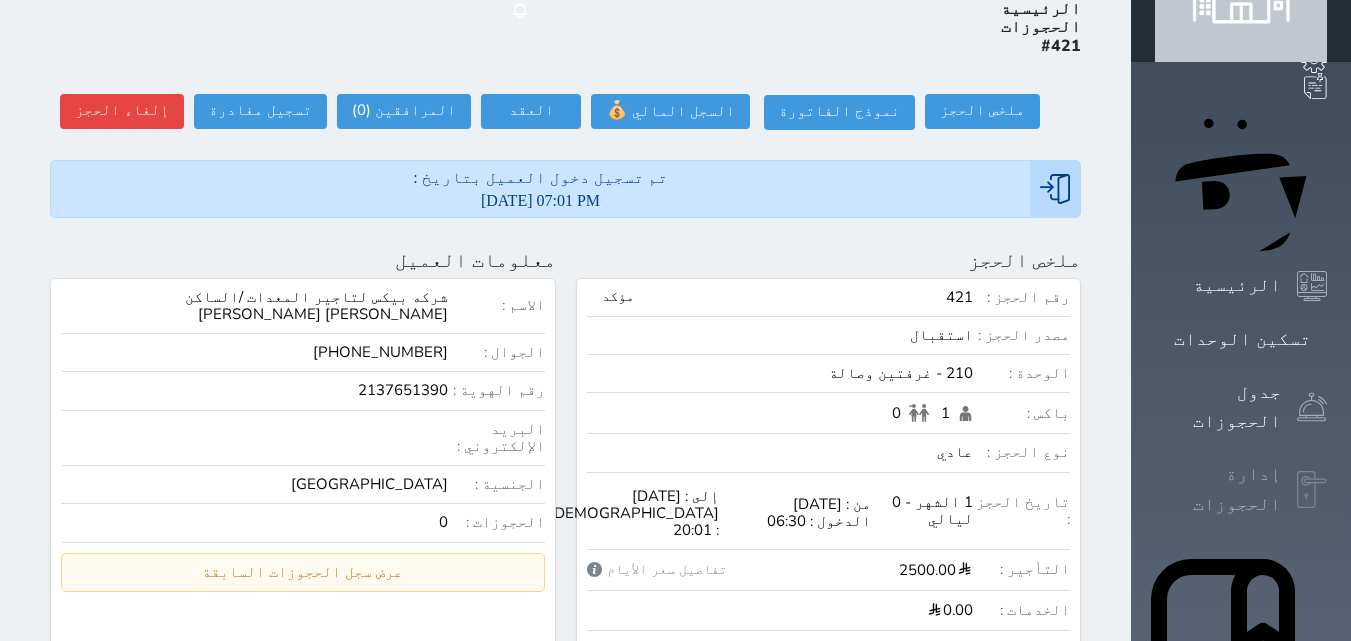 scroll, scrollTop: 0, scrollLeft: 0, axis: both 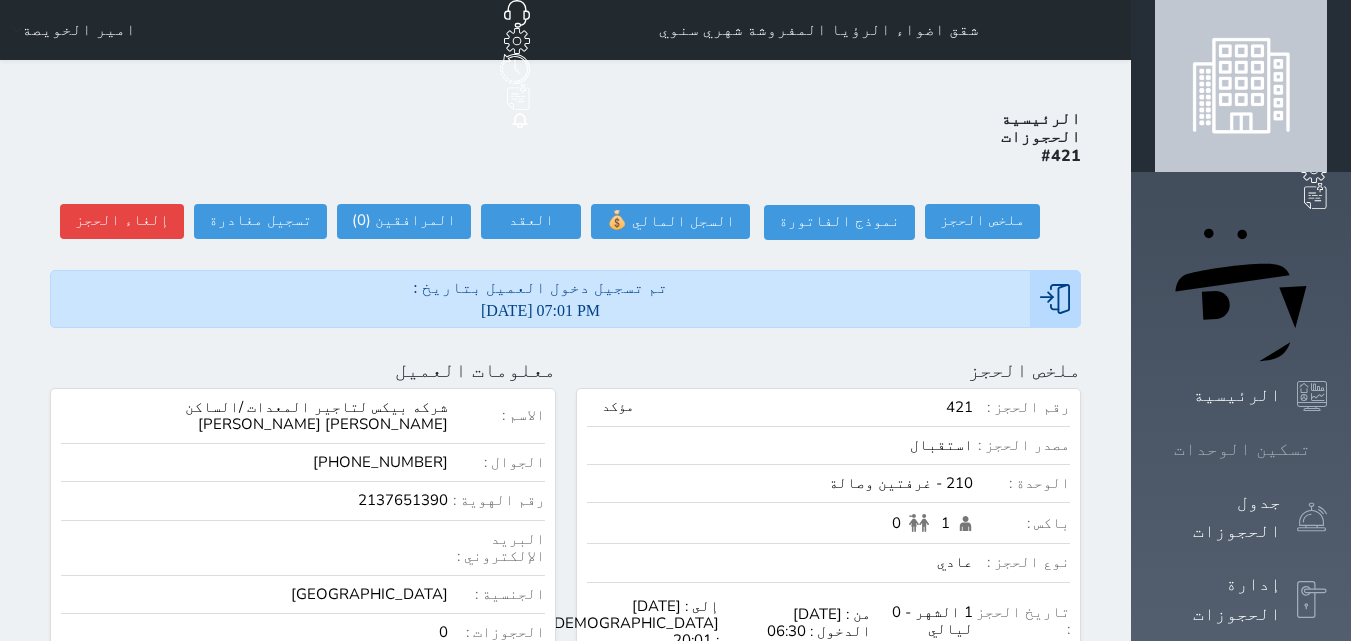 click 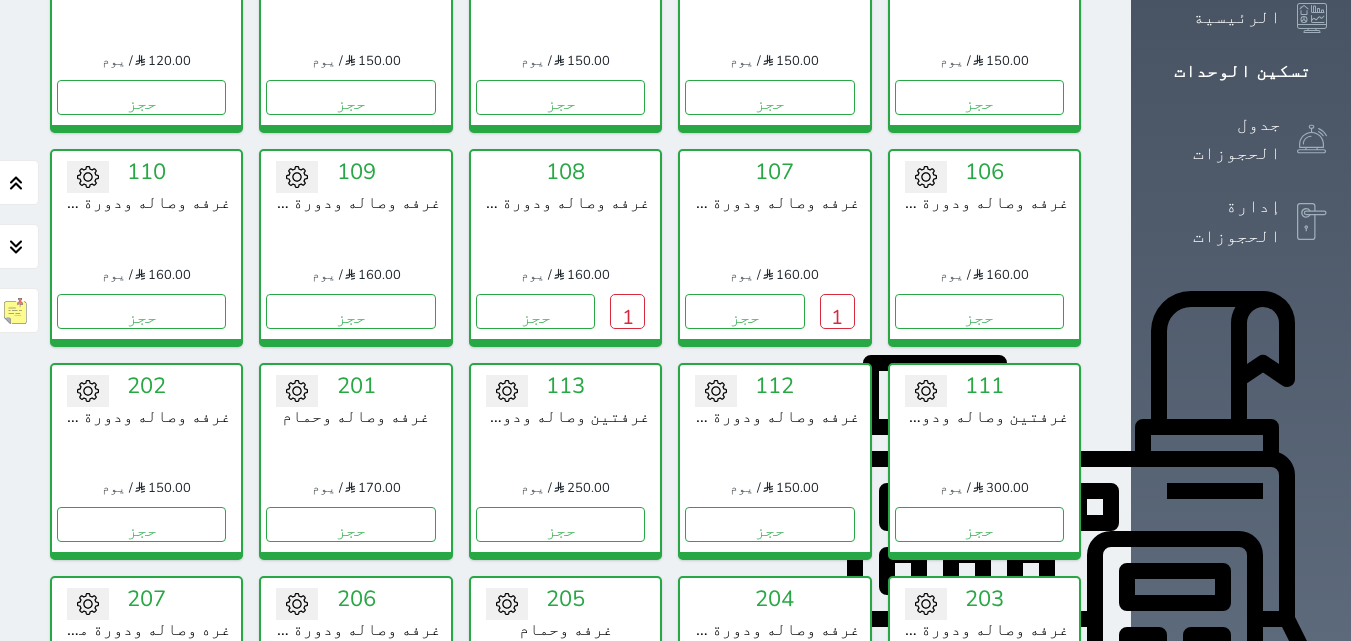 scroll, scrollTop: 578, scrollLeft: 0, axis: vertical 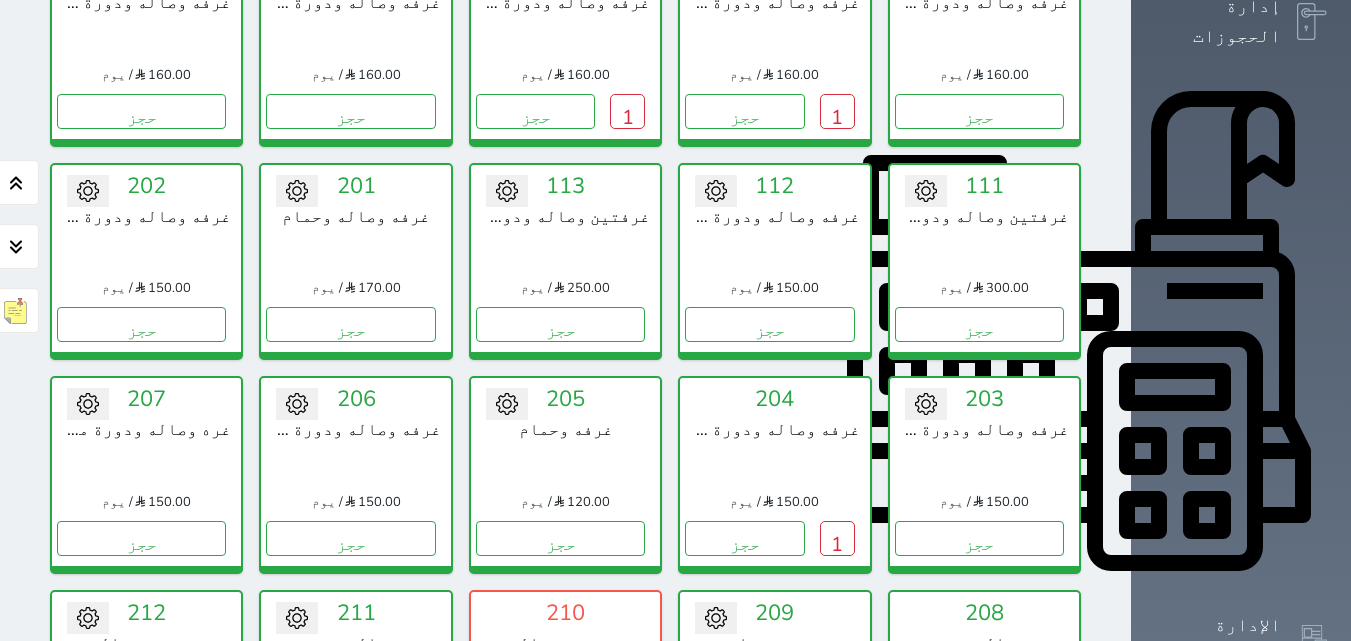 click on "1" at bounding box center [1046, 751] 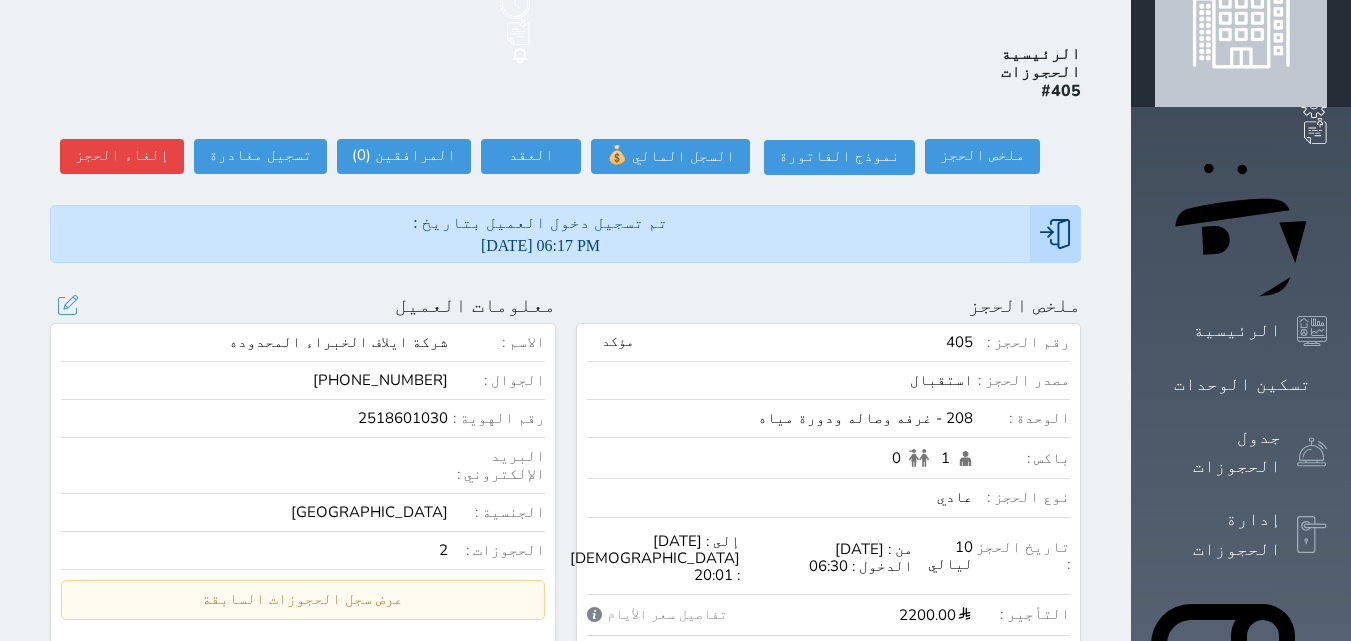 scroll, scrollTop: 100, scrollLeft: 0, axis: vertical 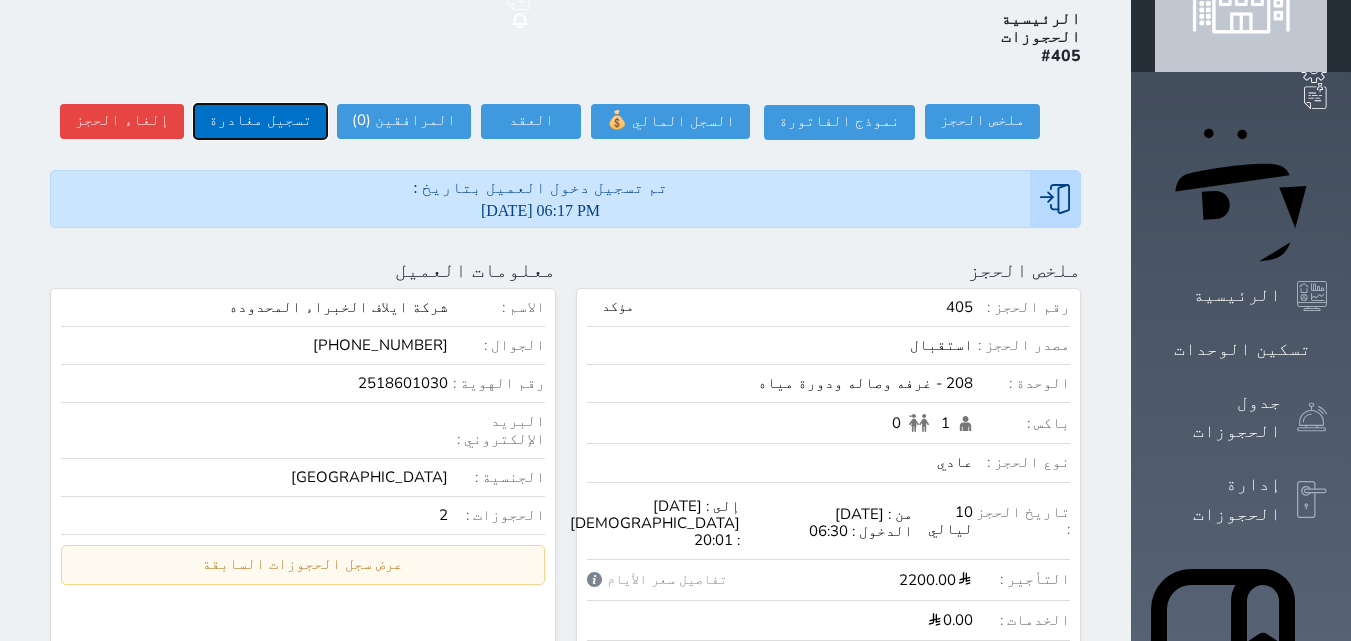 click on "تسجيل مغادرة" at bounding box center [260, 121] 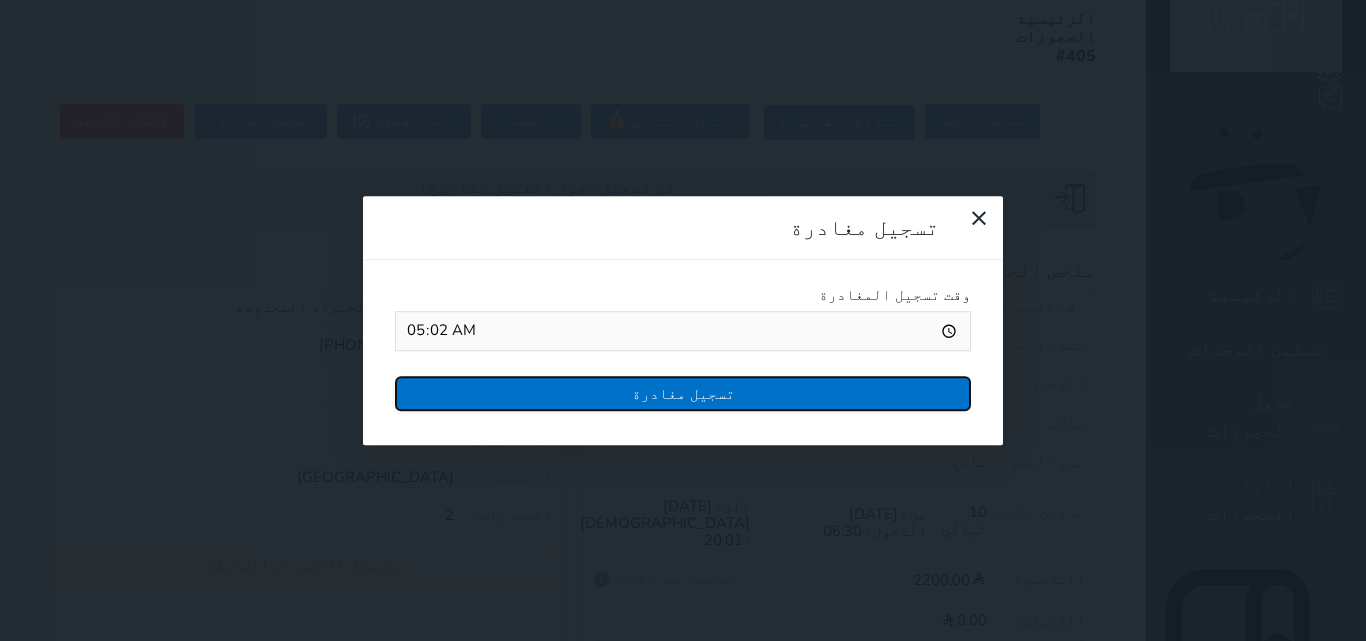 click on "تسجيل مغادرة" at bounding box center [683, 393] 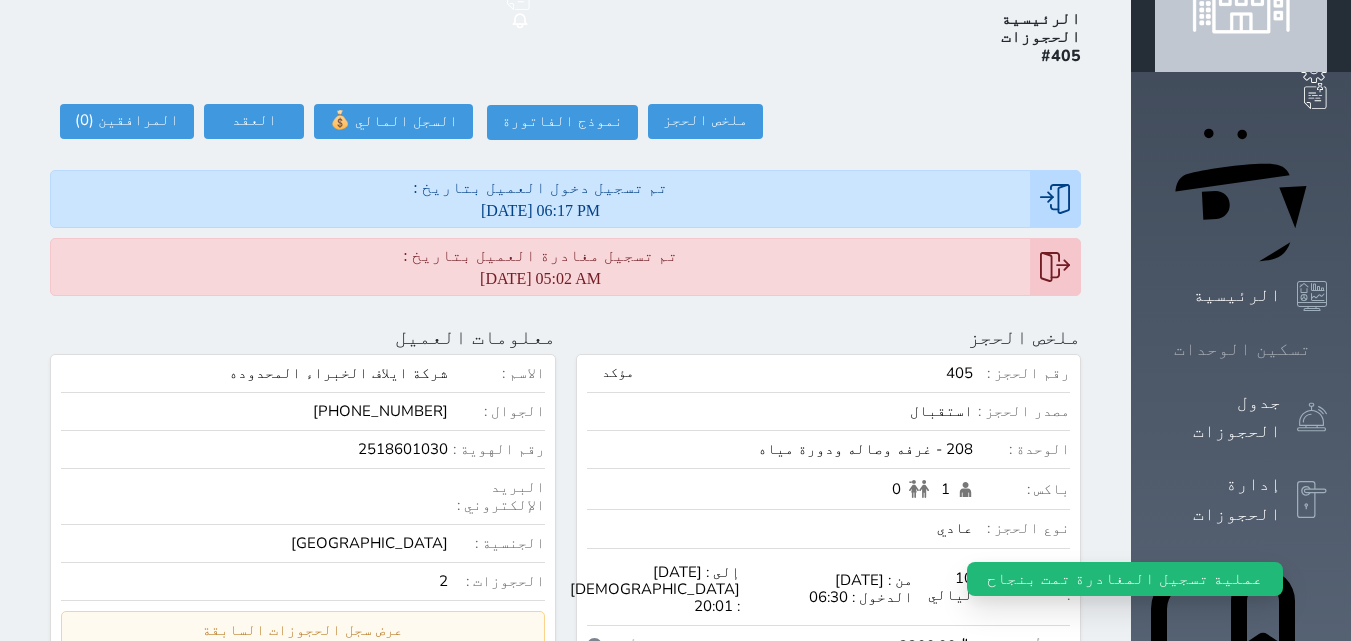 click at bounding box center (1327, 349) 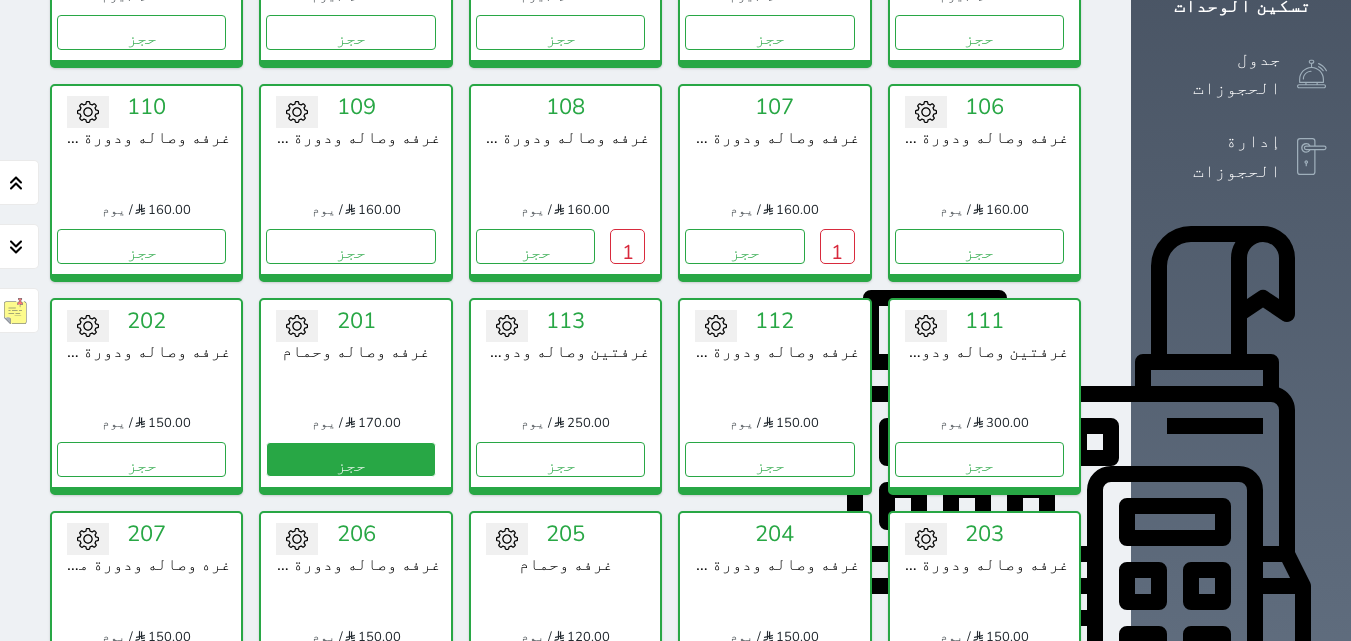 scroll, scrollTop: 478, scrollLeft: 0, axis: vertical 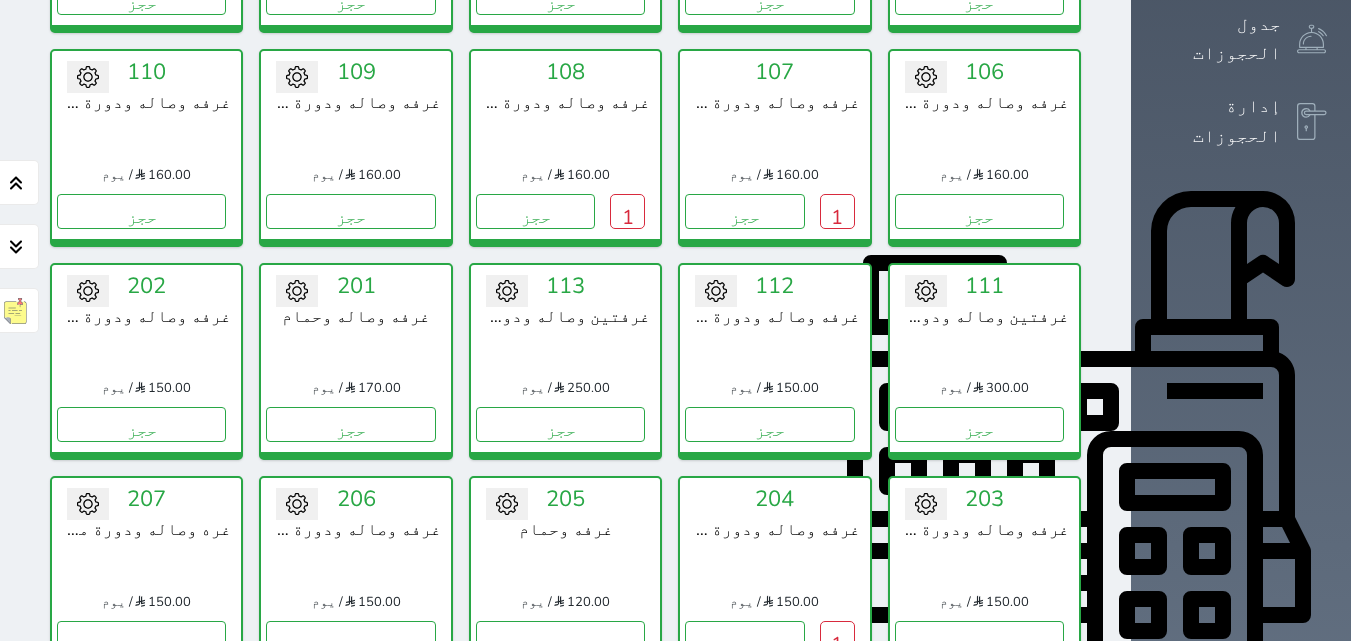click on "حجز" at bounding box center [979, 851] 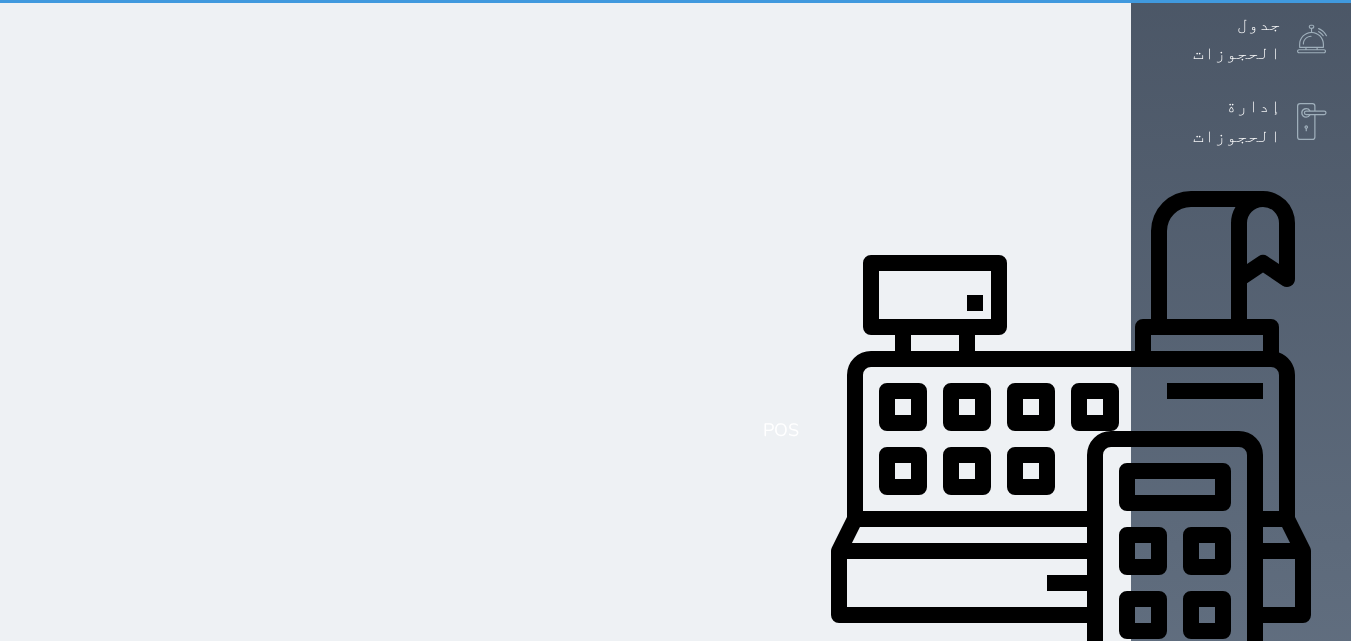 scroll, scrollTop: 0, scrollLeft: 0, axis: both 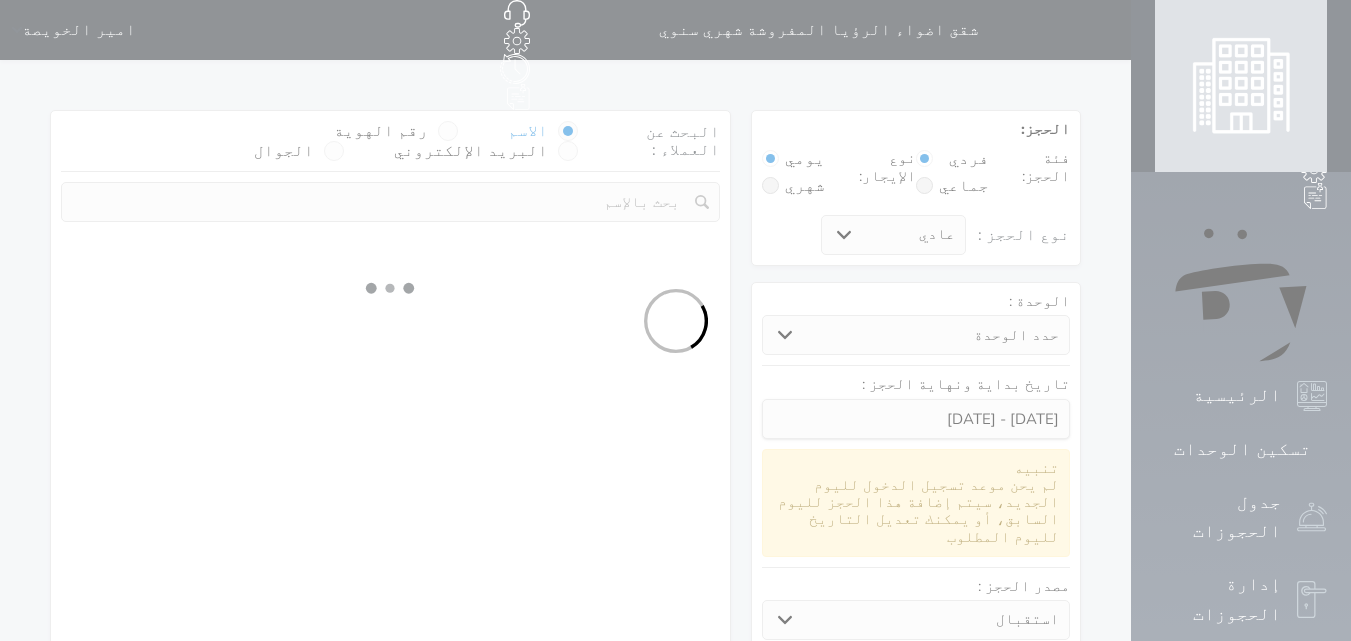 select 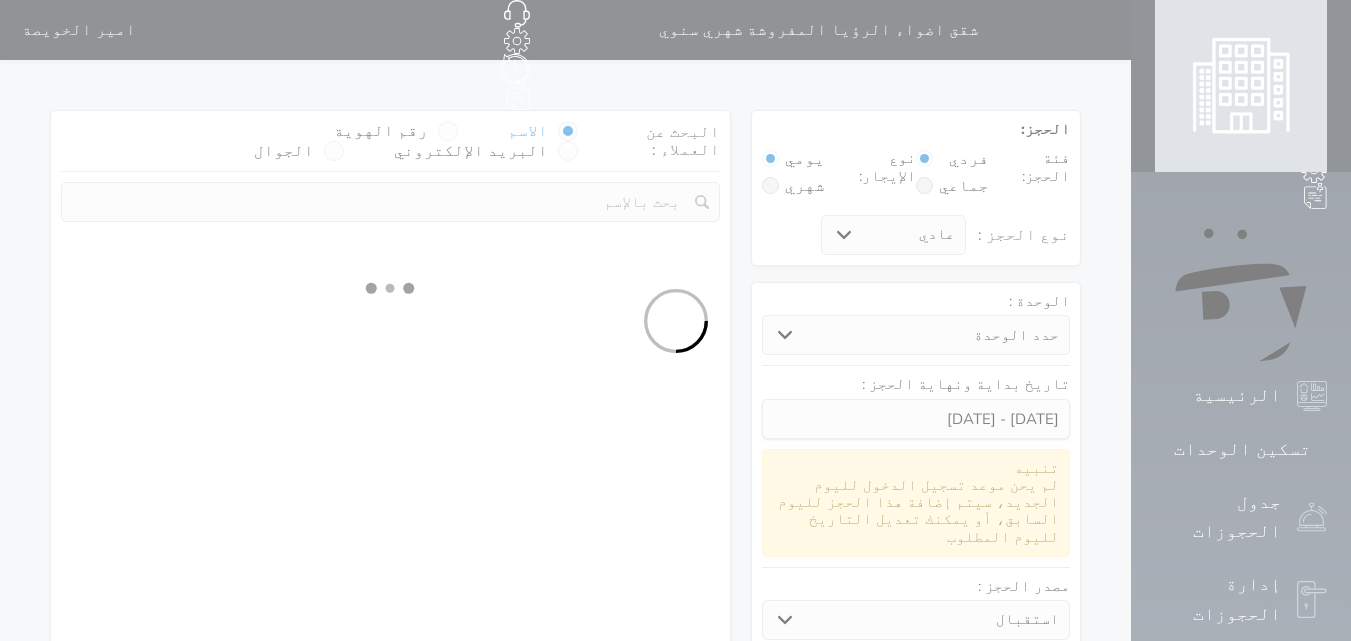select on "1" 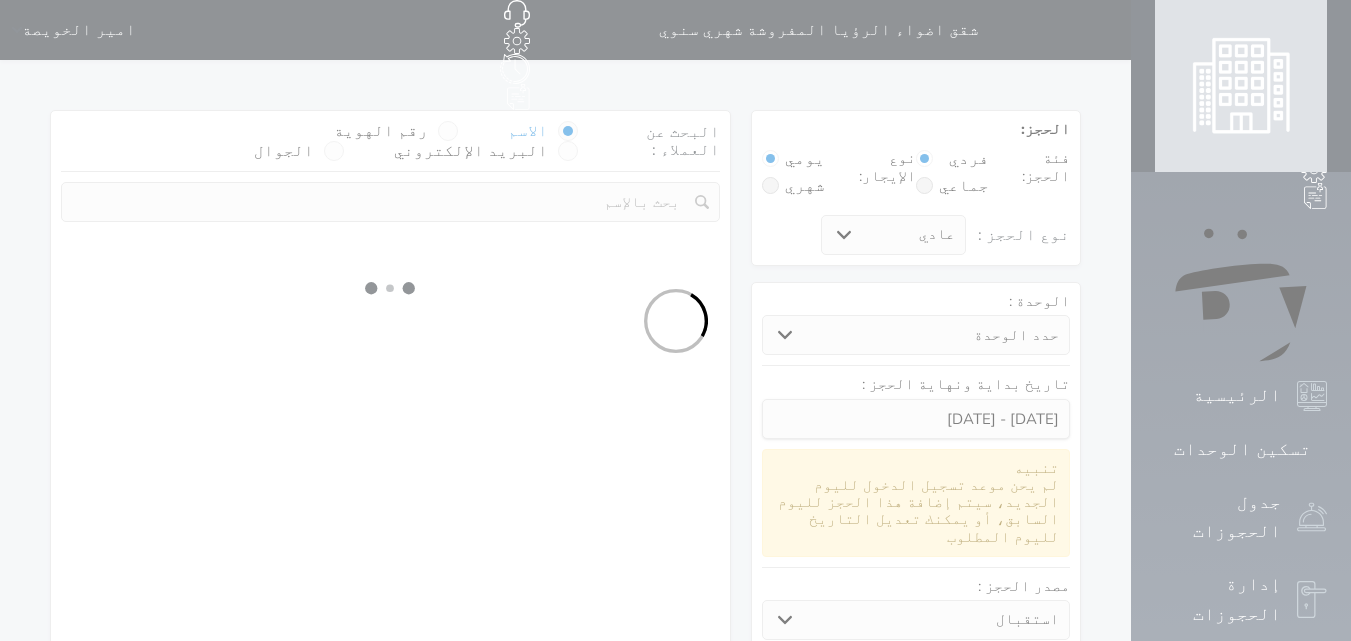 select on "113" 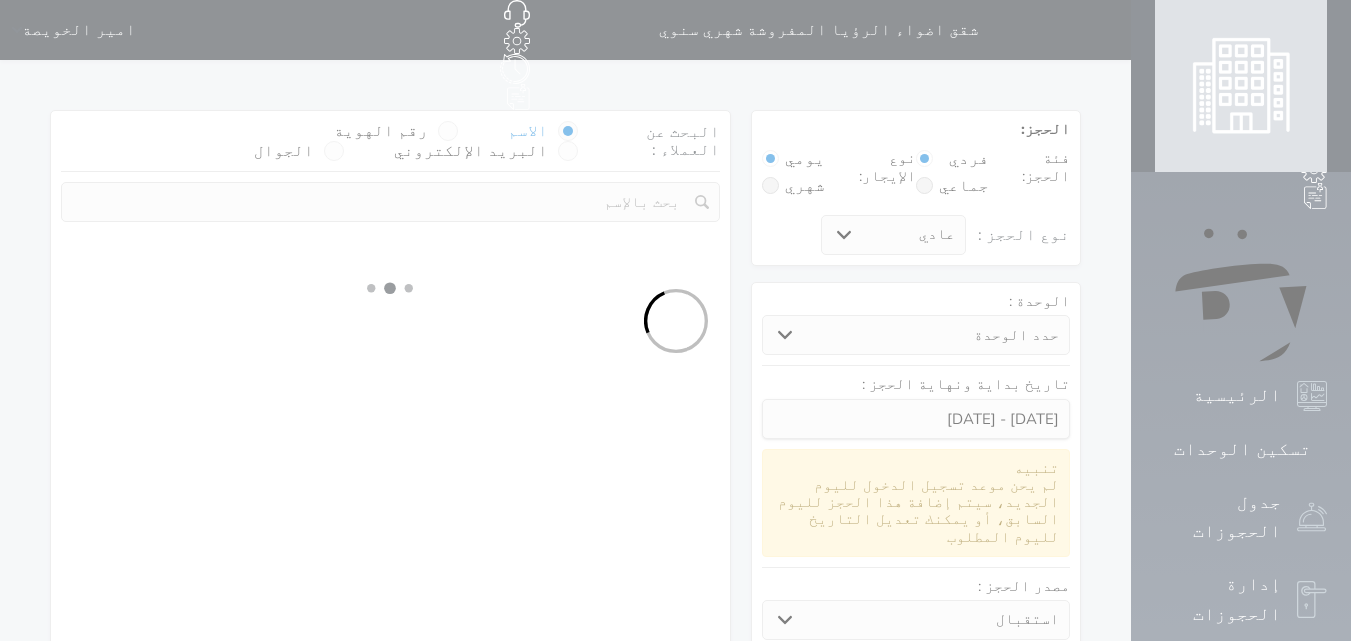 select on "1" 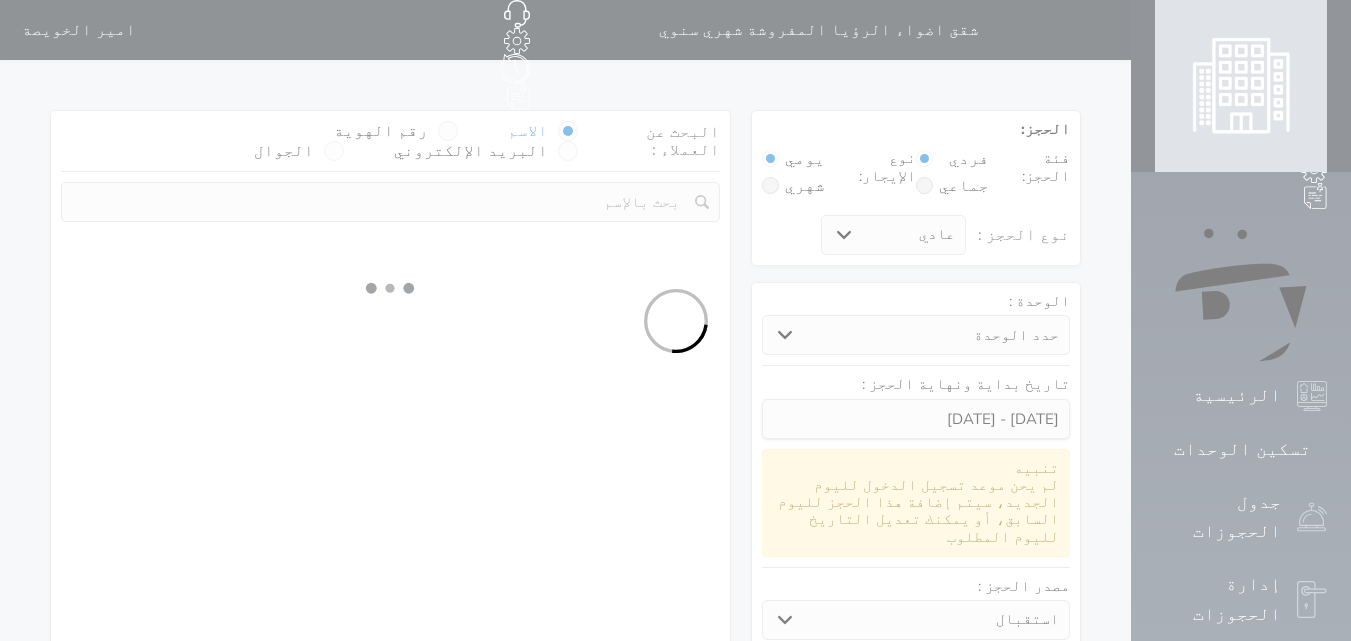 select 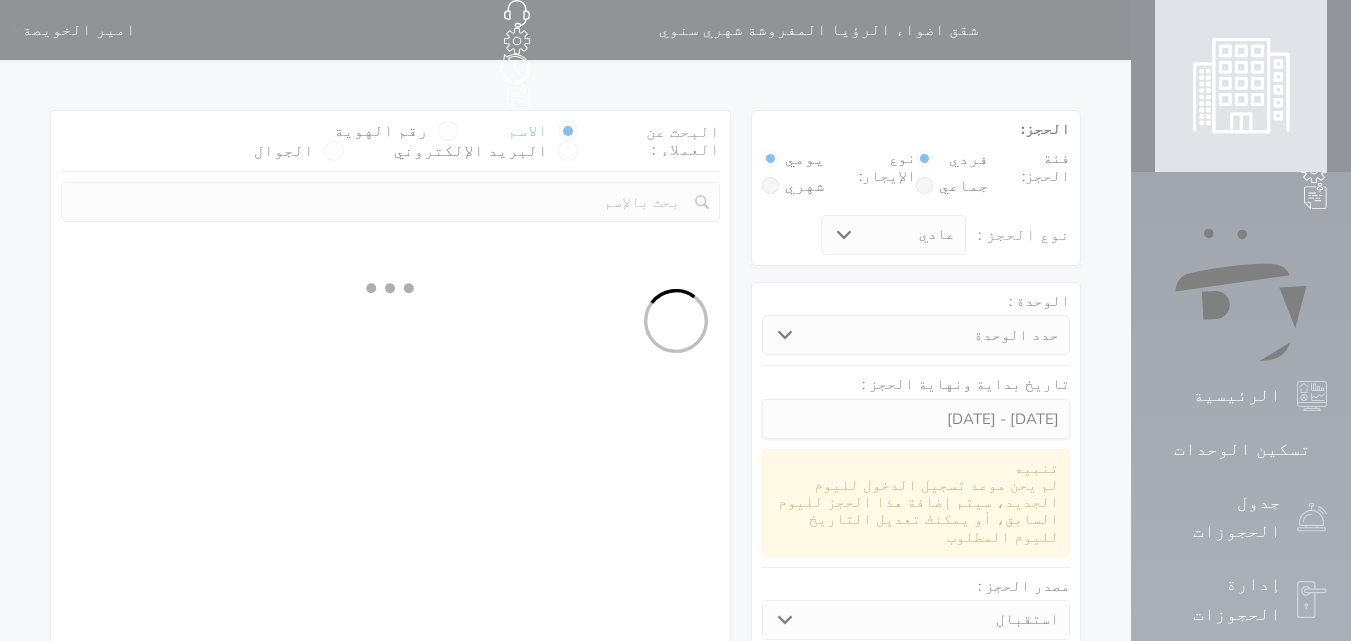 select on "7" 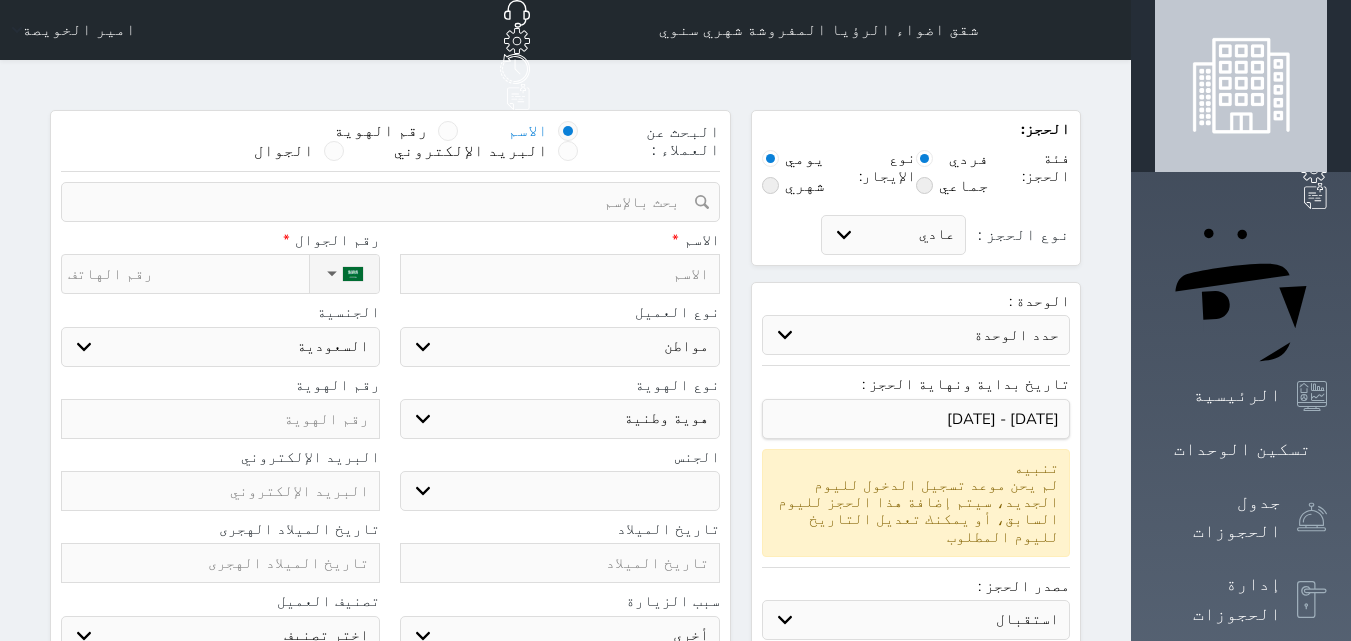 select 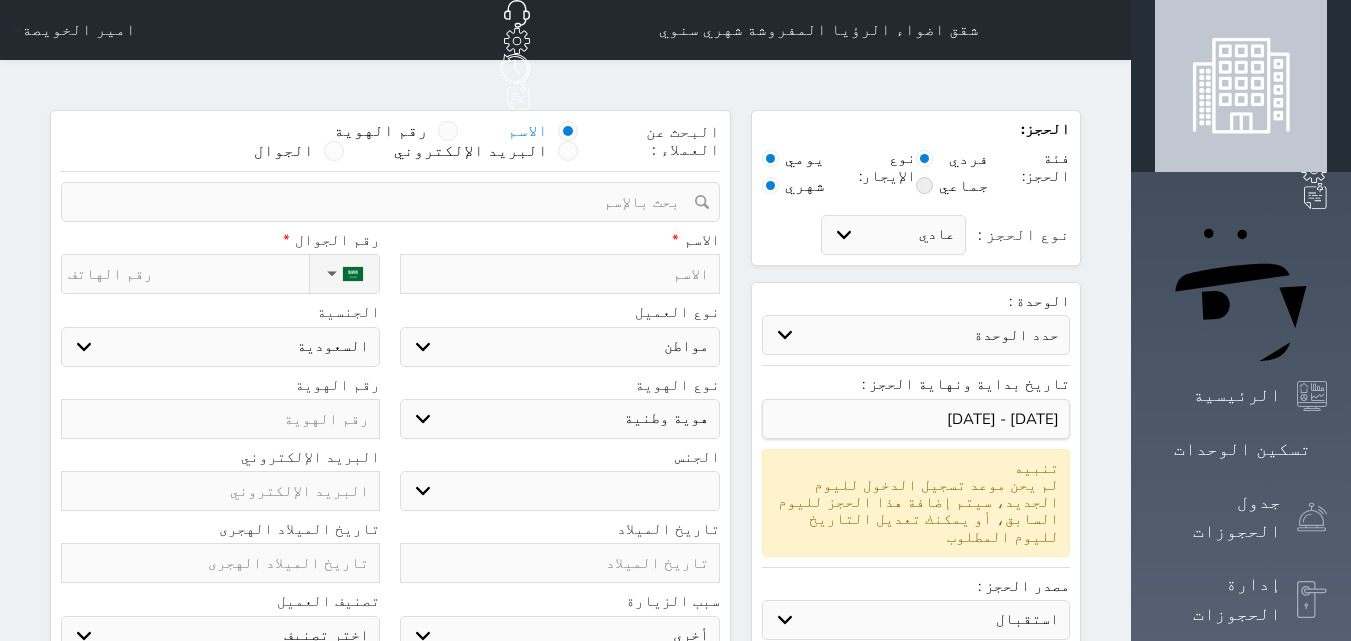radio on "false" 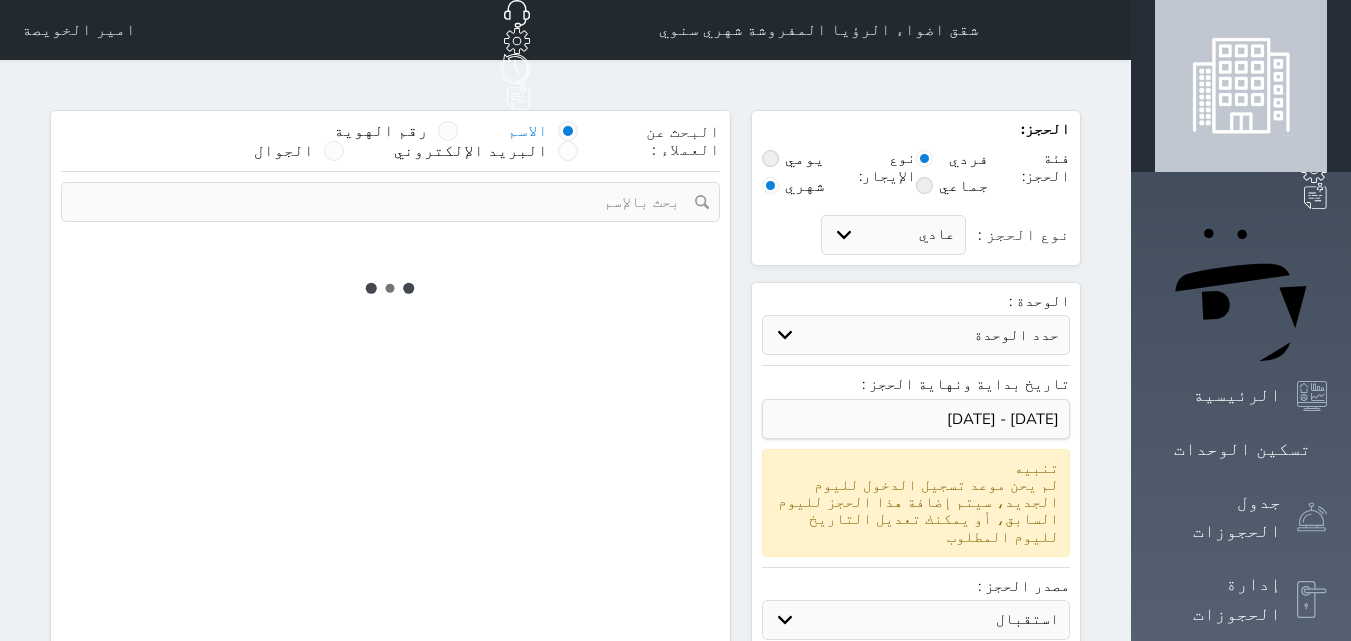 type on "1" 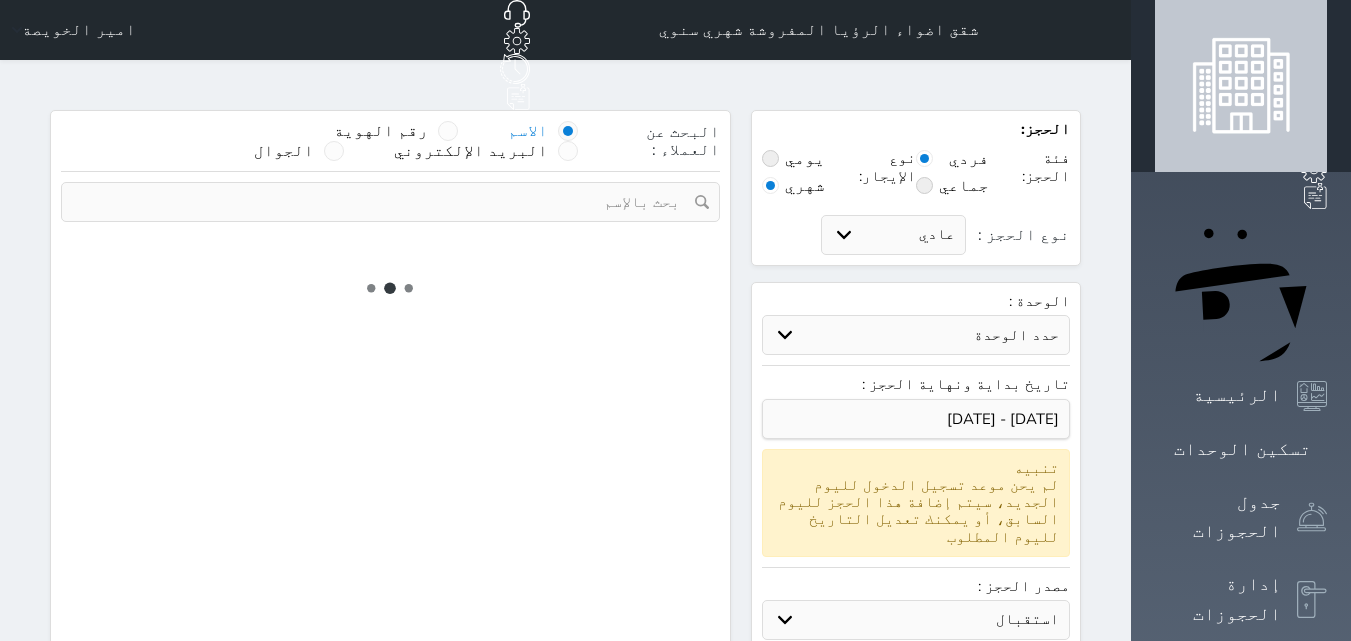 type on "0" 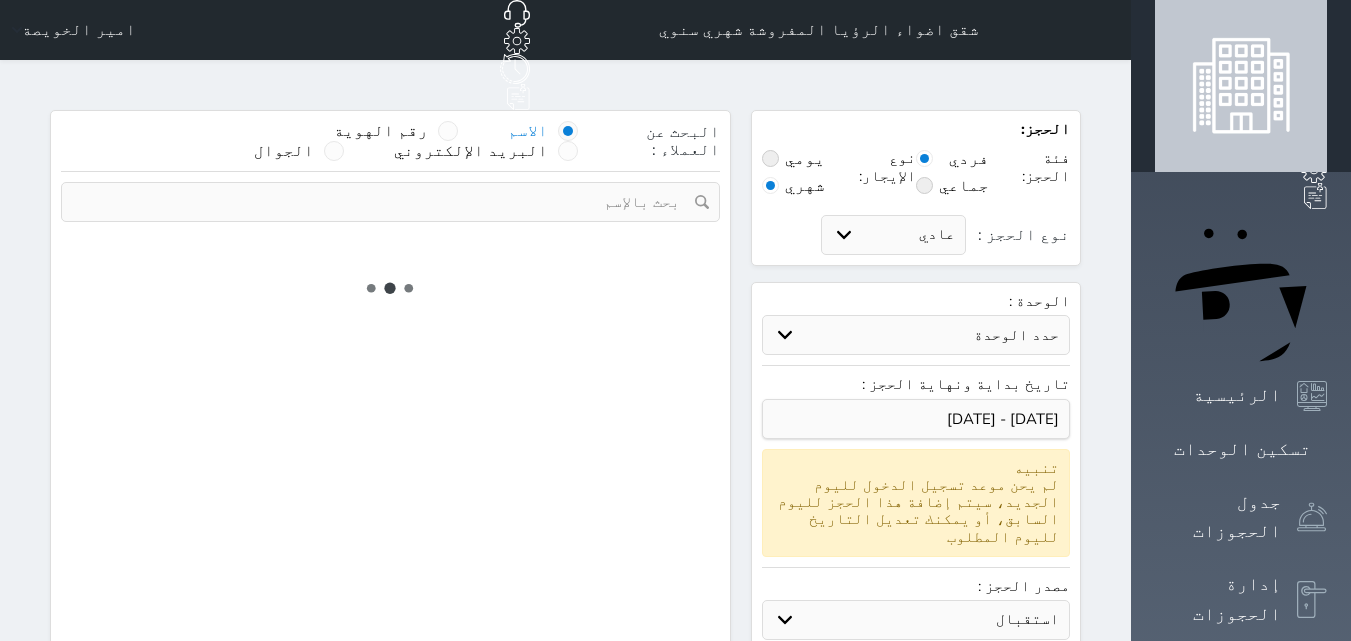 select on "1" 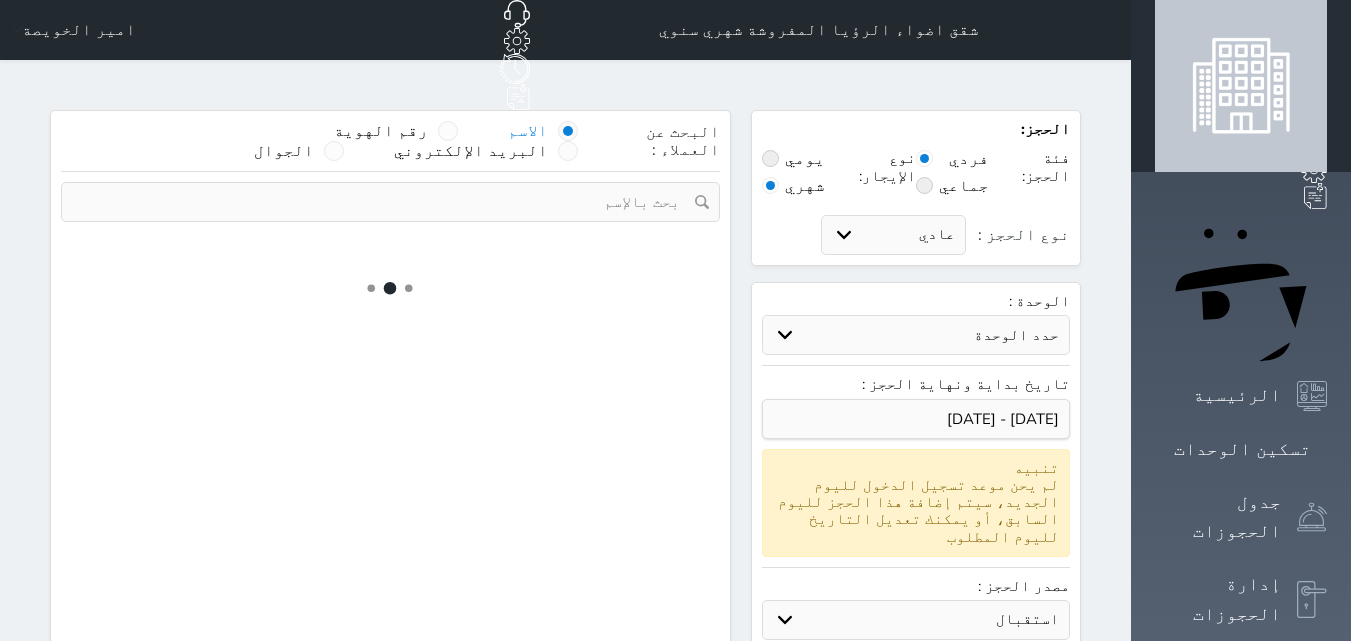 select on "113" 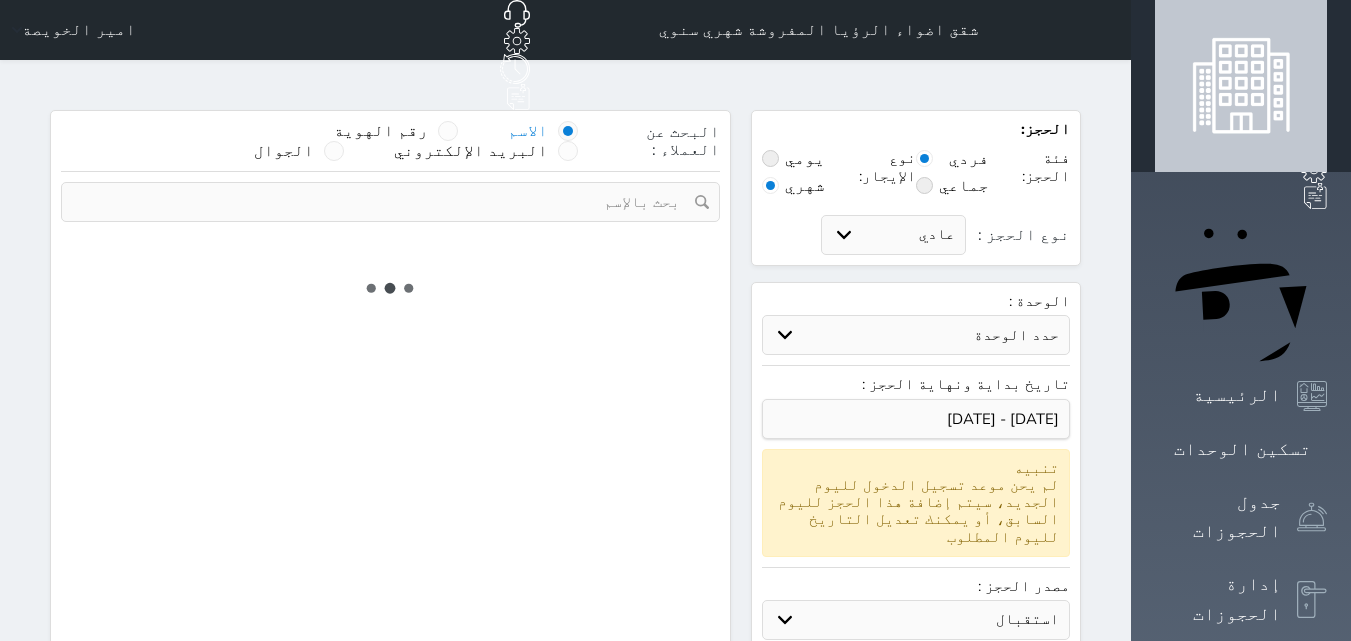 select on "1" 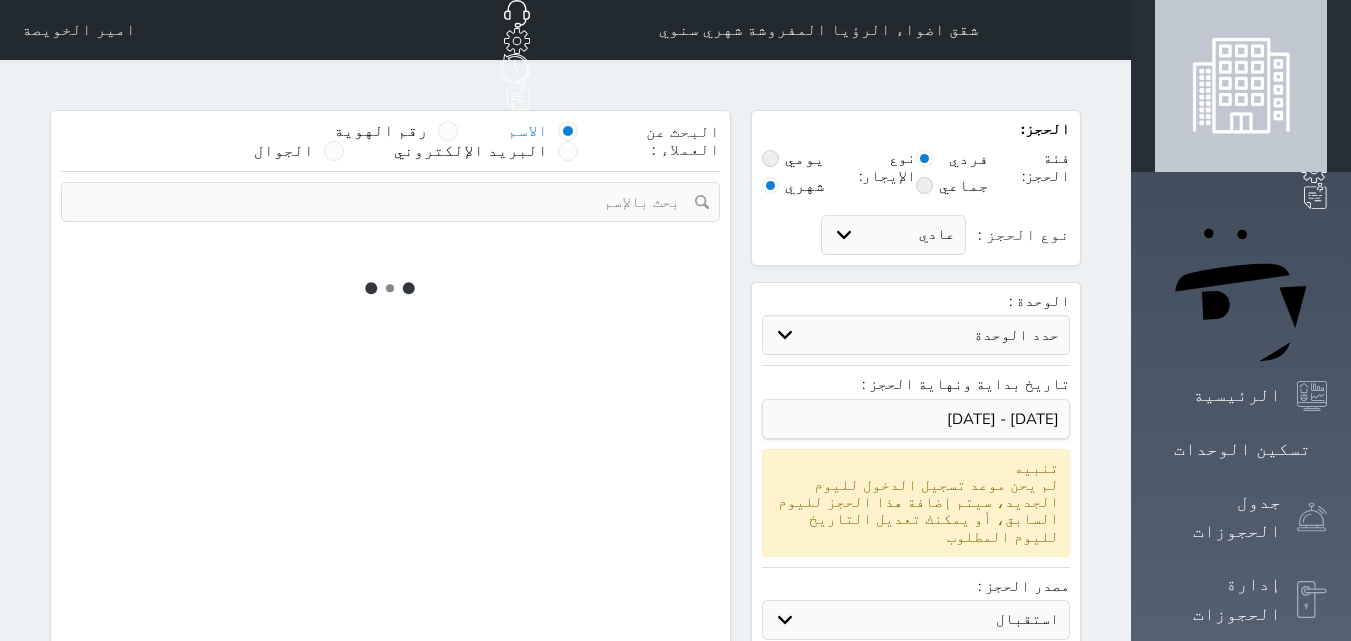 select 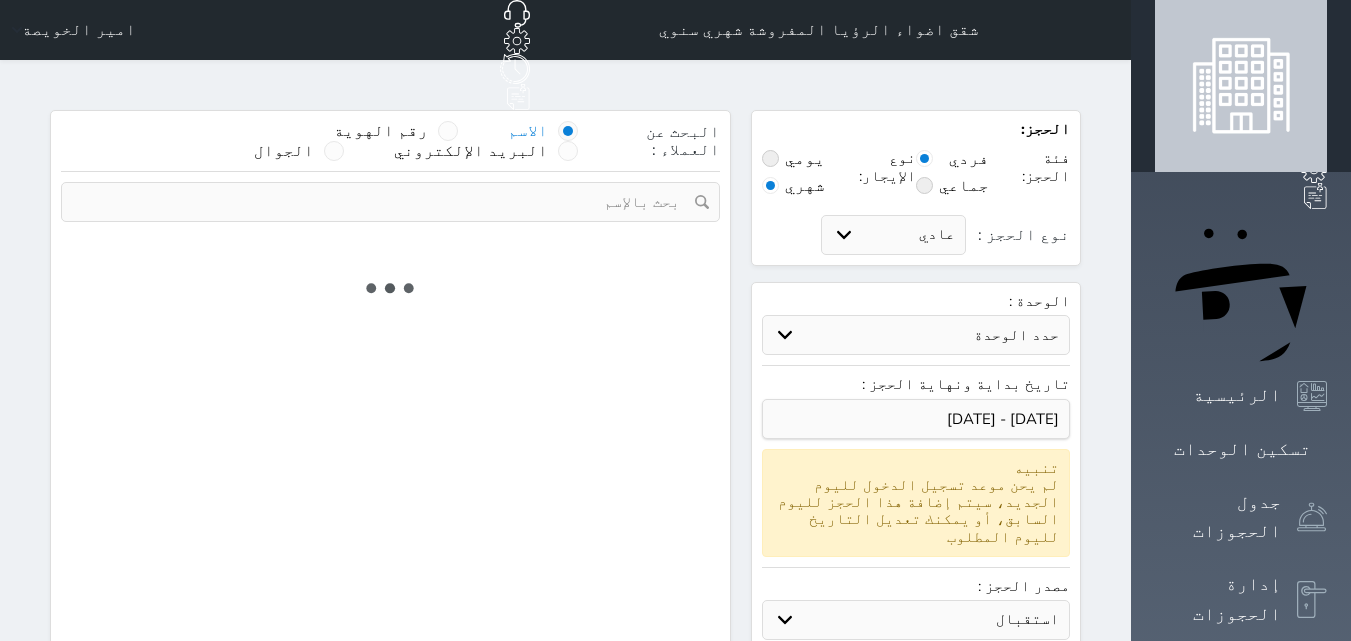 select on "7" 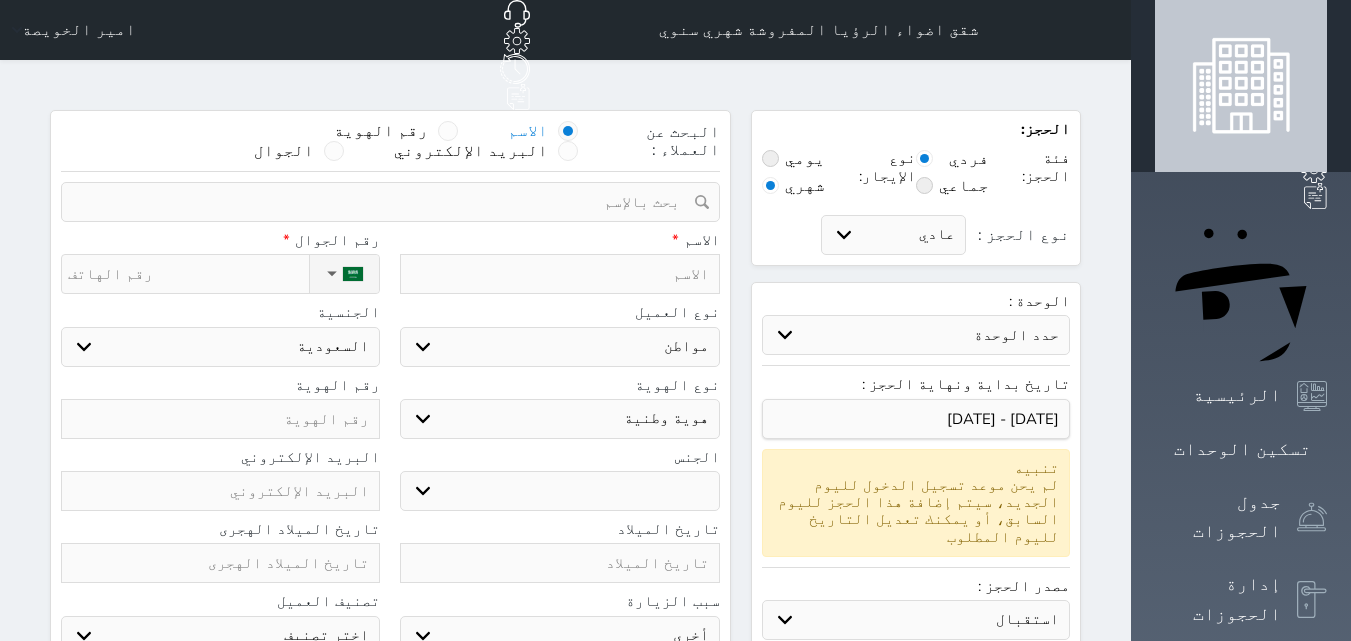 select 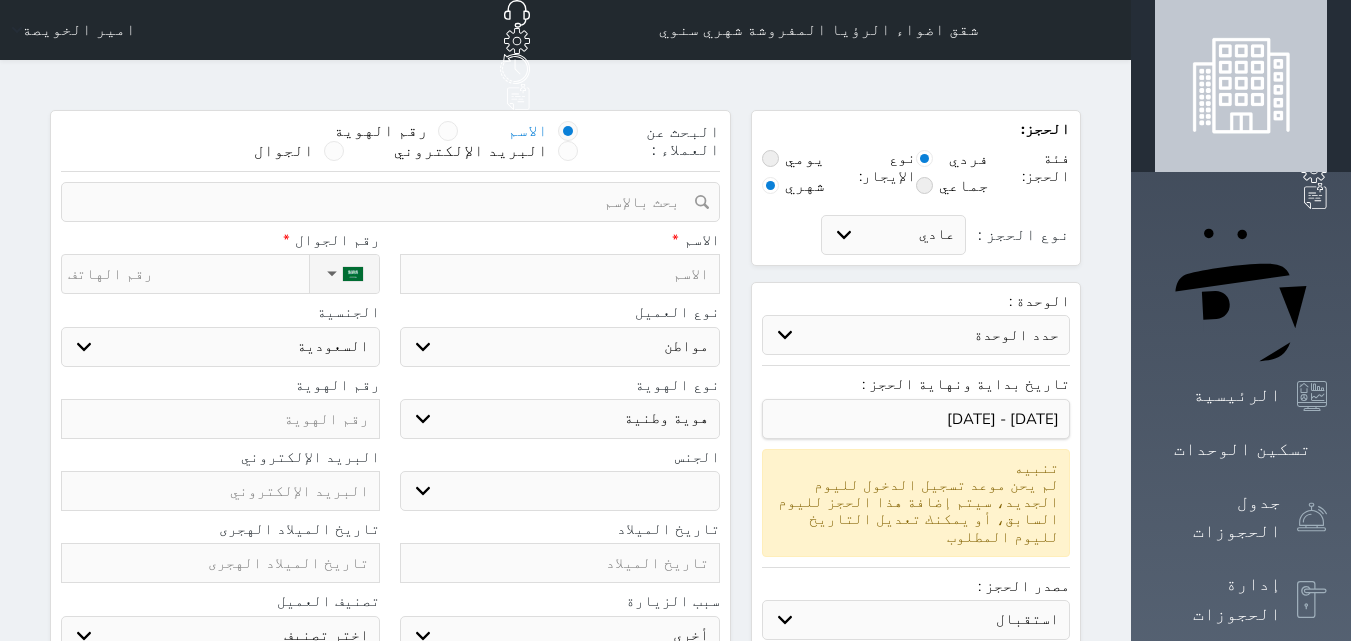 click at bounding box center [383, 202] 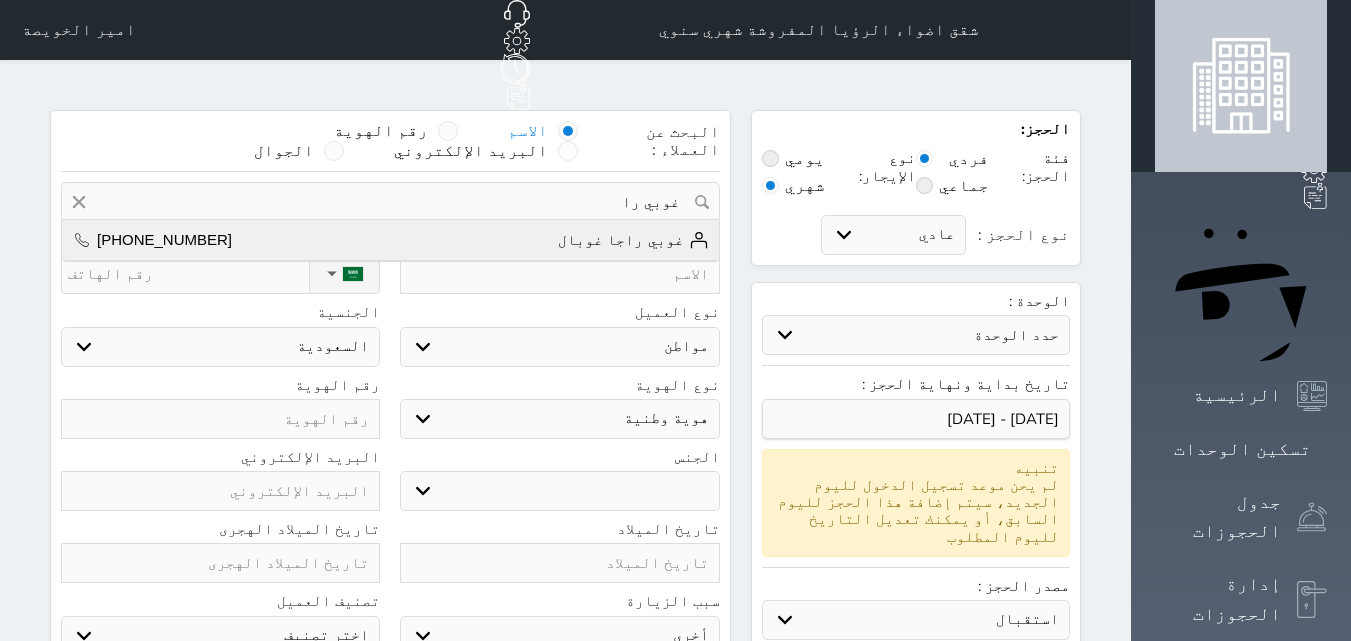 click on "غوبي راجا غوبال" at bounding box center [633, 240] 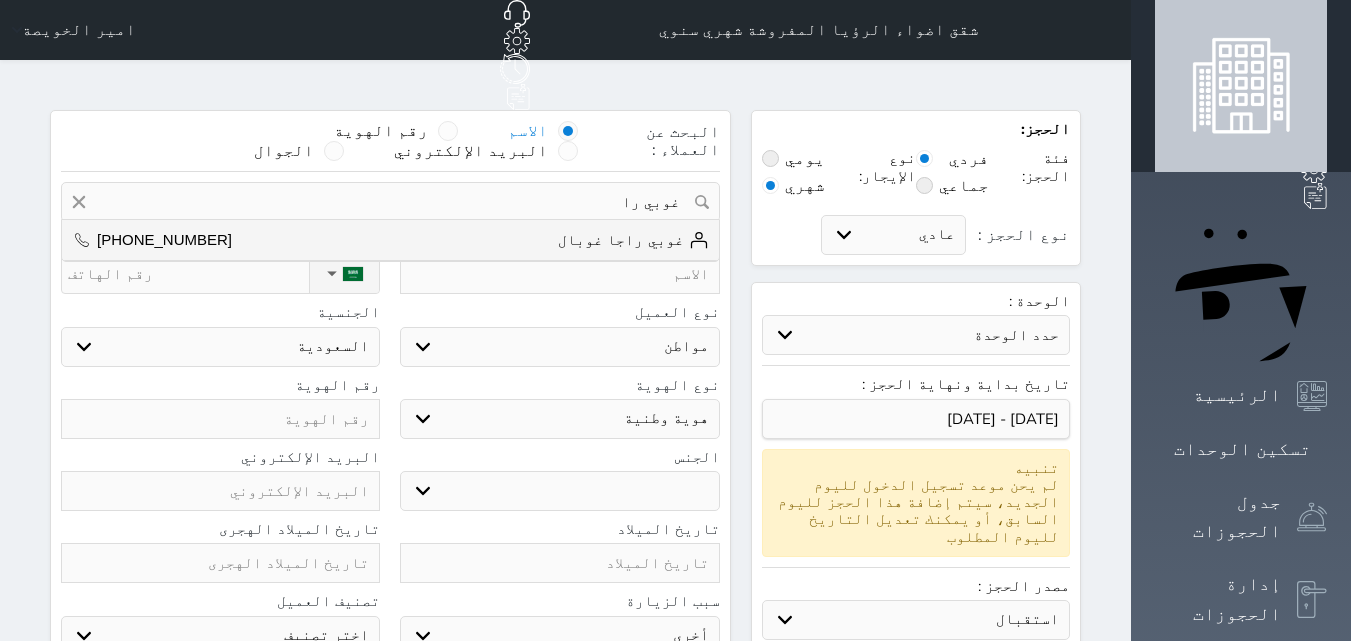 type on "غوبي راجا غوبال  ||  [PHONE_NUMBER]" 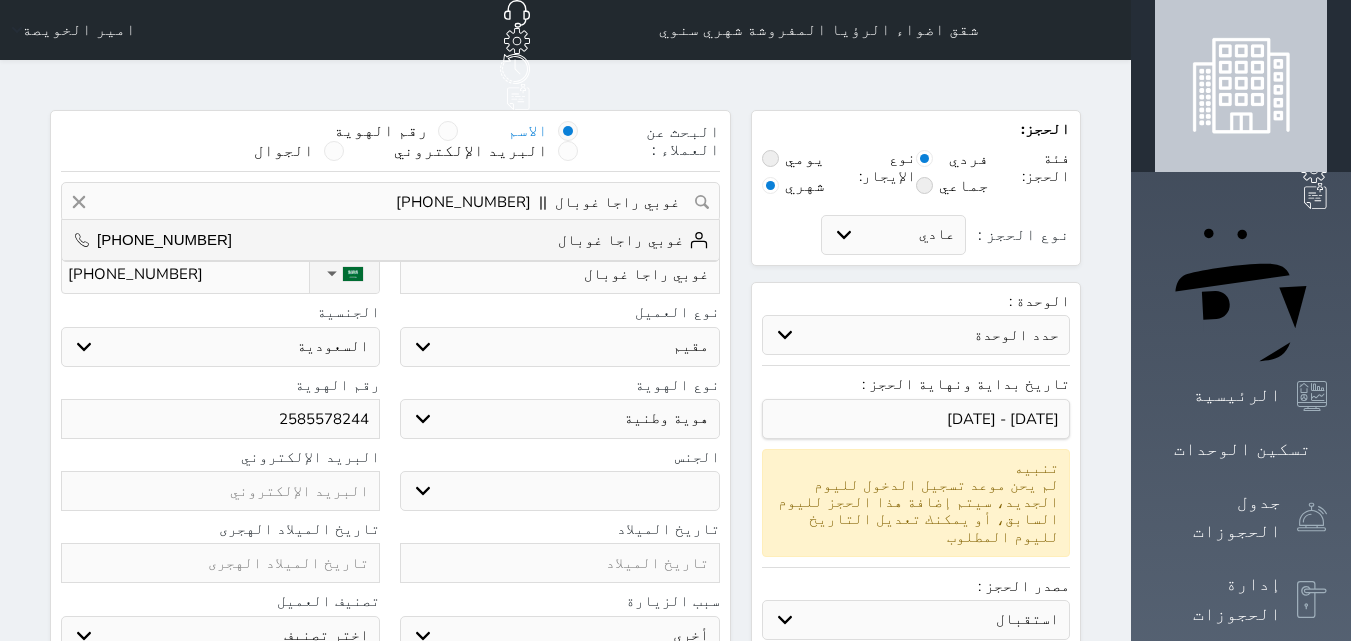 select on "321" 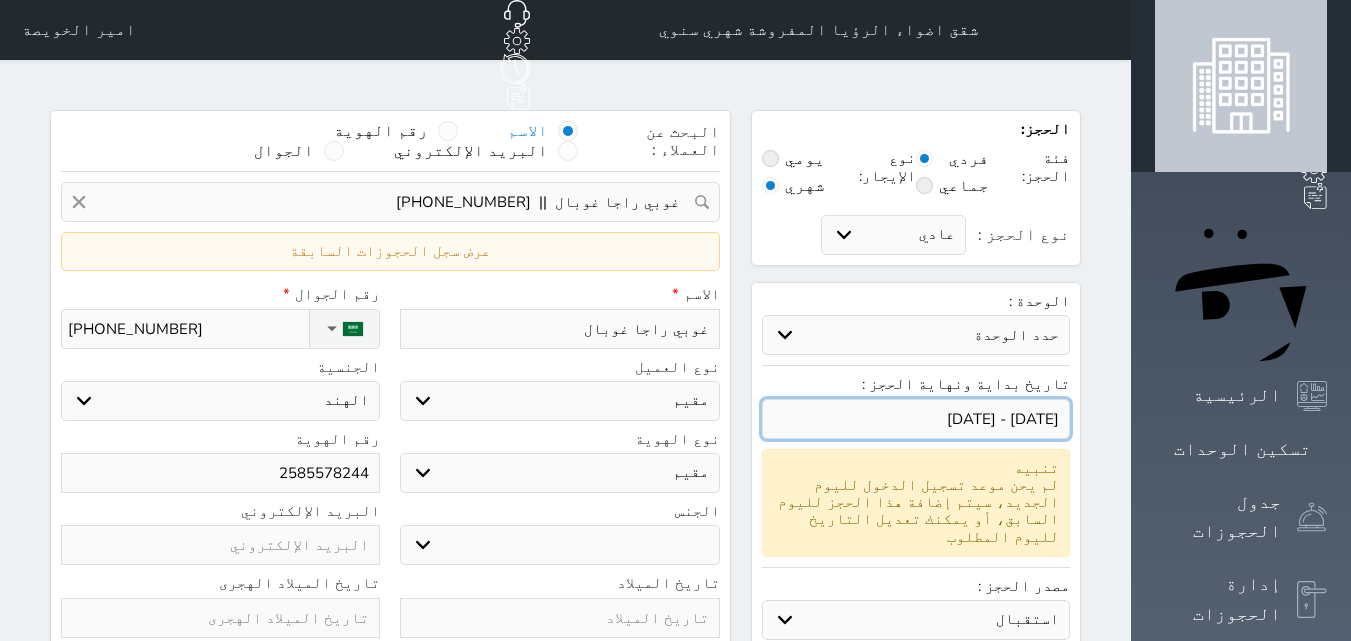click at bounding box center [916, 419] 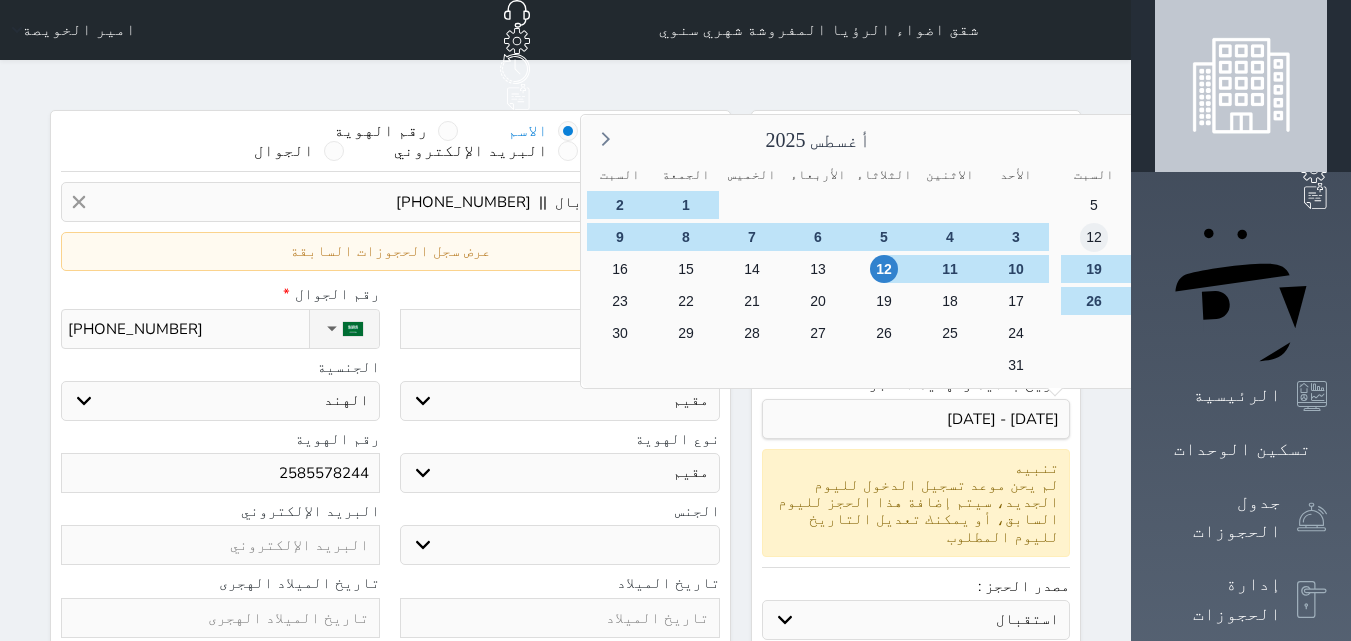 click on "12" at bounding box center [1093, 237] 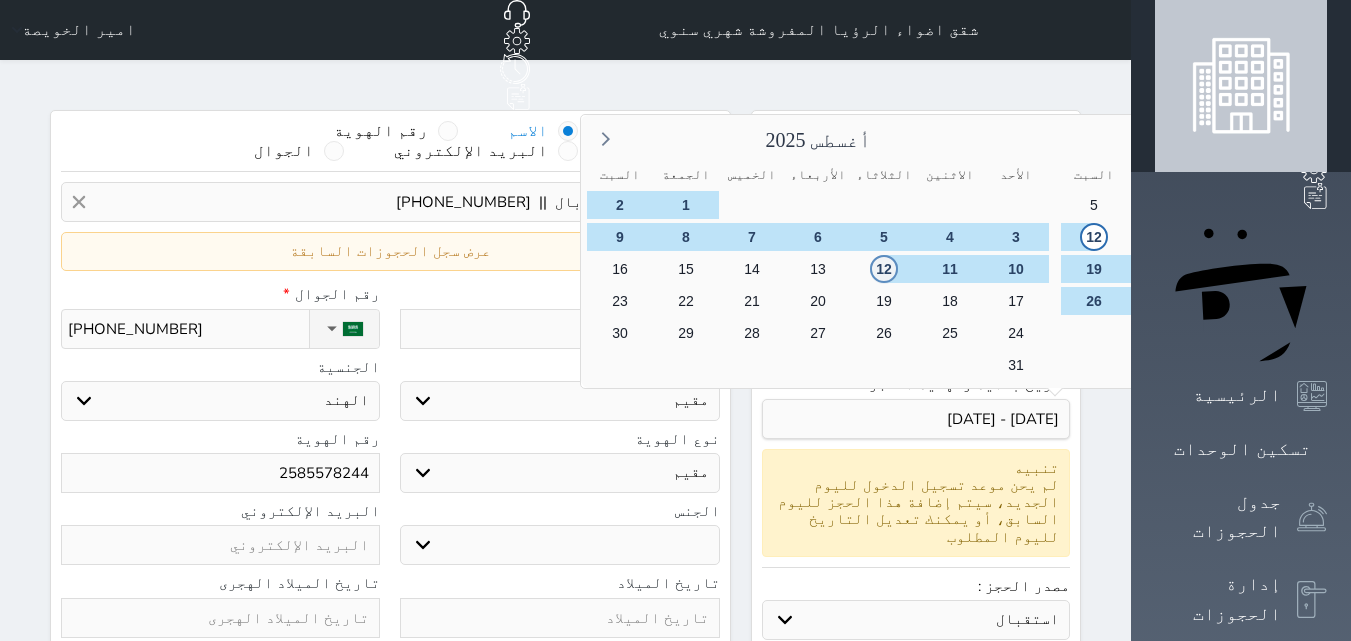 click on "12" at bounding box center (883, 269) 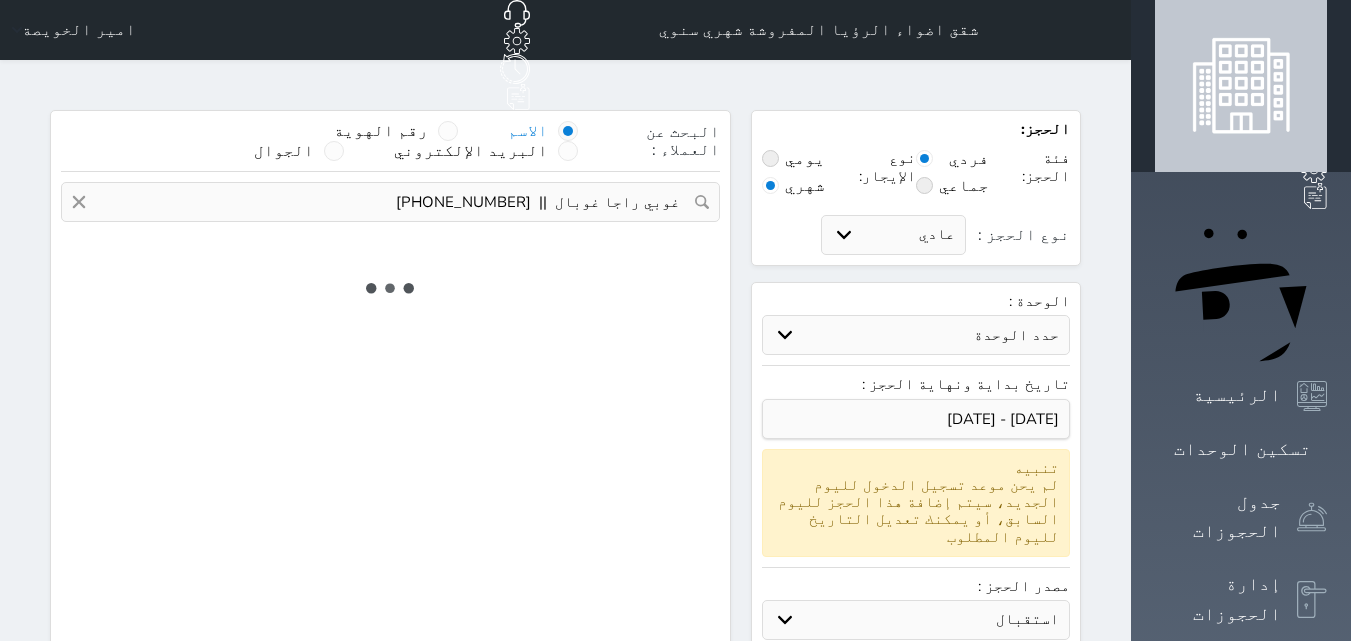 type on "1" 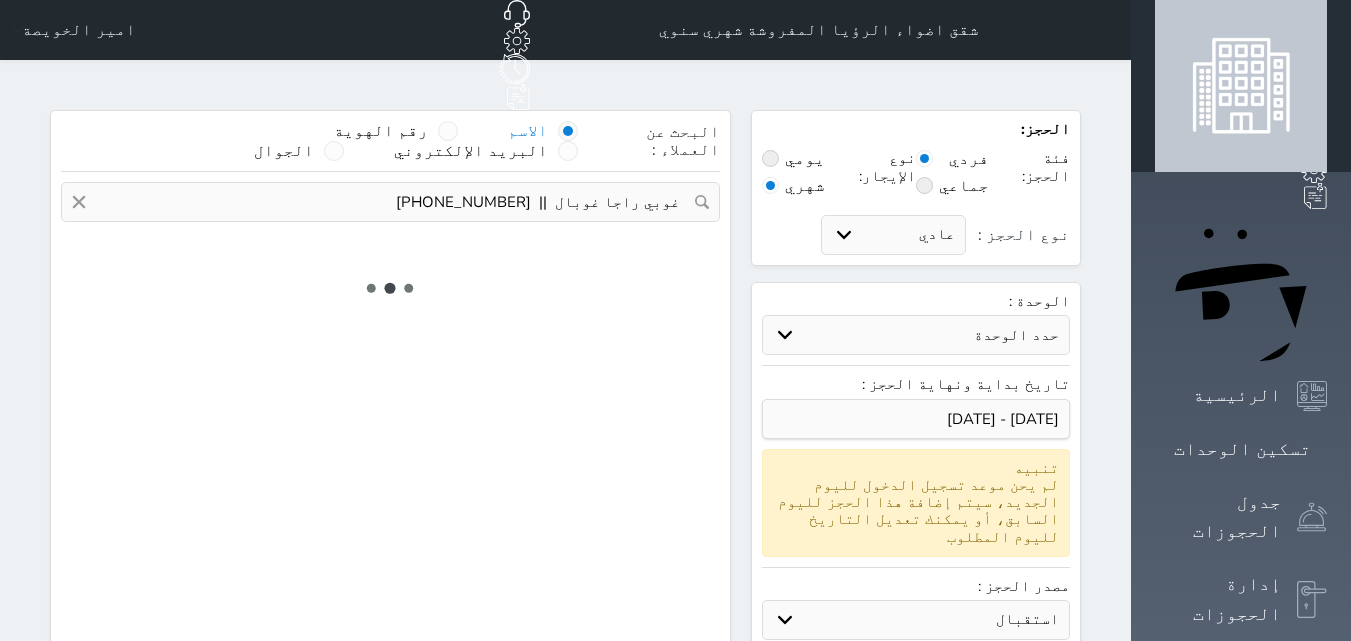 select on "4" 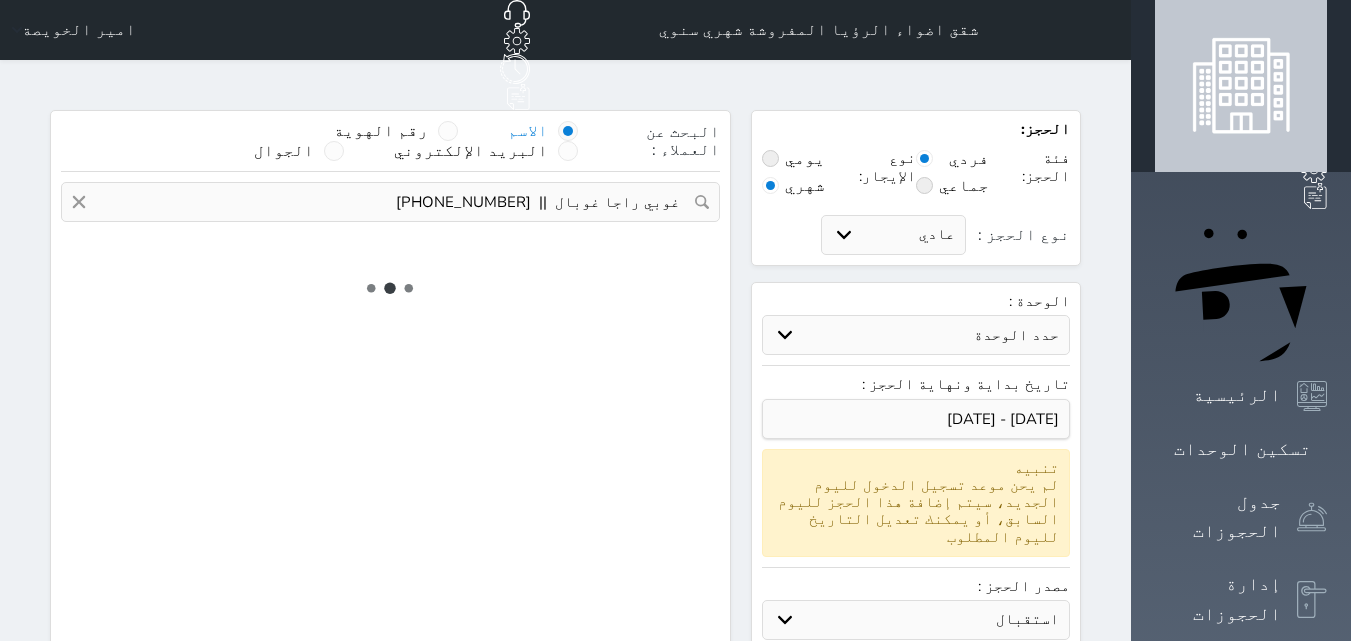 select on "321" 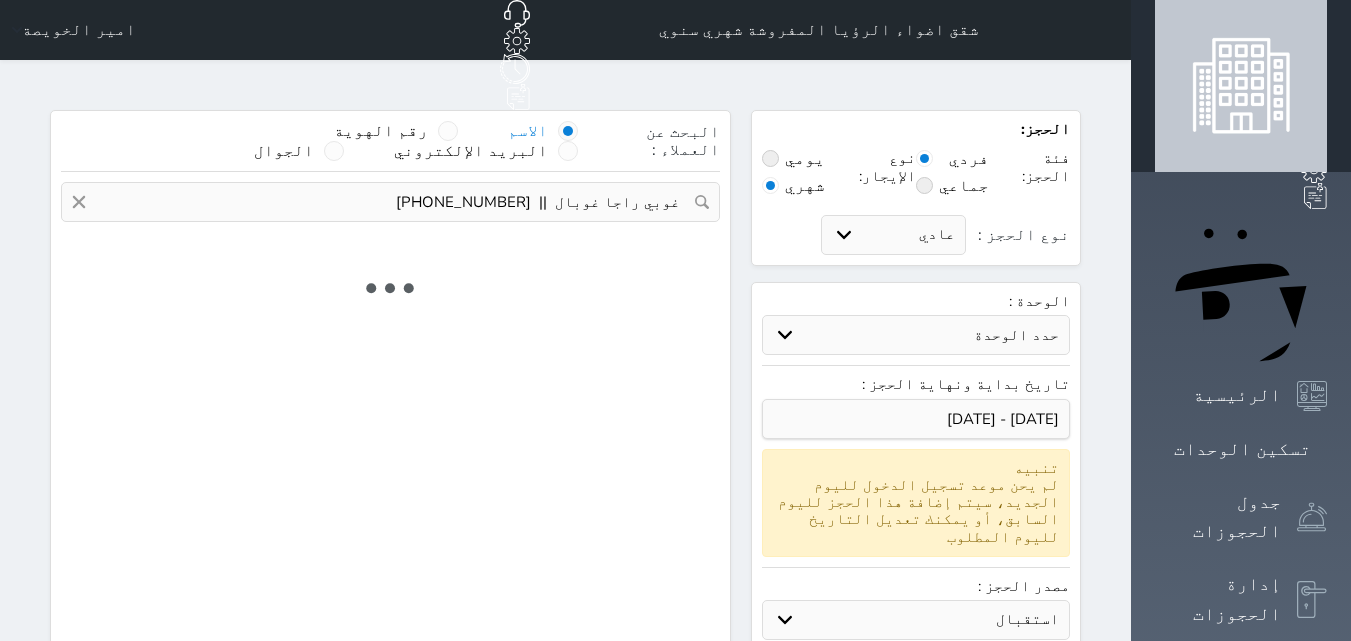 select on "4" 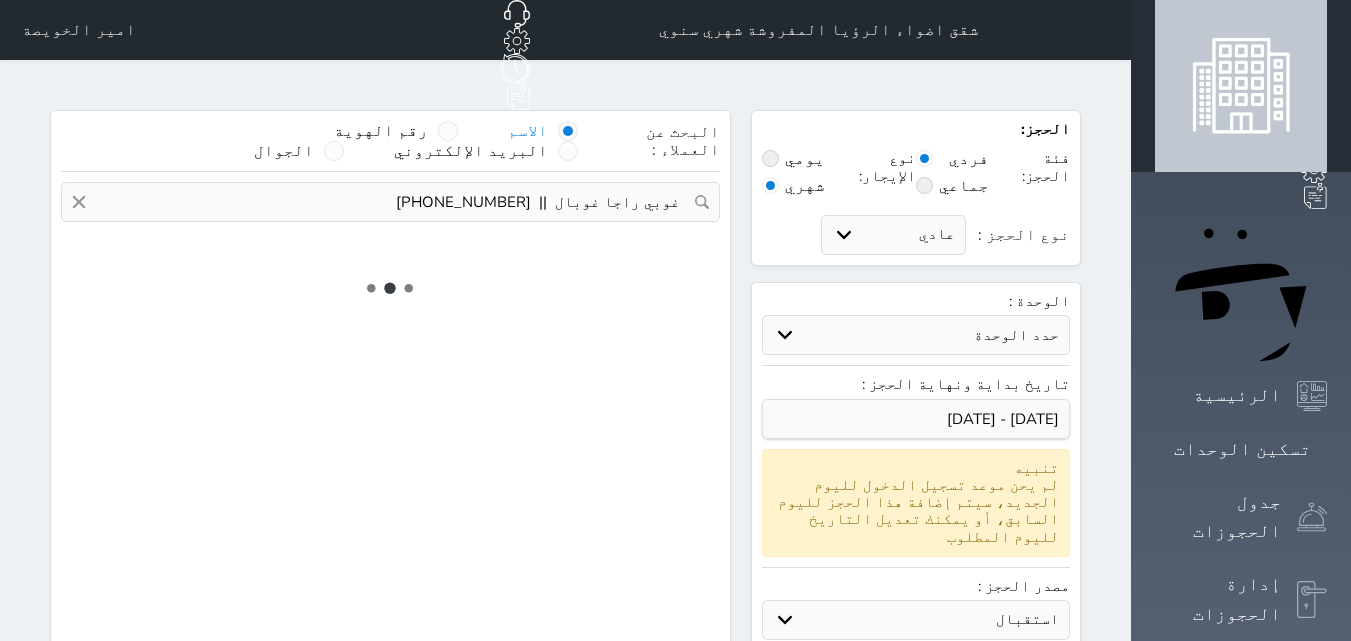 select on "7" 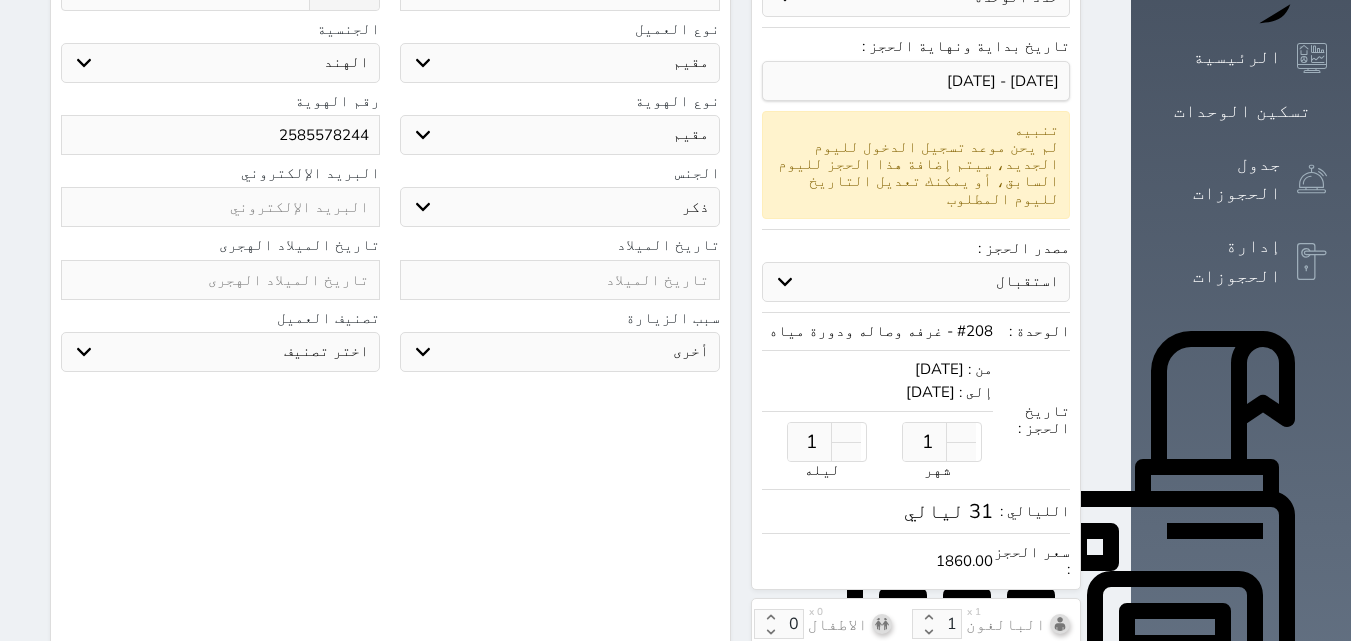 scroll, scrollTop: 400, scrollLeft: 0, axis: vertical 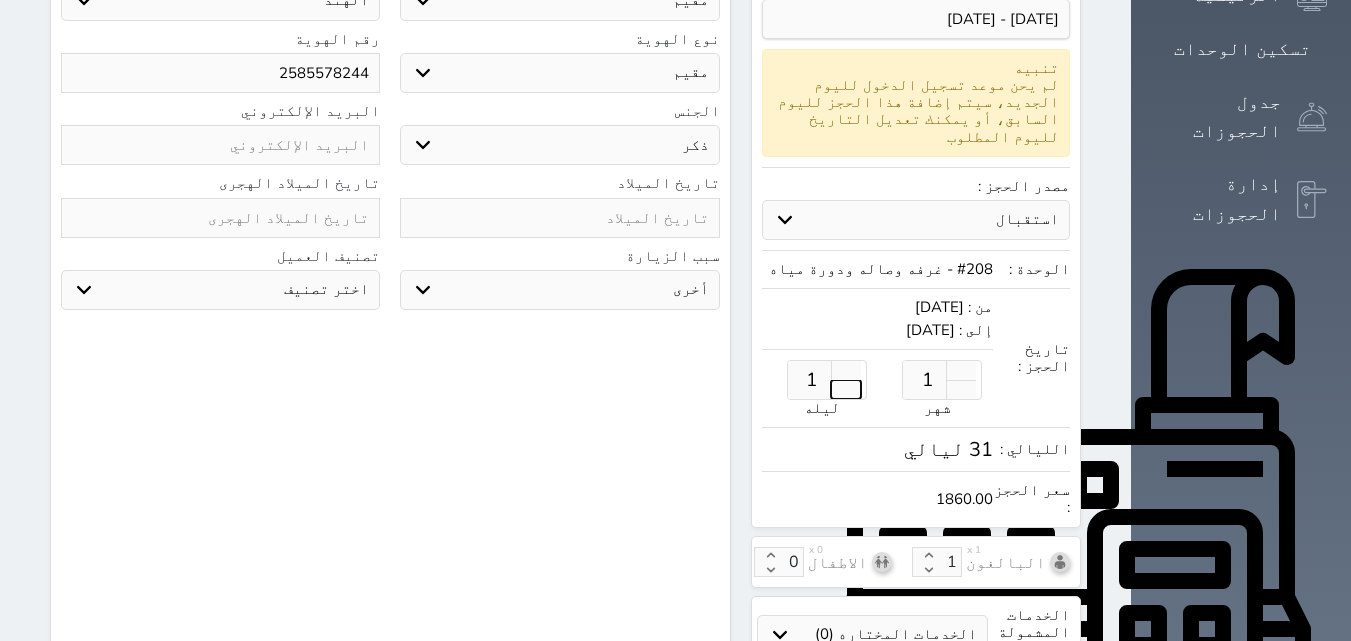 click at bounding box center (846, 389) 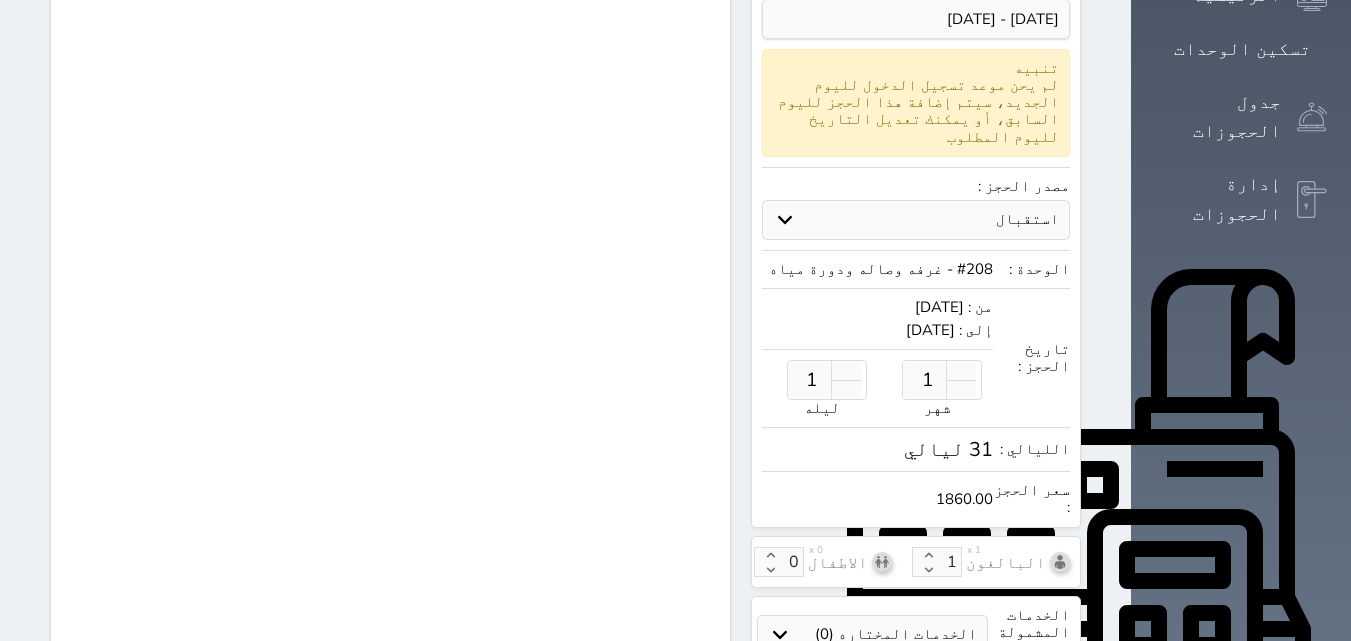 type on "0" 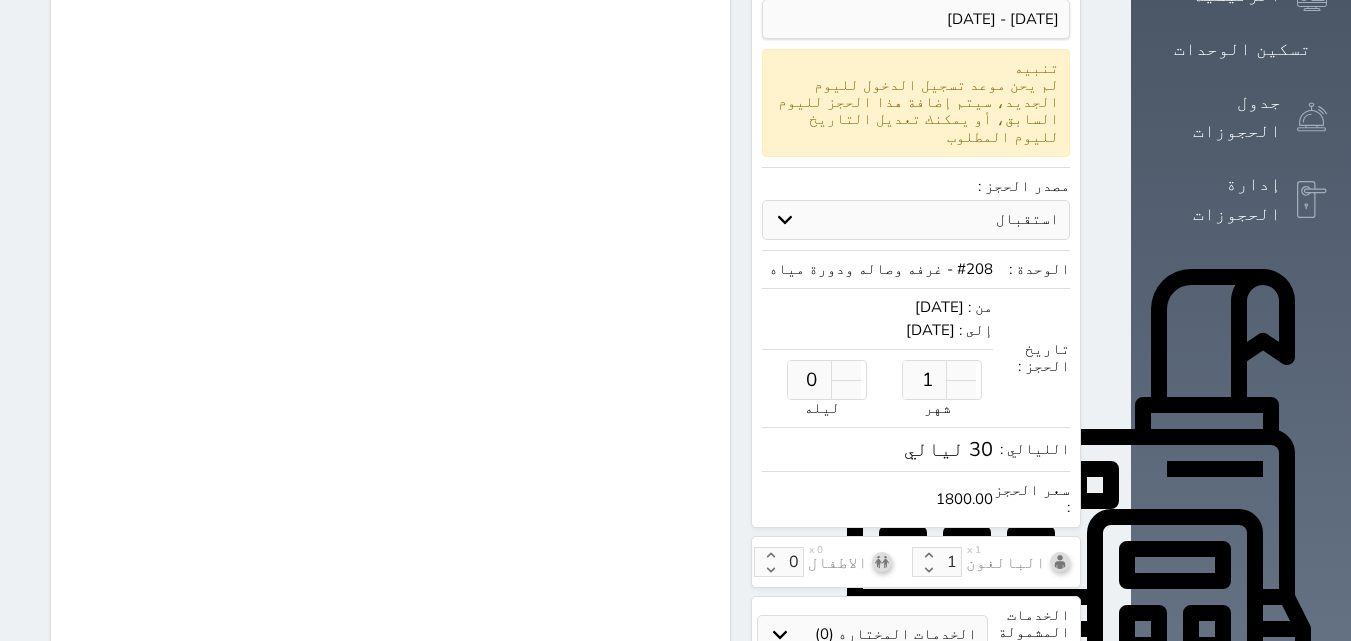 select on "4" 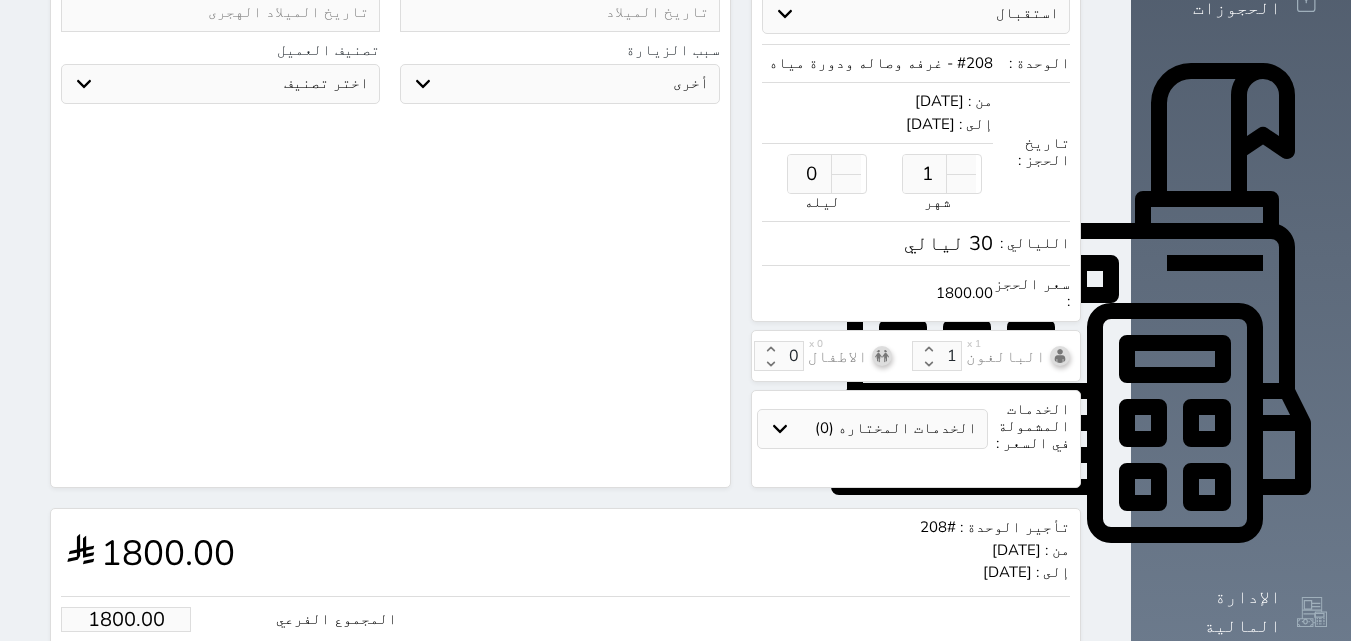 scroll, scrollTop: 668, scrollLeft: 0, axis: vertical 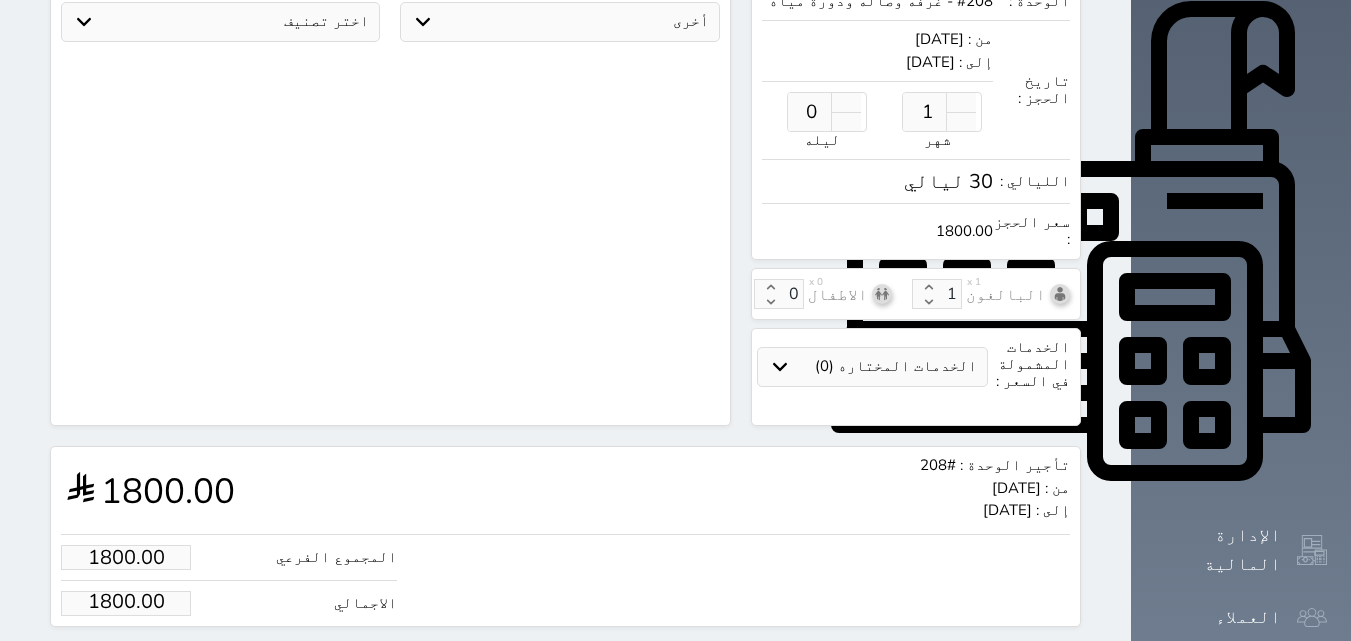 drag, startPoint x: 137, startPoint y: 498, endPoint x: 54, endPoint y: 511, distance: 84.0119 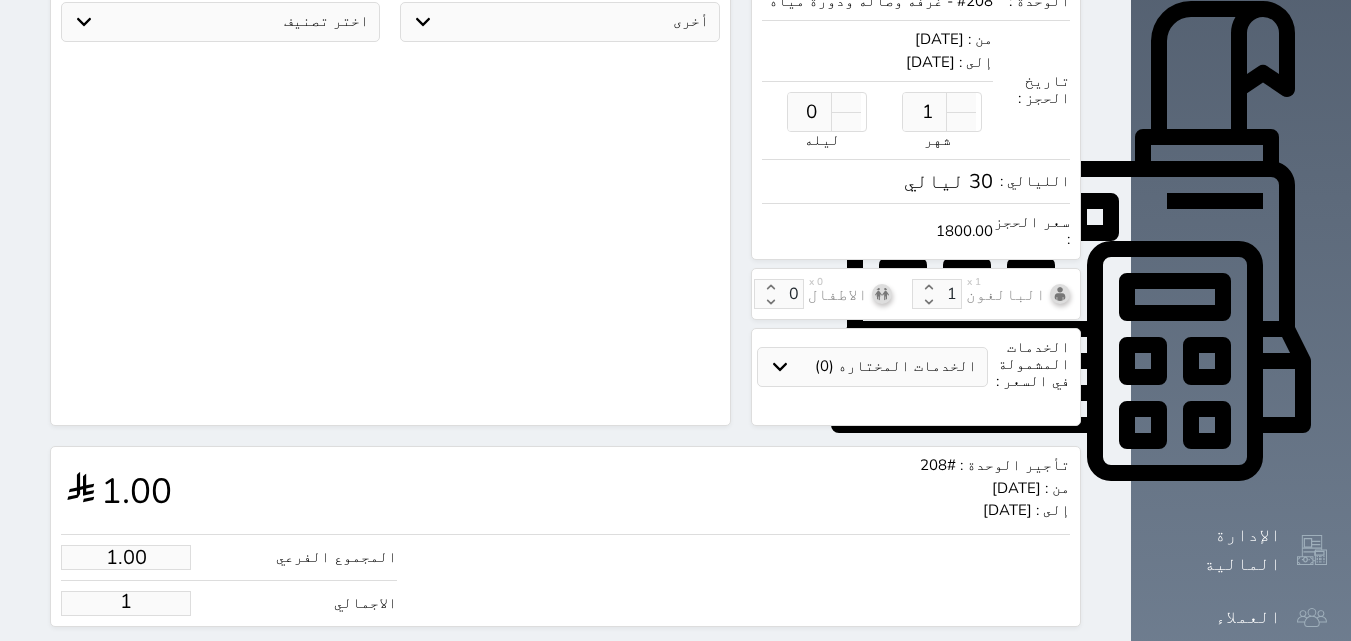 type on "17.00" 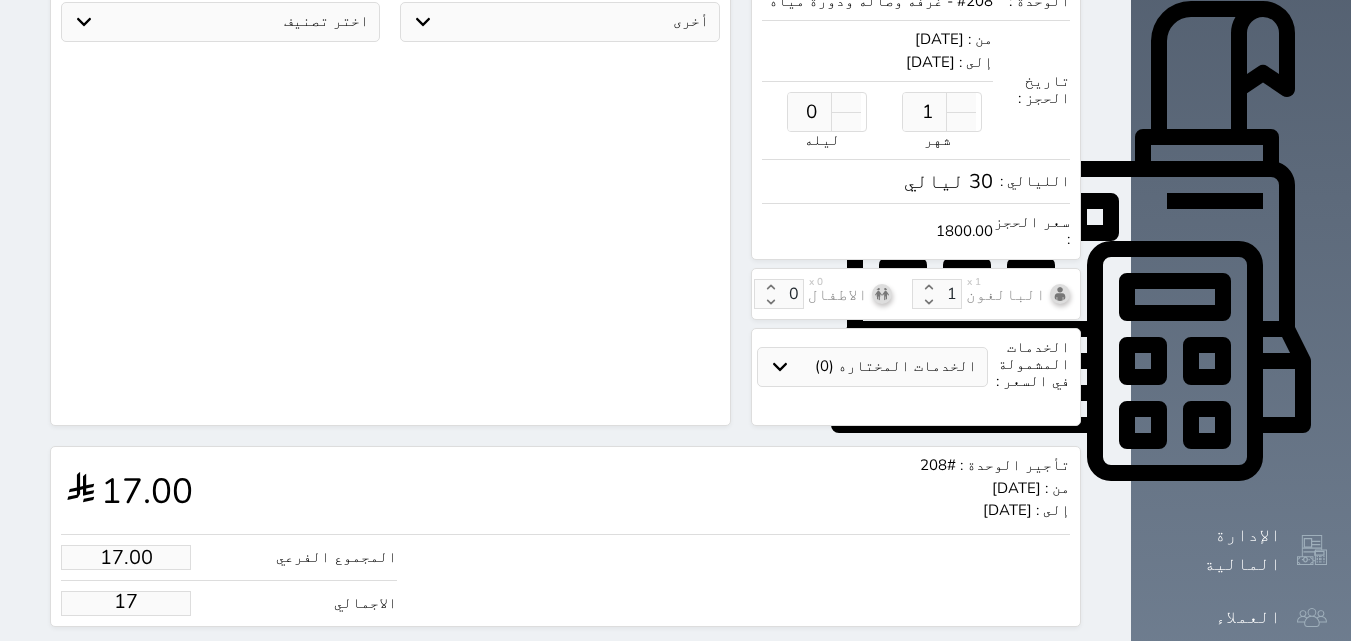 type on "170.00" 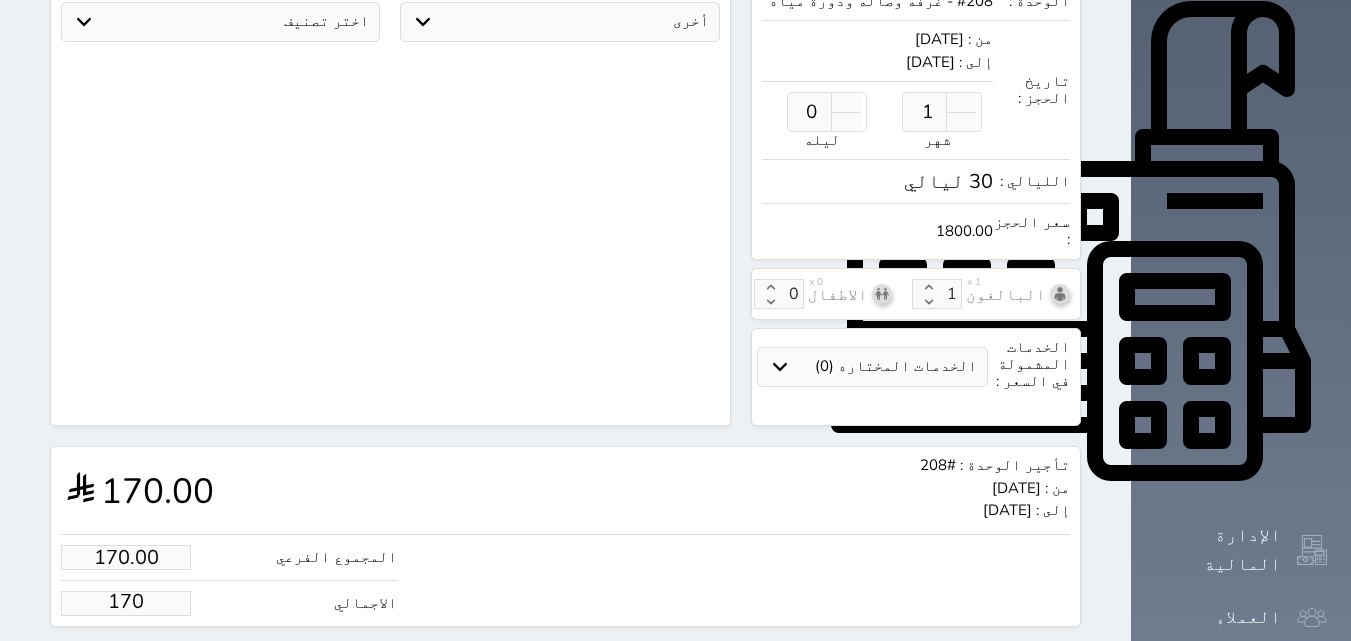 type on "1700.00" 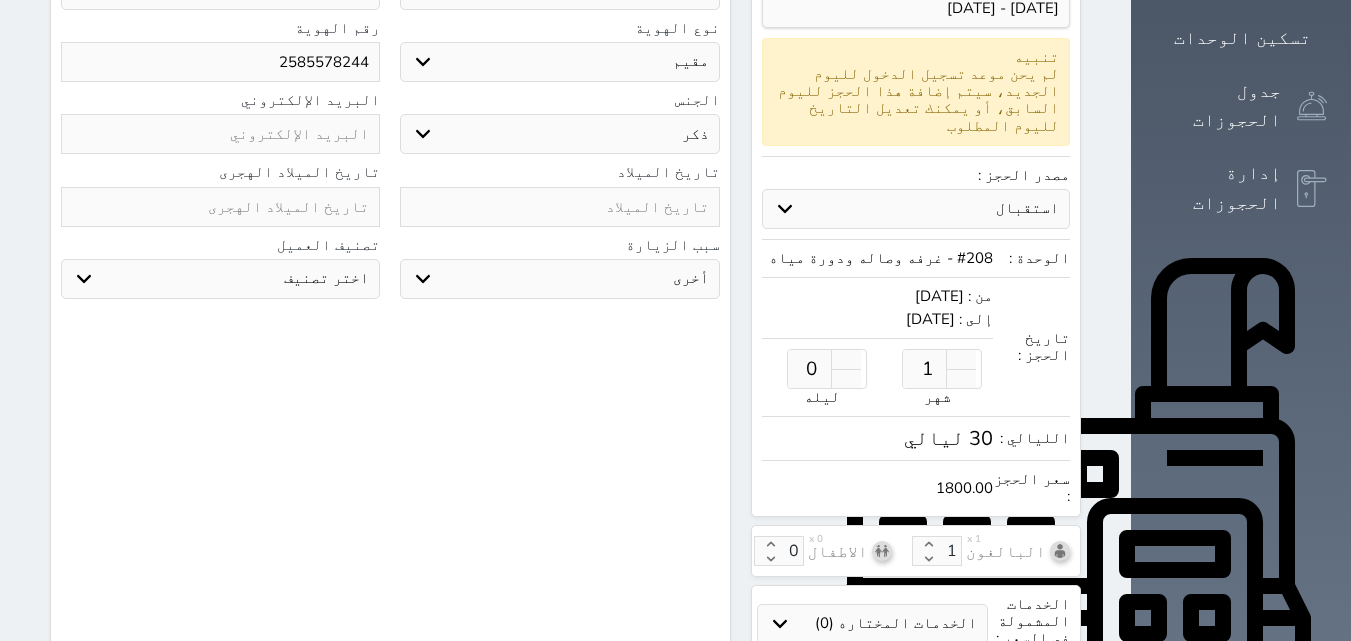 scroll, scrollTop: 668, scrollLeft: 0, axis: vertical 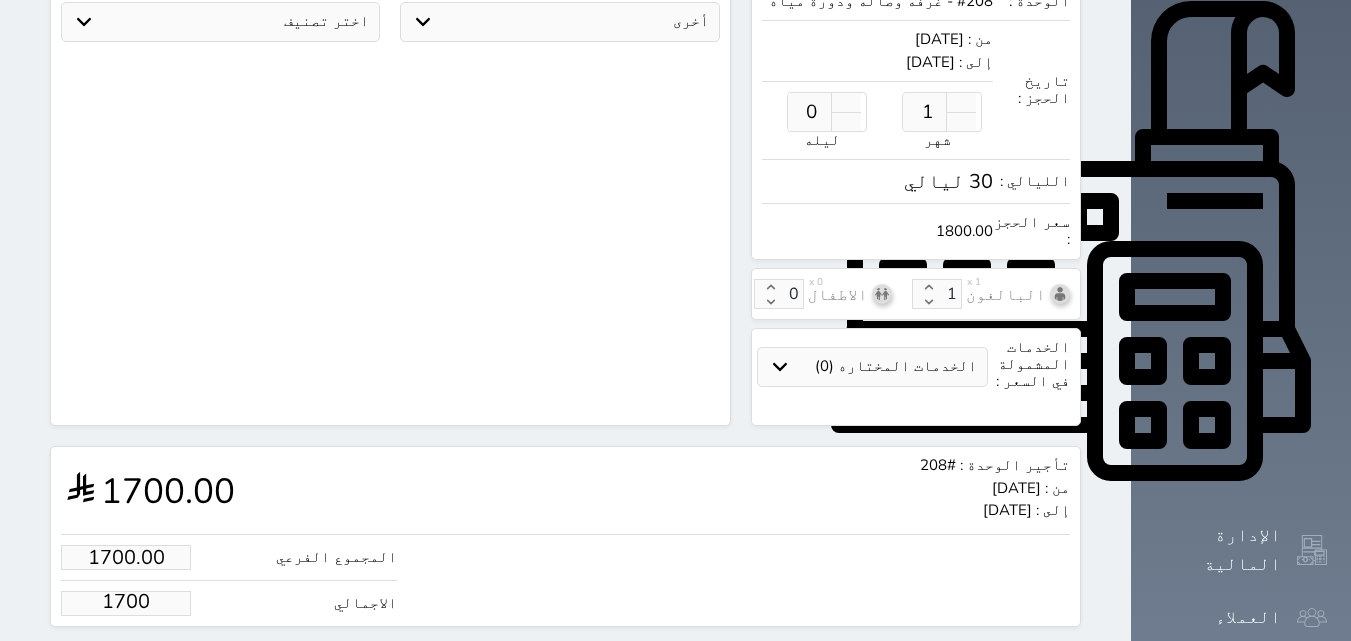 type on "1700.00" 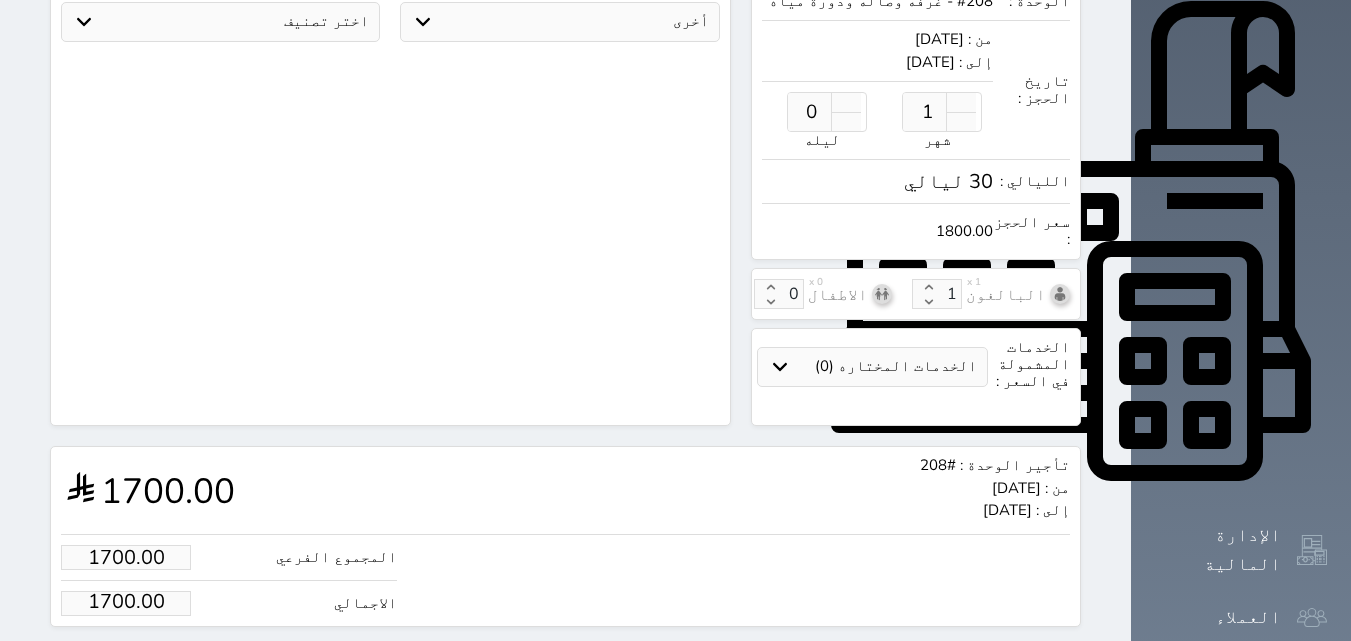 scroll, scrollTop: 0, scrollLeft: 0, axis: both 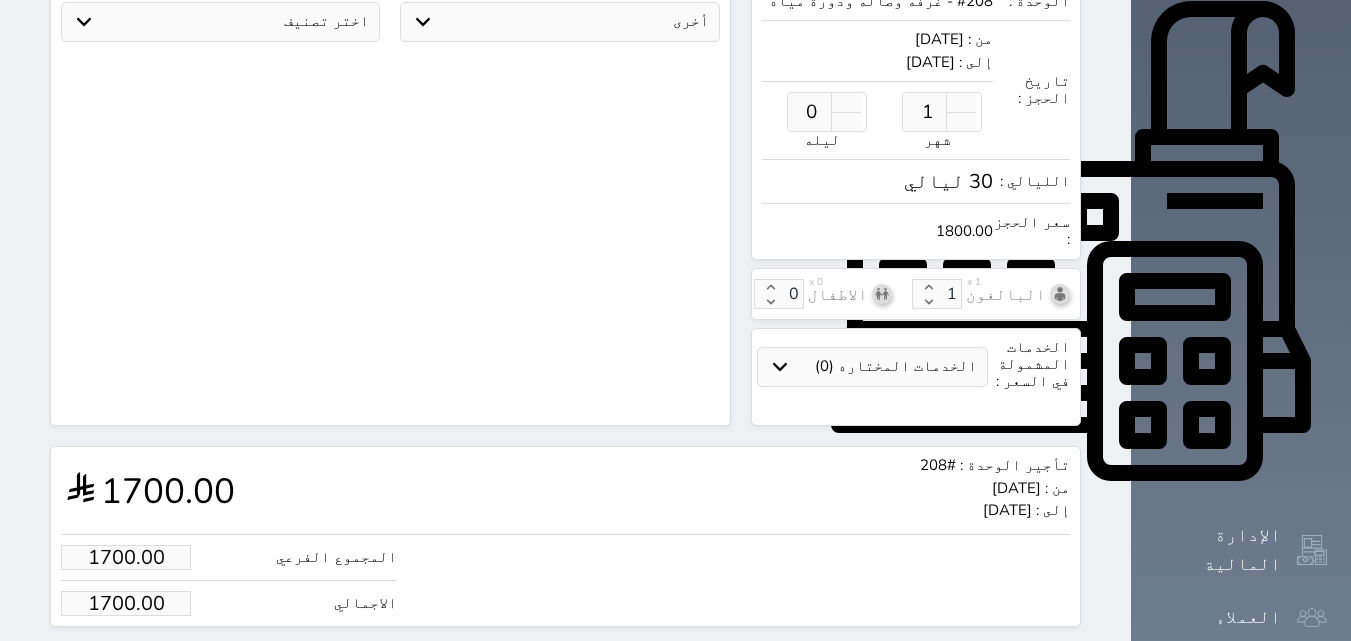 click on "حجز" at bounding box center (149, 664) 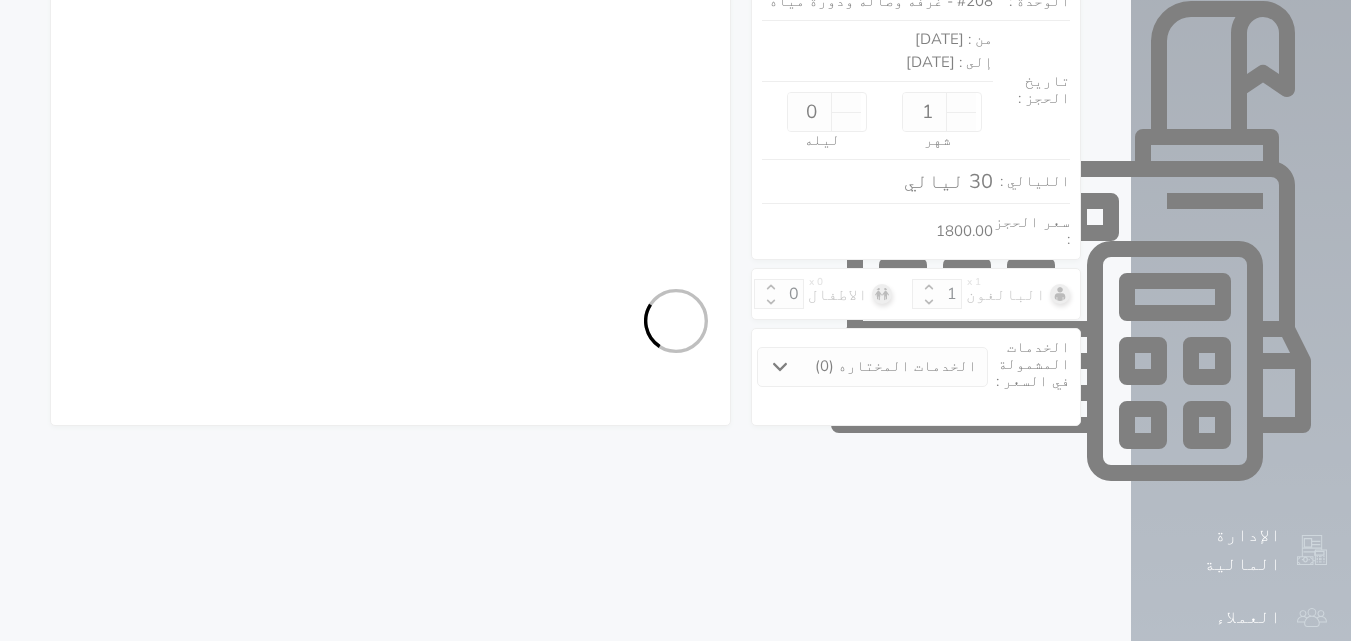 select on "4" 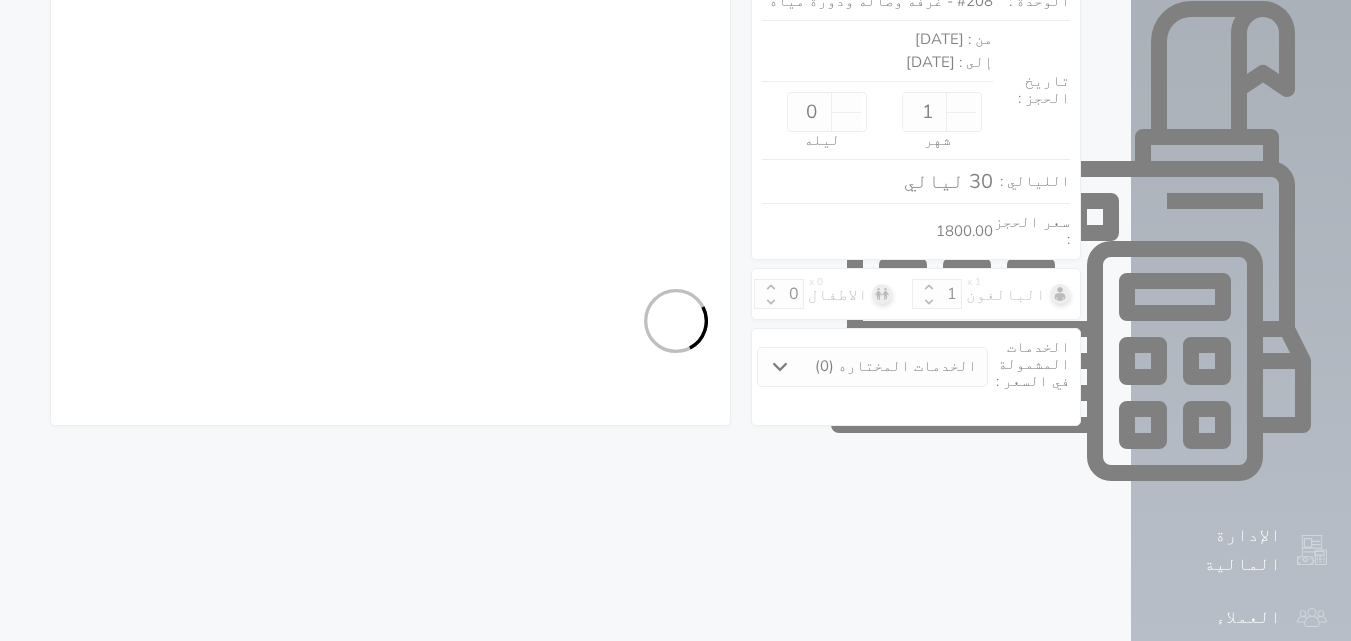 select on "321" 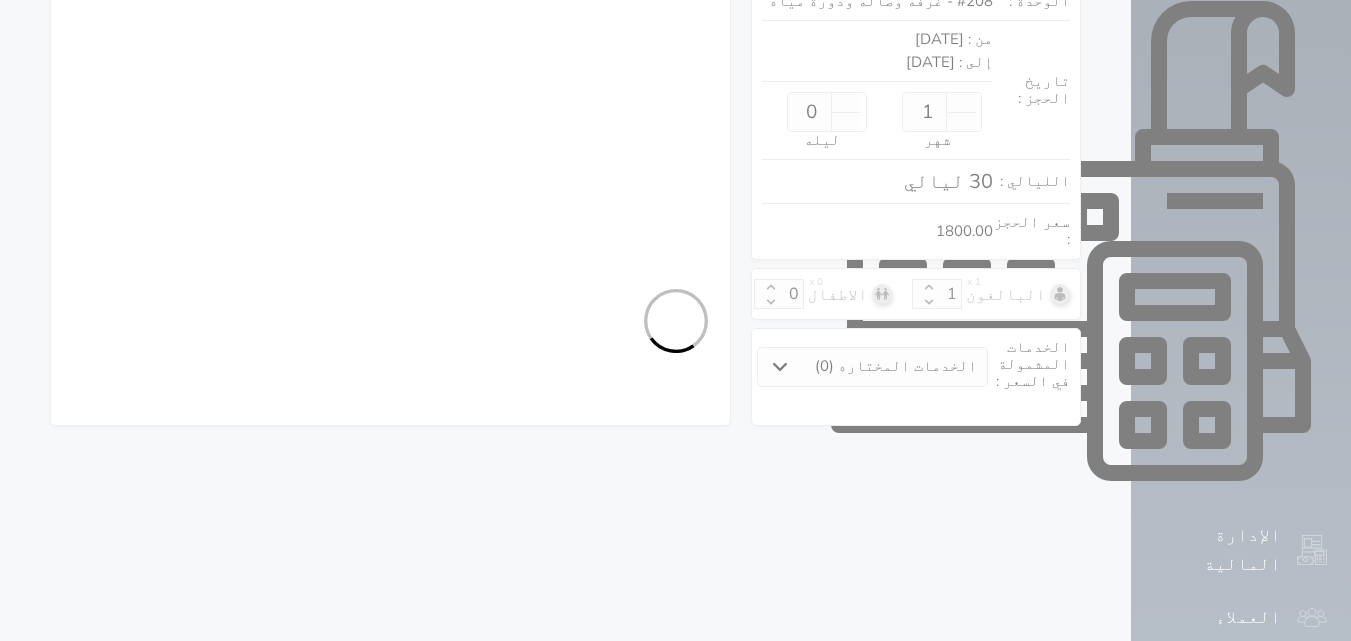select on "4" 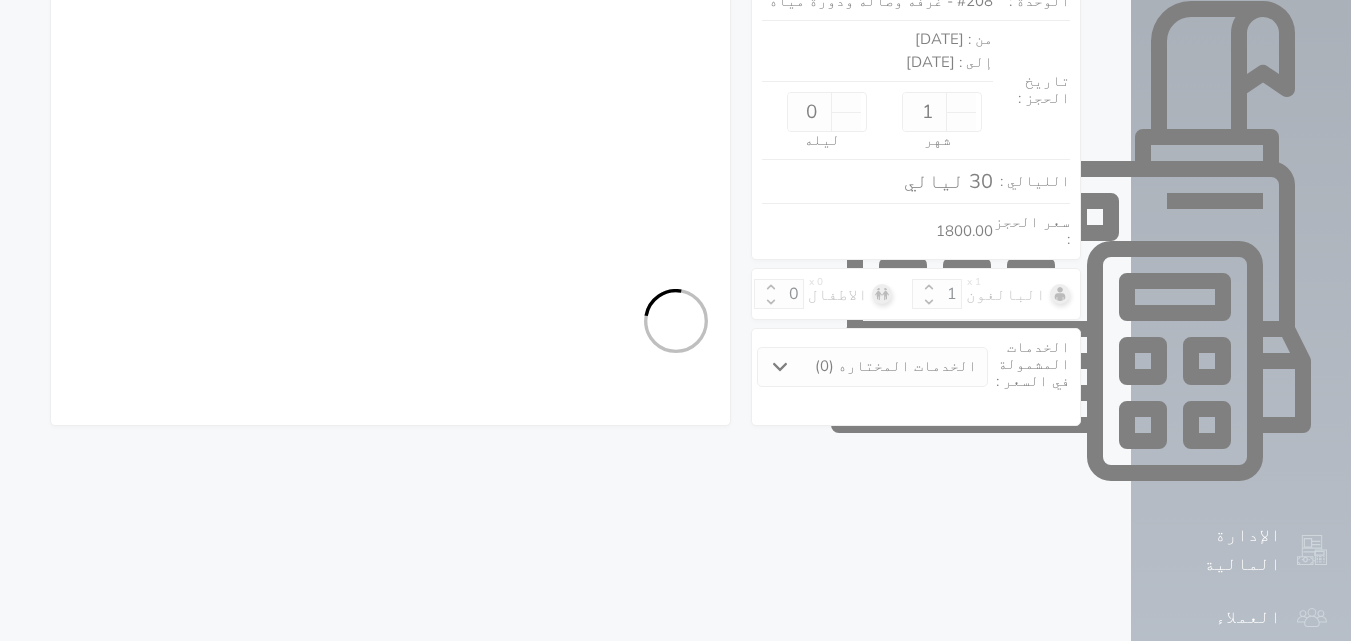 select on "7" 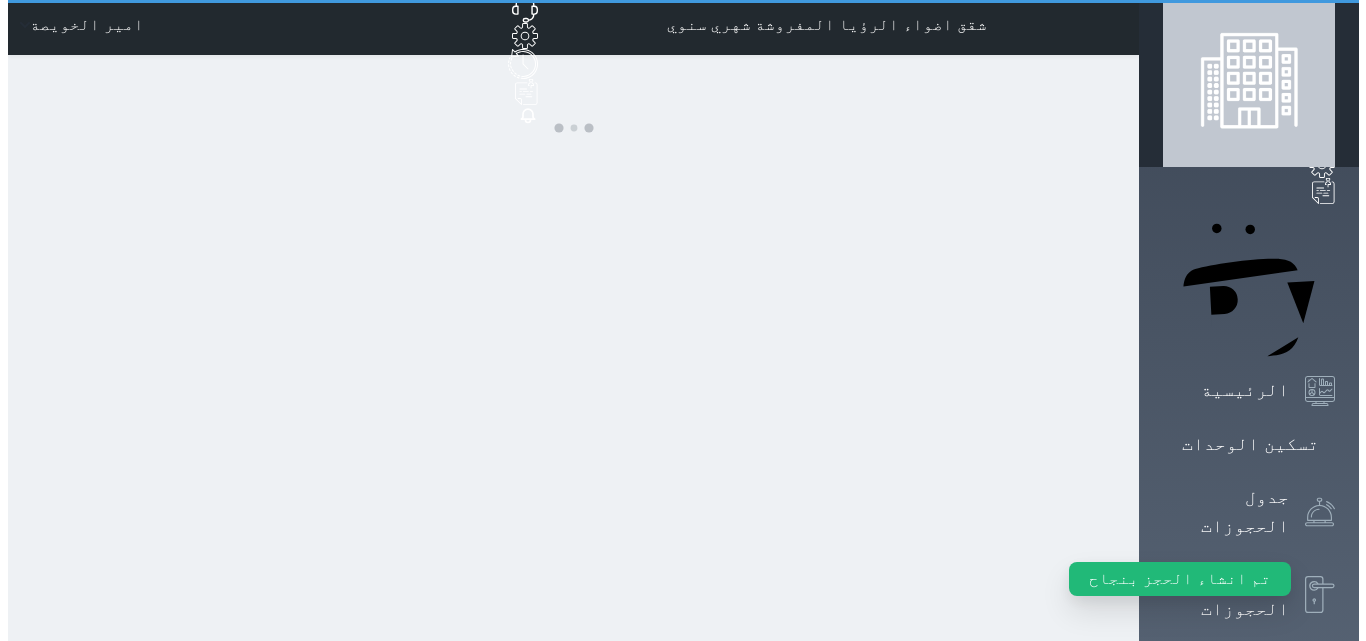 scroll, scrollTop: 0, scrollLeft: 0, axis: both 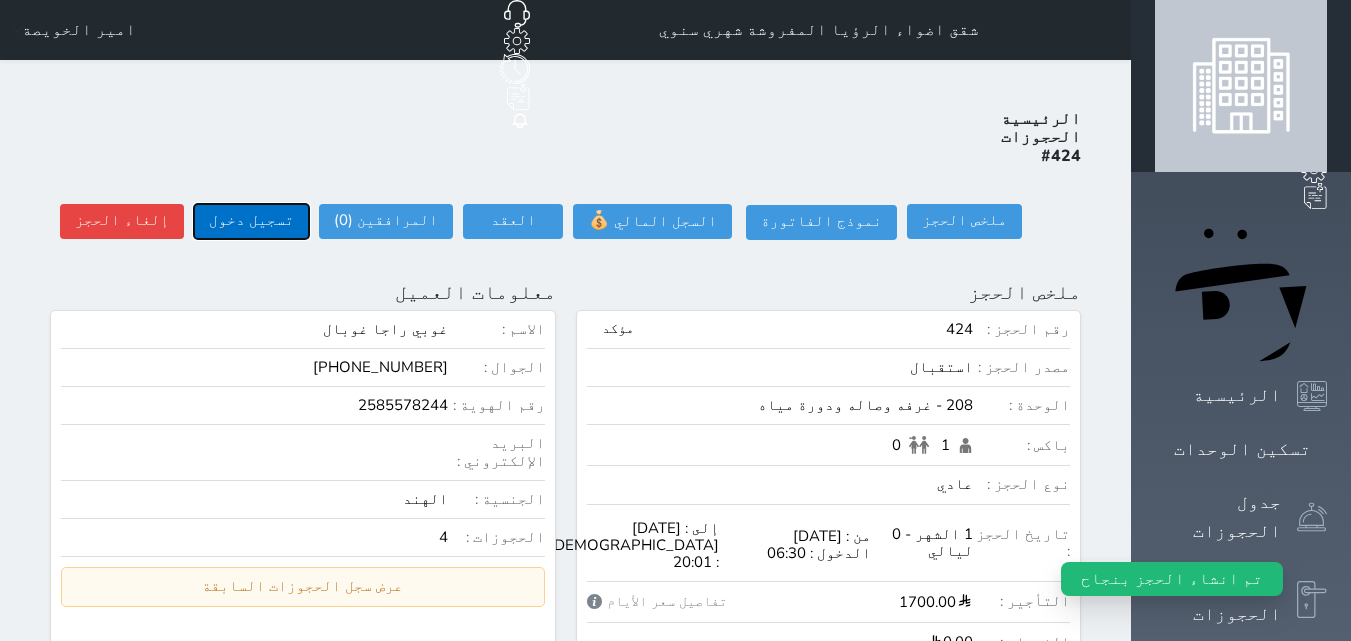 click on "تسجيل دخول" at bounding box center (251, 221) 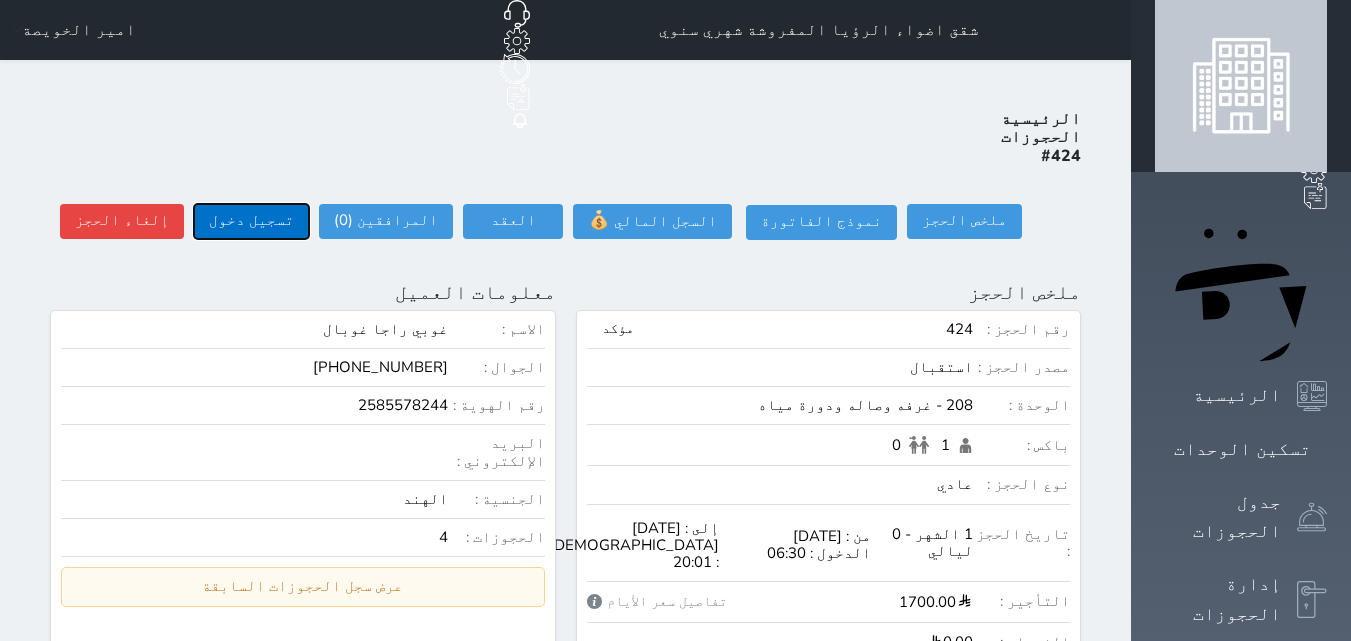 type on "05:05" 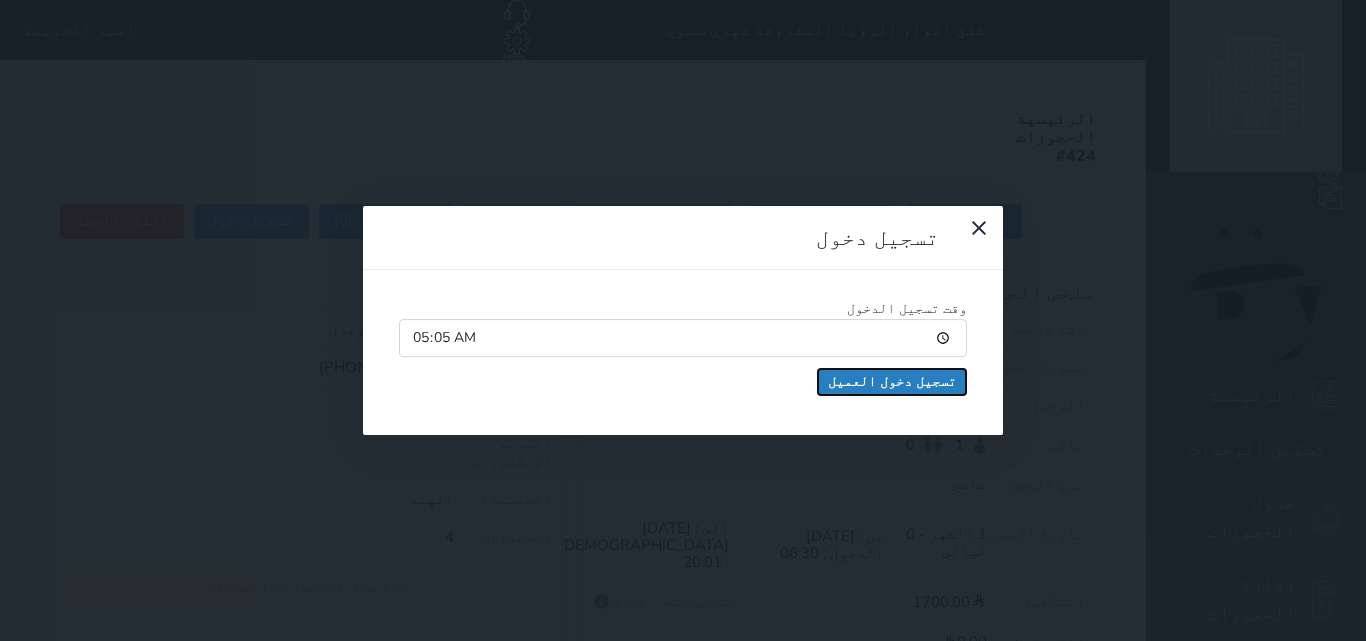 click on "تسجيل دخول العميل" at bounding box center [892, 382] 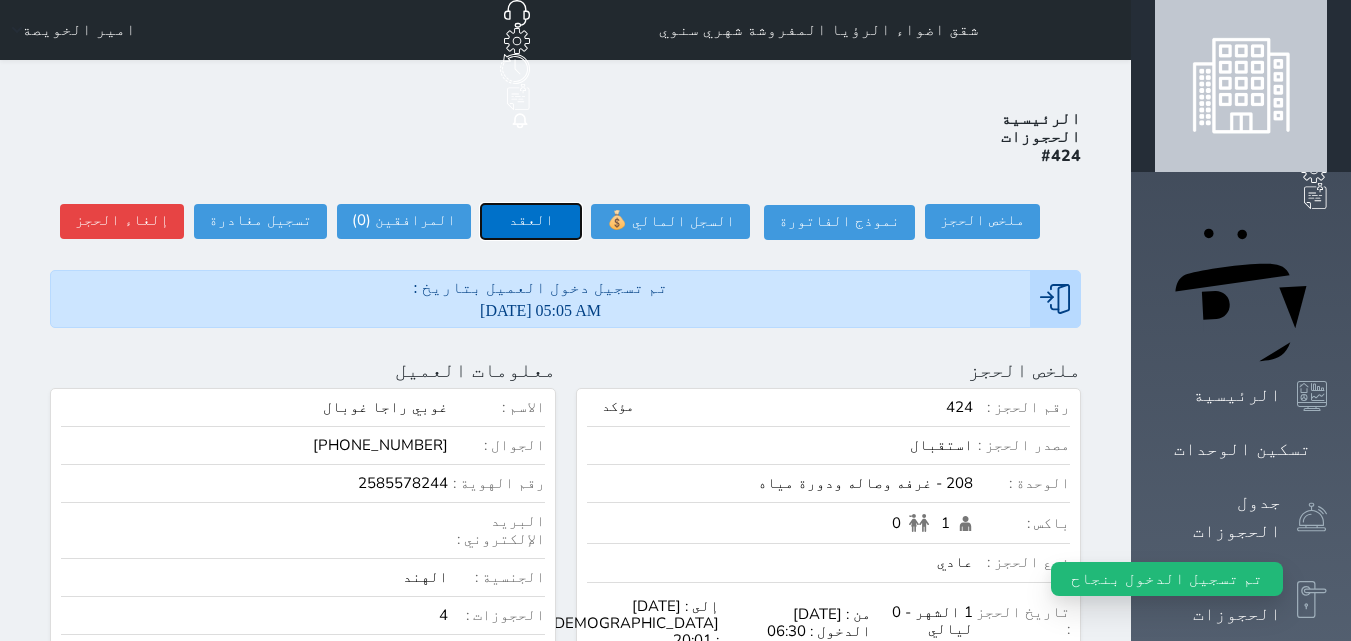 click on "العقد" at bounding box center [531, 221] 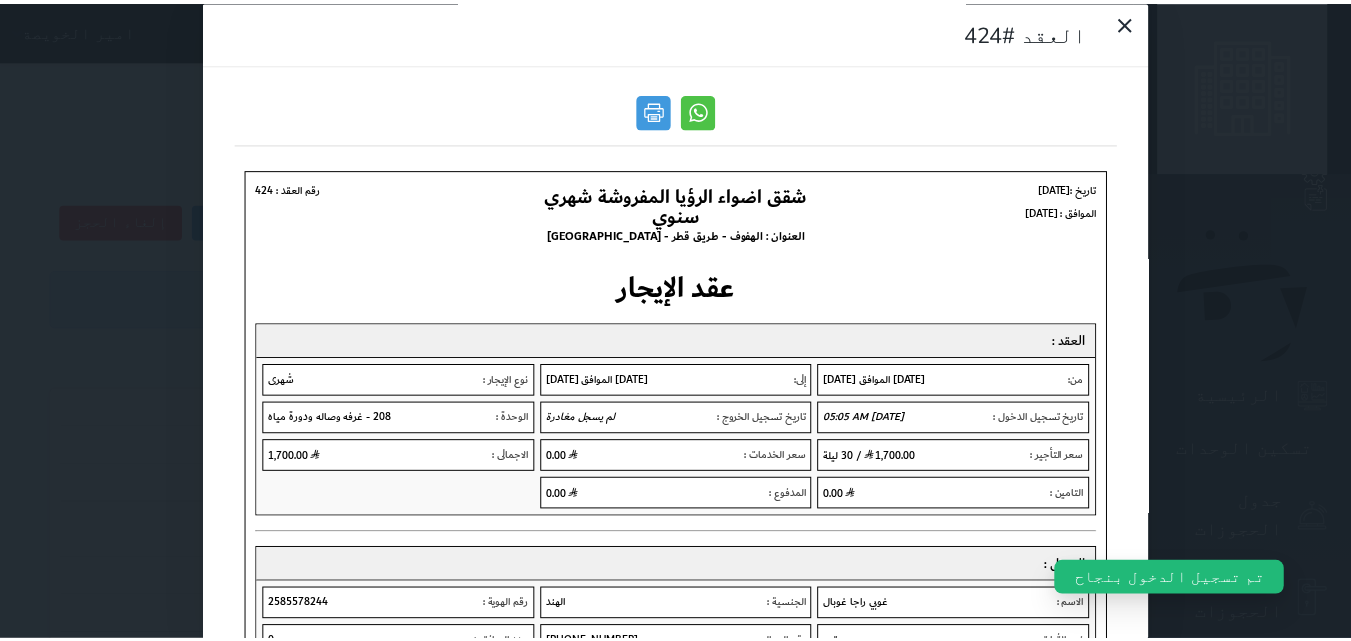 scroll, scrollTop: 0, scrollLeft: 0, axis: both 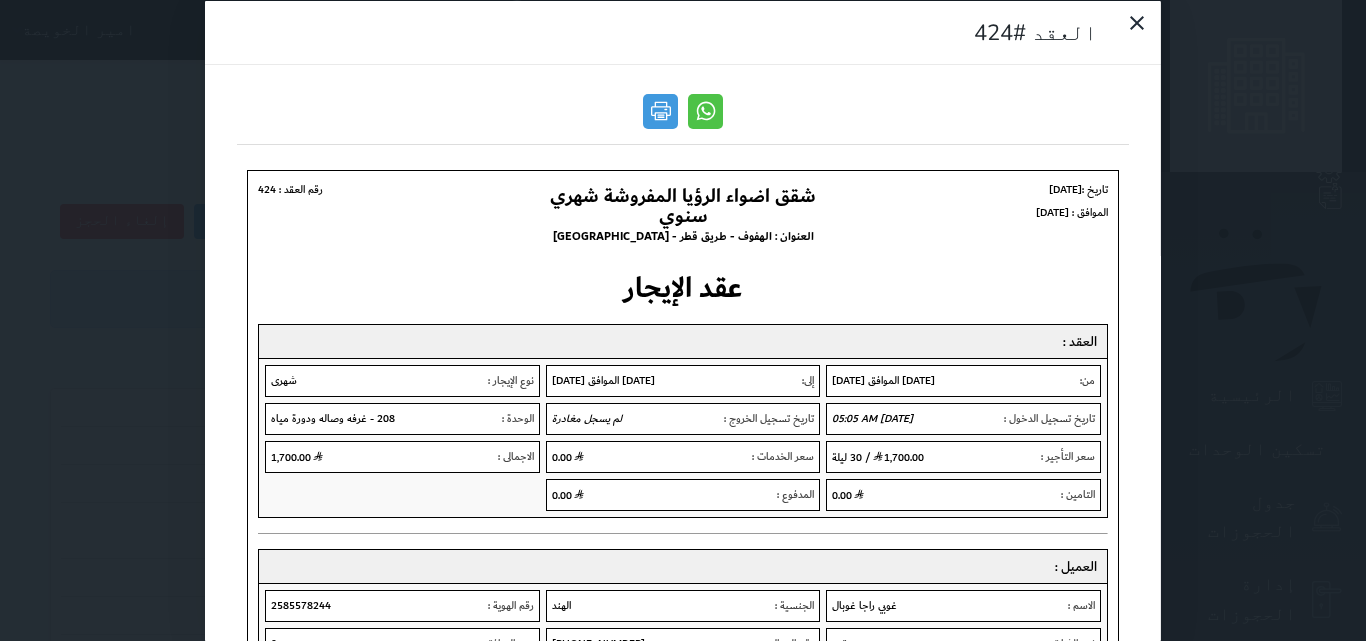 drag, startPoint x: 960, startPoint y: 417, endPoint x: 937, endPoint y: 419, distance: 23.086792 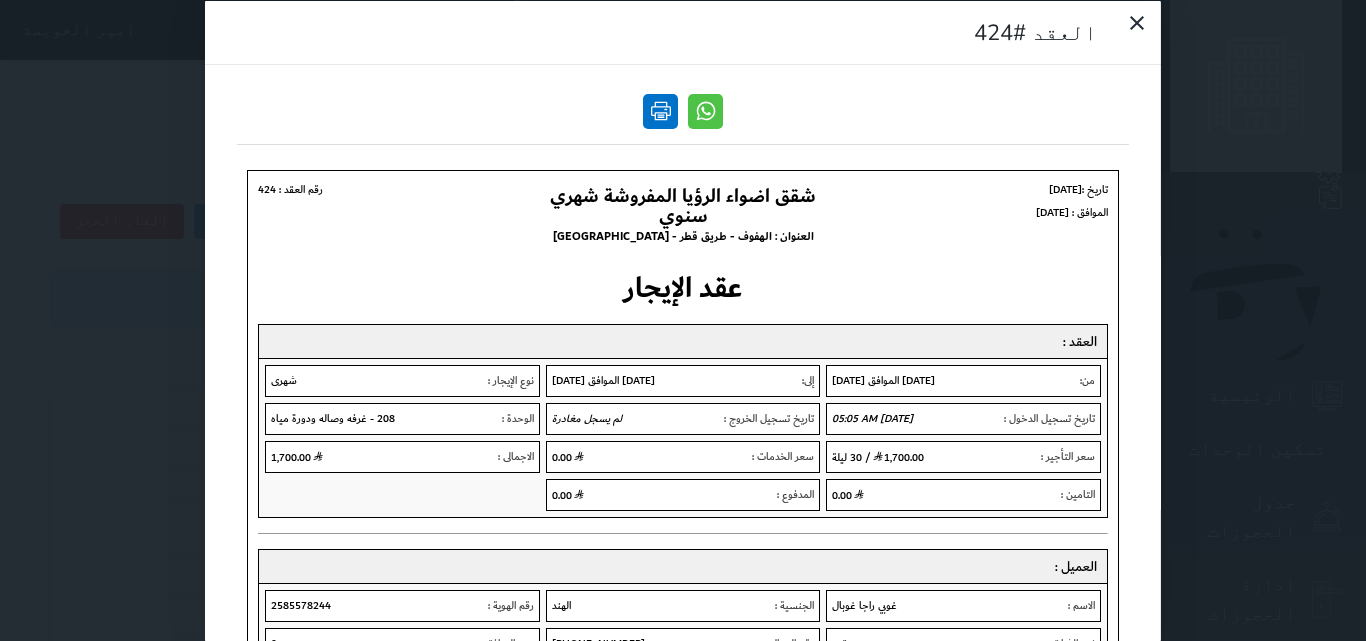 click at bounding box center (660, 110) 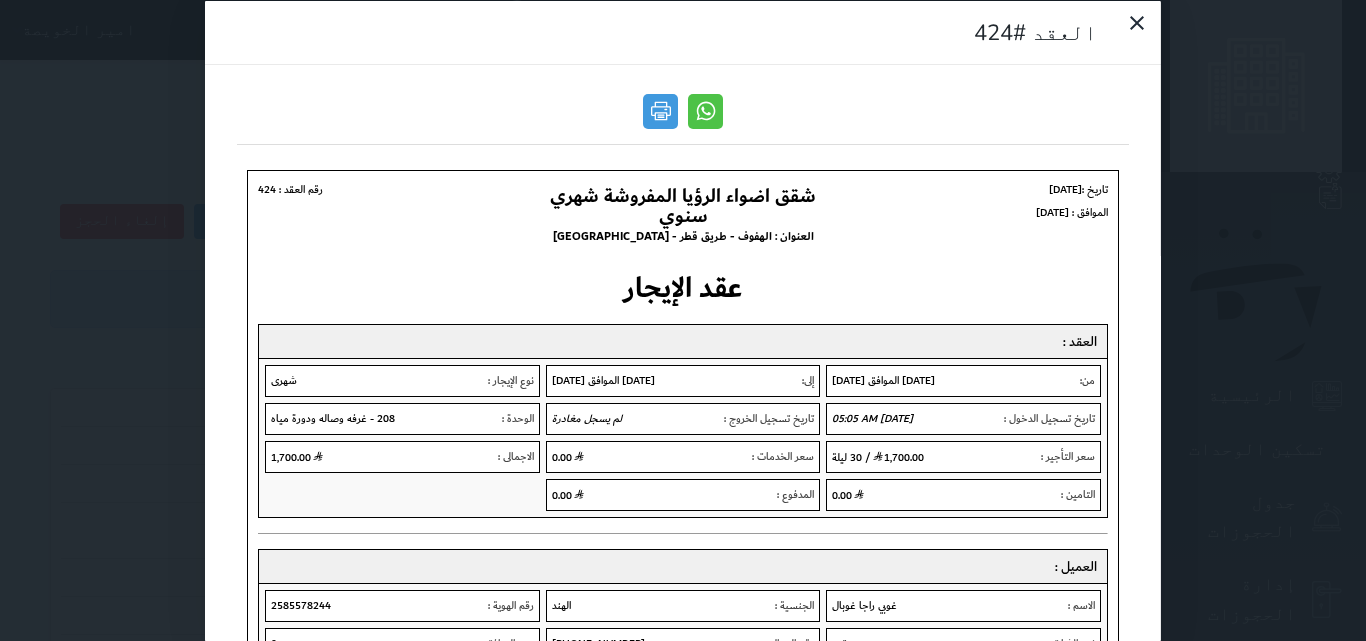 click at bounding box center [660, 110] 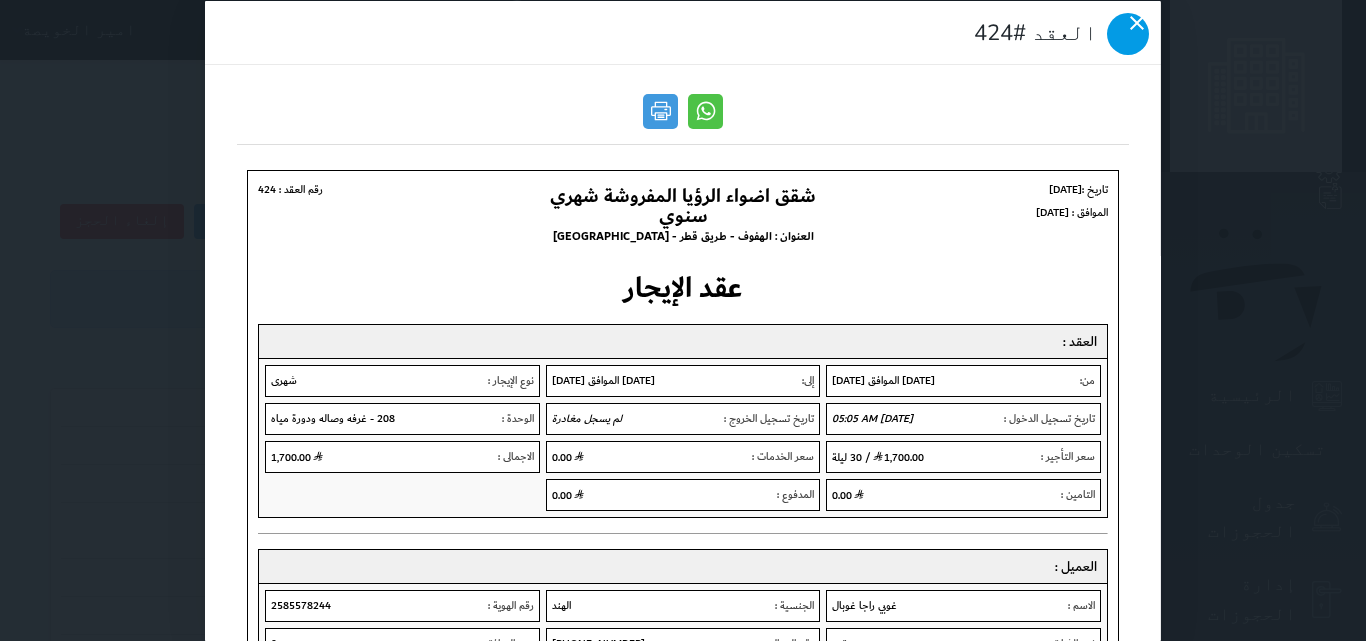 click 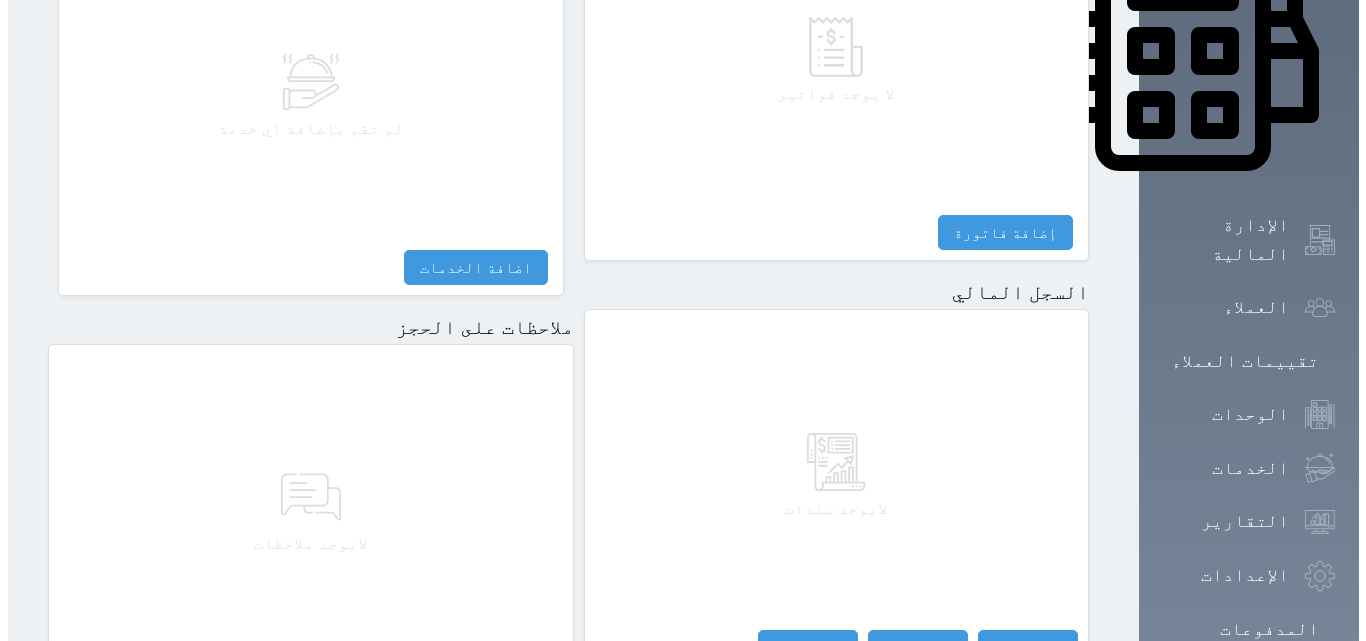 scroll, scrollTop: 1085, scrollLeft: 0, axis: vertical 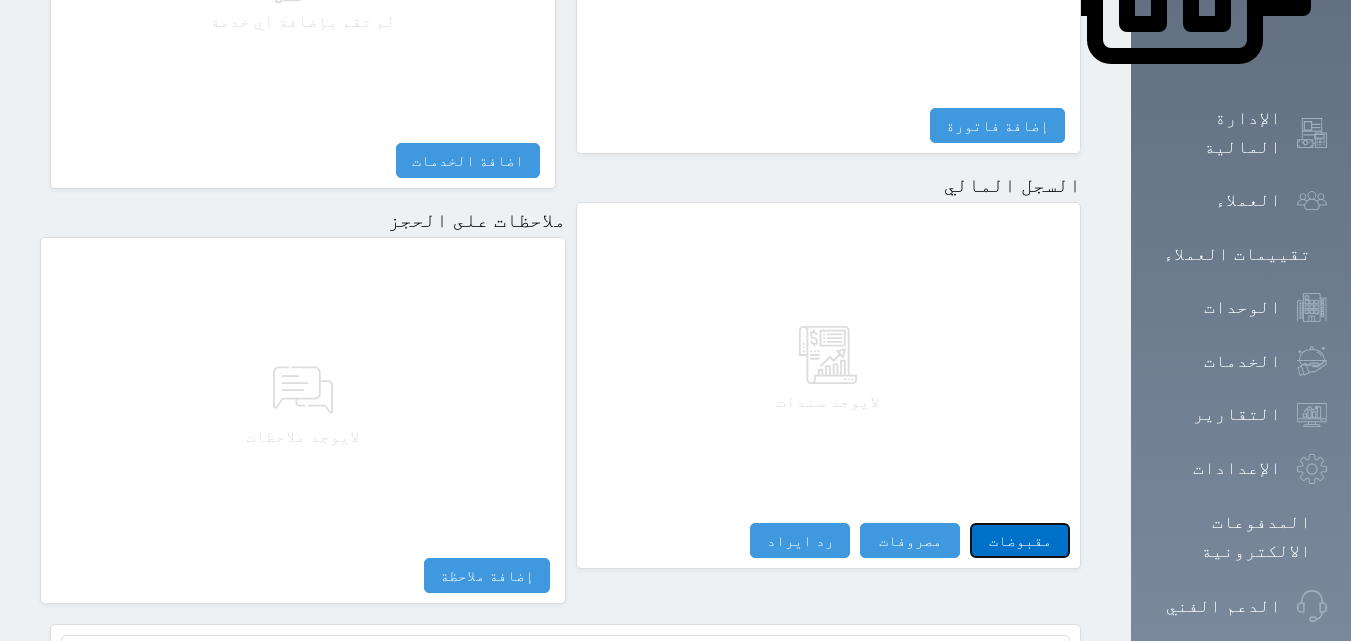 click on "مقبوضات" at bounding box center (1020, 540) 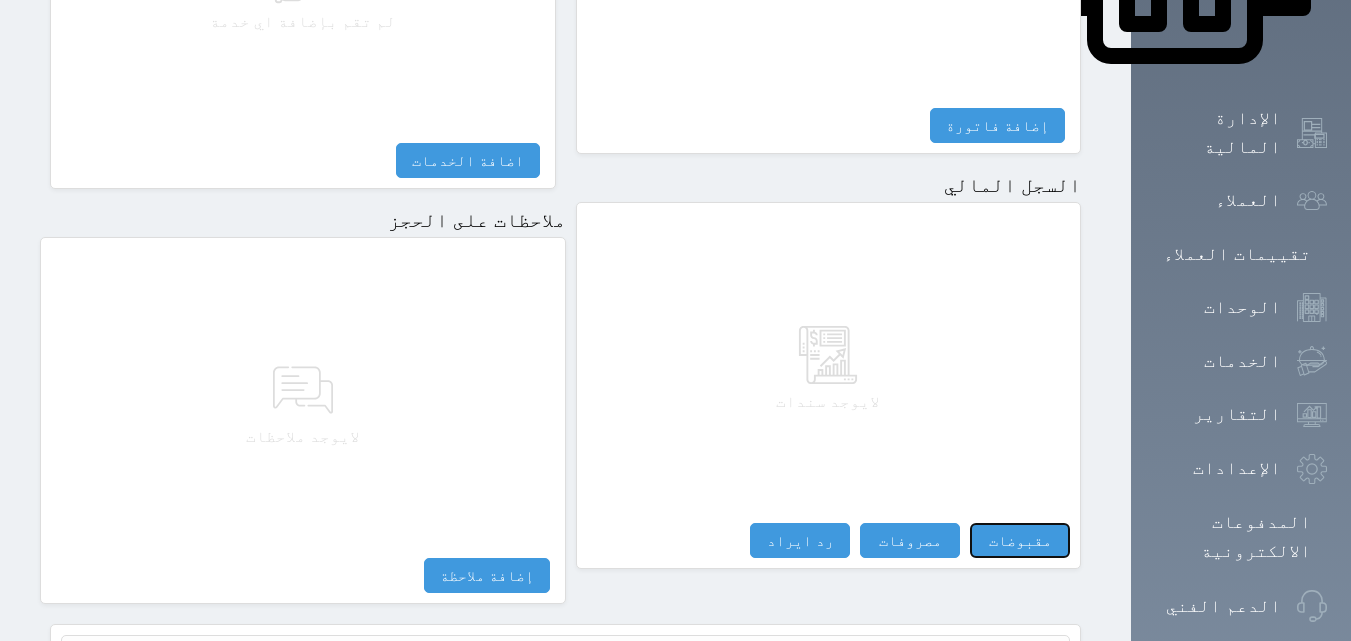 select 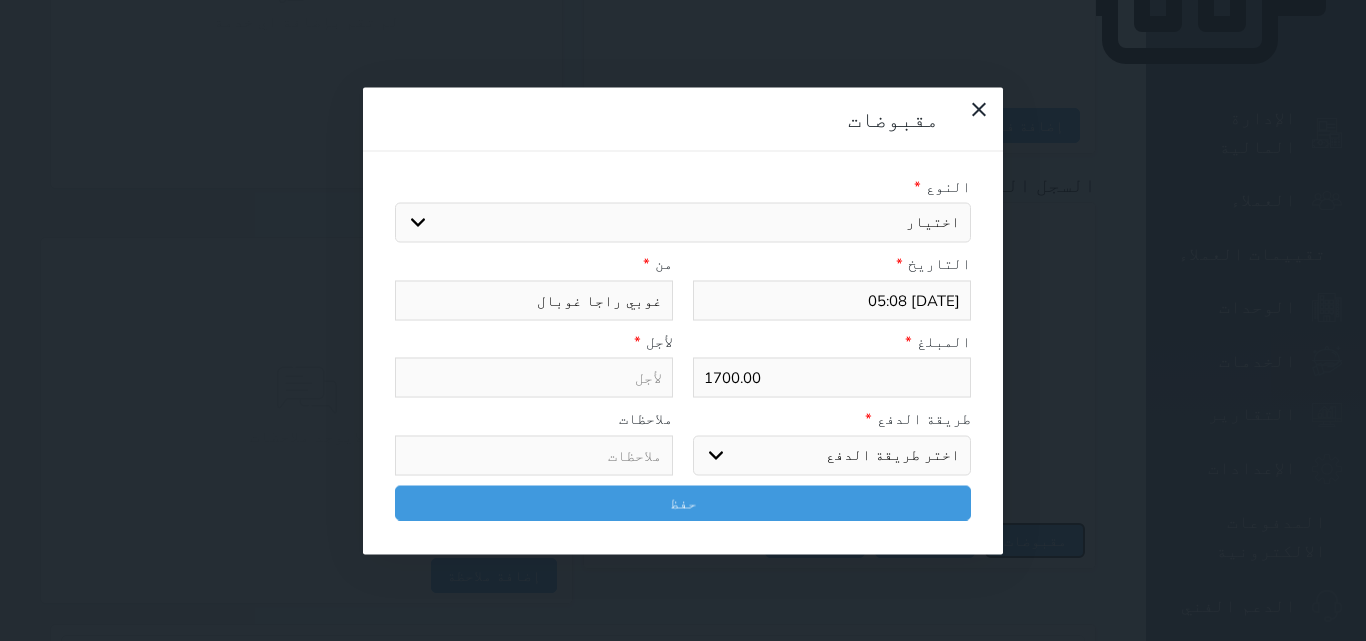 select 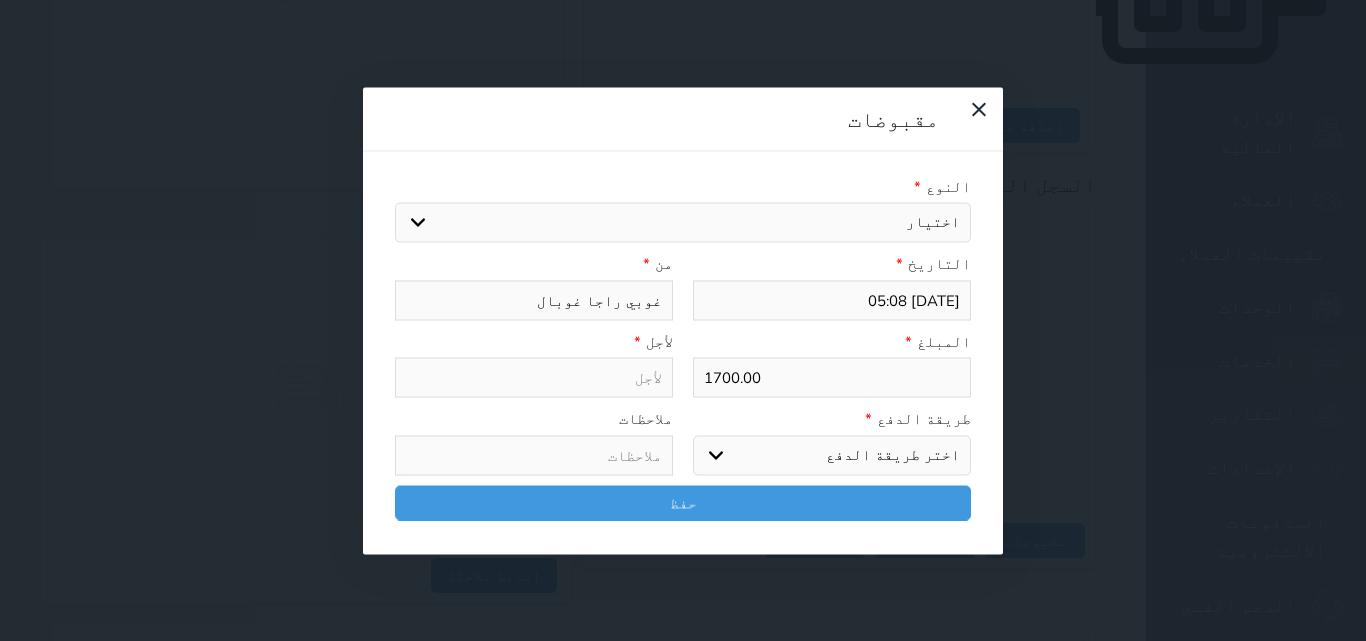 click on "اختيار   مقبوضات عامة قيمة إيجار لا ينطبق آخر مغسلة واي فاي - الإنترنت مواقف السيارات طعام الأغذية والمشروبات مشروبات المشروبات الباردة المشروبات الساخنة الإفطار غداء عشاء مخبز و كعك حمام سباحة الصالة الرياضية سبا و خدمات الجمال اختيار وإسقاط (خدمات النقل) ميني بار كابل - تلفزيون سرير إضافي تصفيف الشعر التسوق خدمات الجولات السياحية المنظمة خدمات الدليل السياحي" at bounding box center (683, 223) 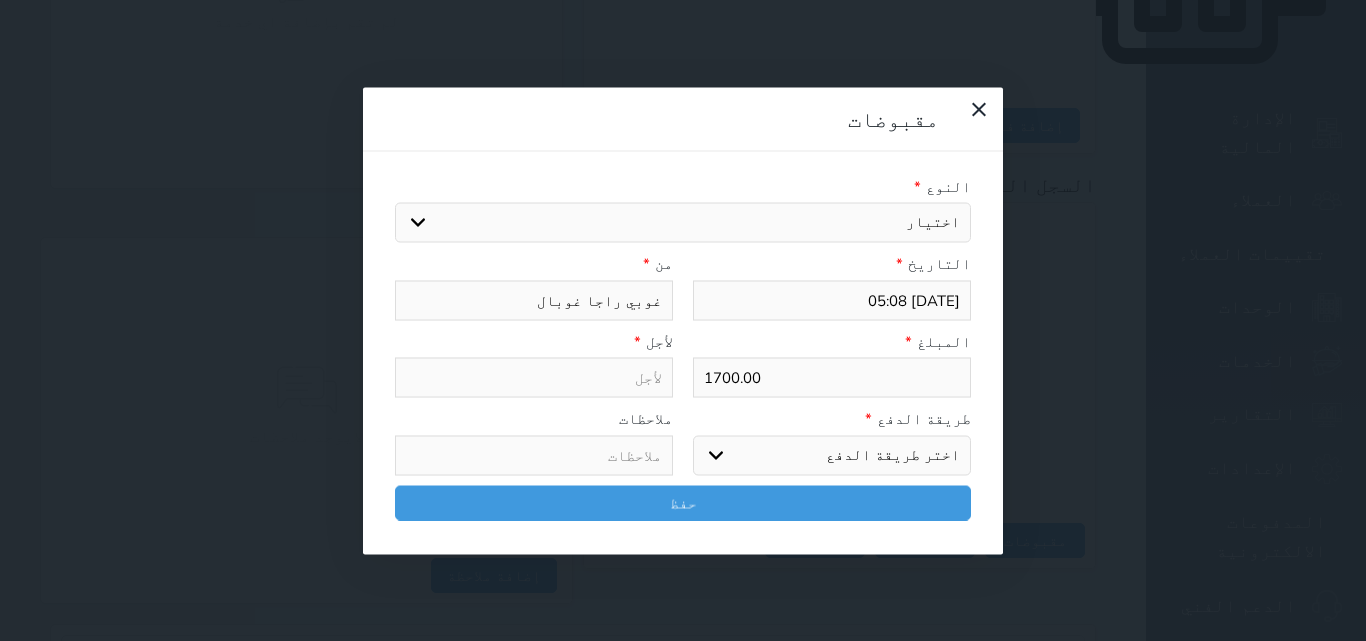 select on "1572" 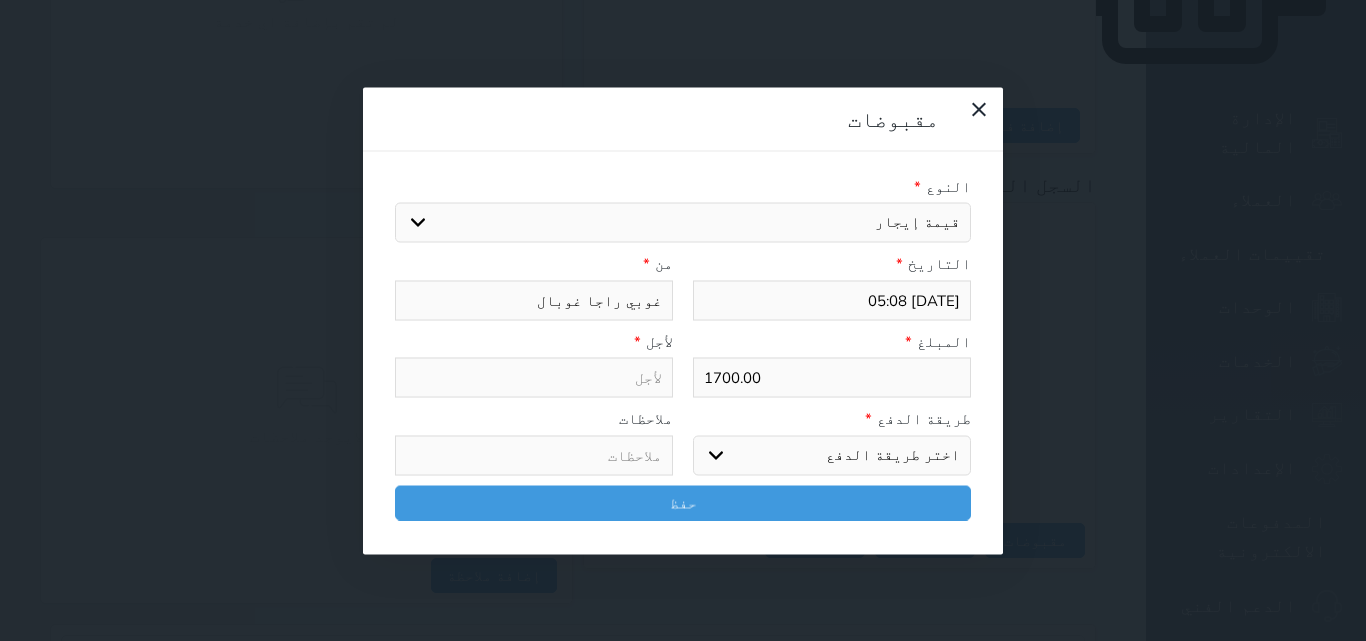 click on "اختيار   مقبوضات عامة قيمة إيجار لا ينطبق آخر مغسلة واي فاي - الإنترنت مواقف السيارات طعام الأغذية والمشروبات مشروبات المشروبات الباردة المشروبات الساخنة الإفطار غداء عشاء مخبز و كعك حمام سباحة الصالة الرياضية سبا و خدمات الجمال اختيار وإسقاط (خدمات النقل) ميني بار كابل - تلفزيون سرير إضافي تصفيف الشعر التسوق خدمات الجولات السياحية المنظمة خدمات الدليل السياحي" at bounding box center (683, 223) 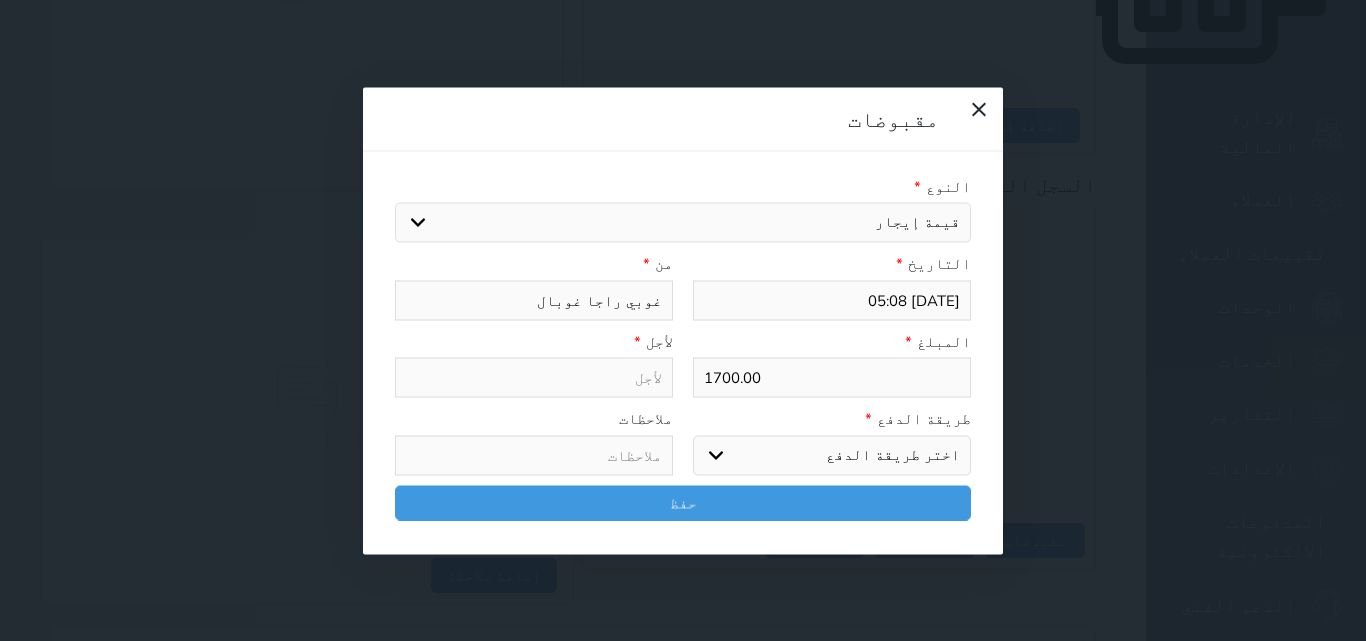 select 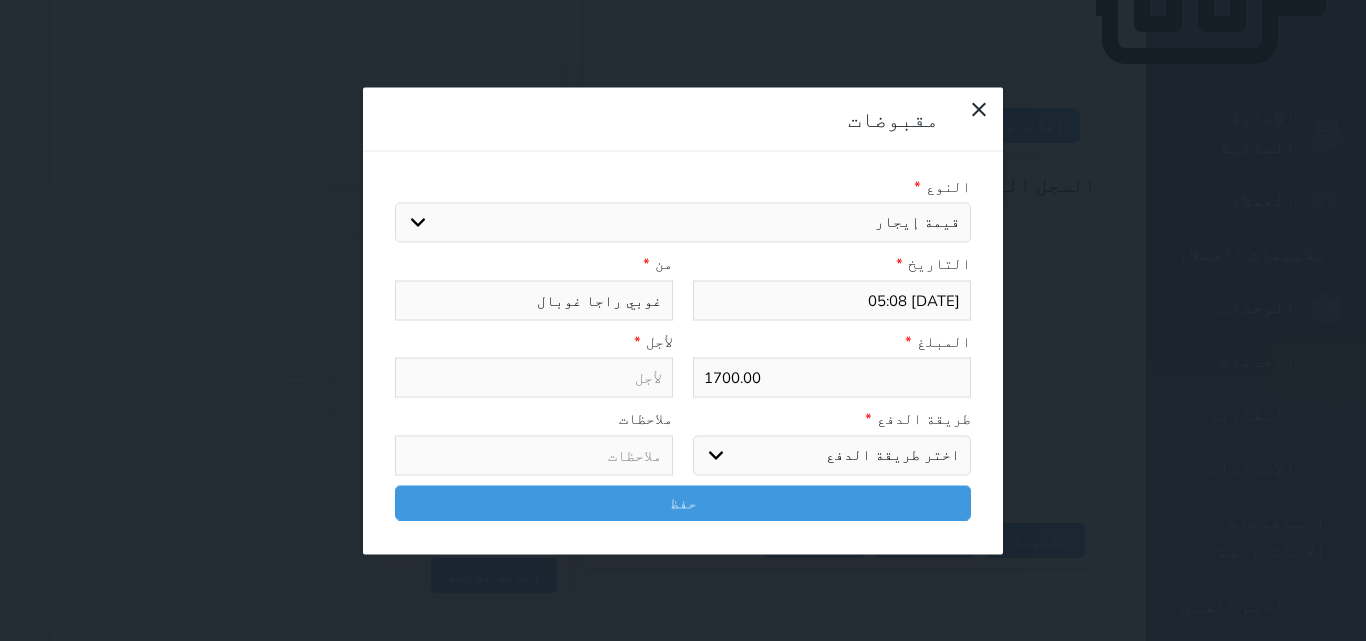 type on "قيمة إيجار - الوحدة - 208" 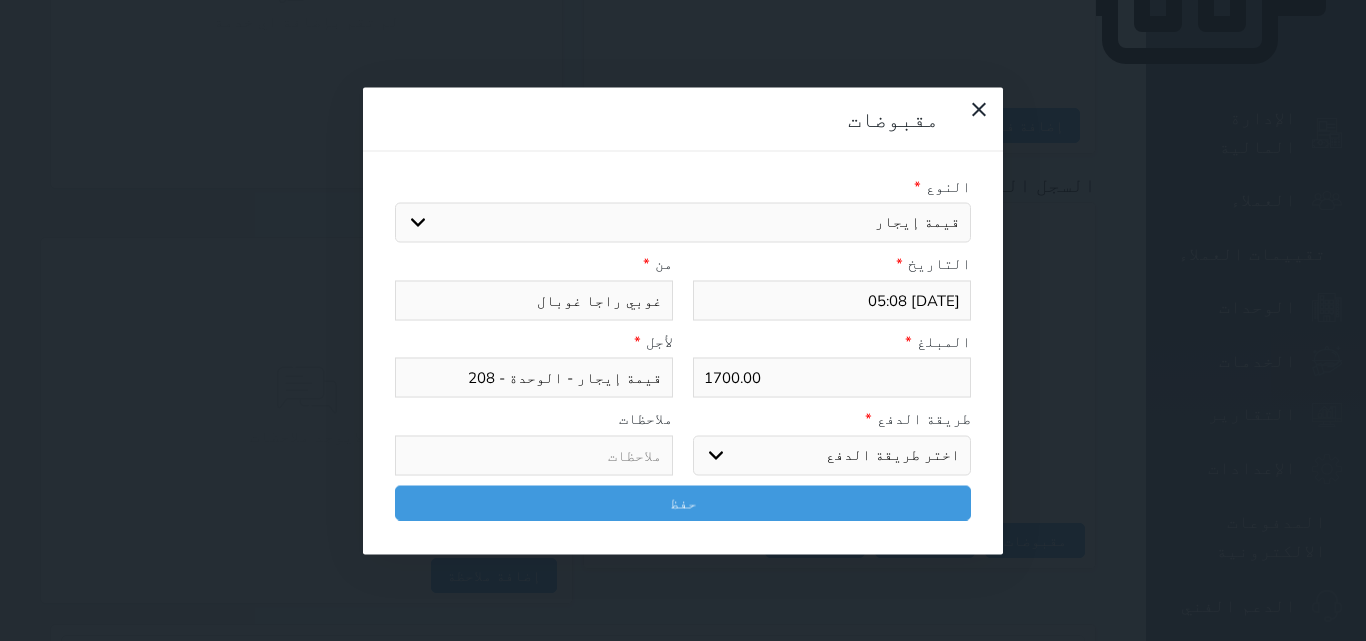 click on "[DATE] 05:08" at bounding box center [832, 300] 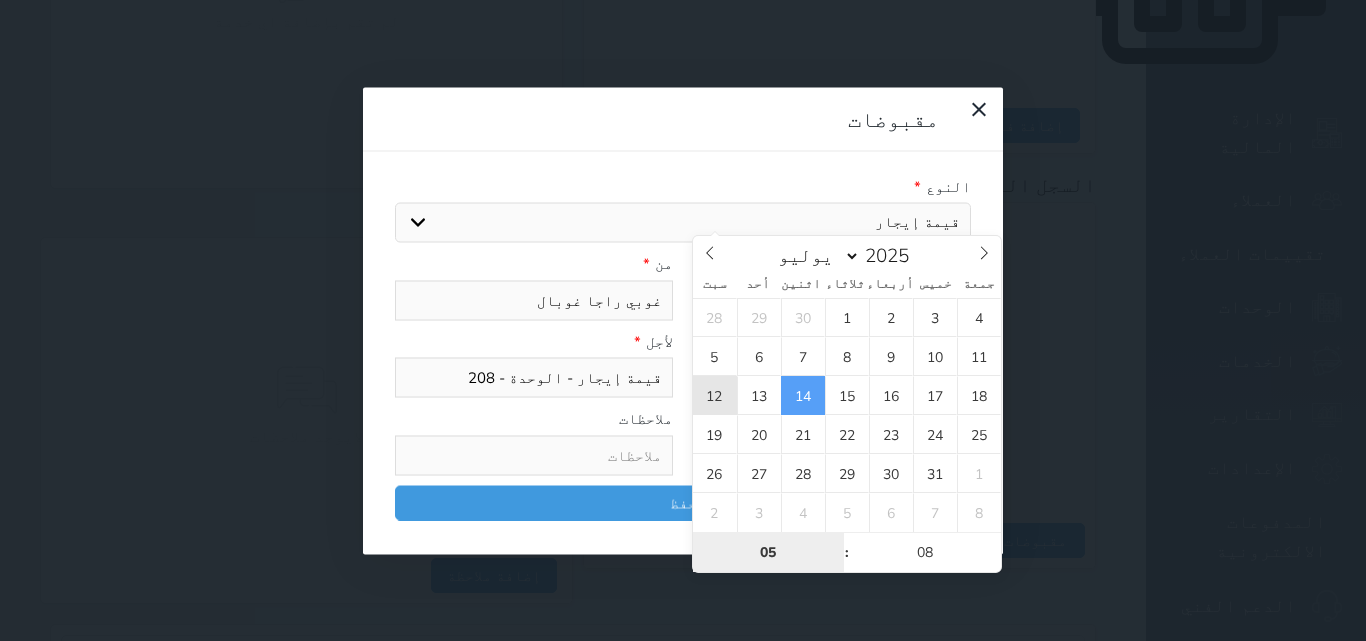 type on "[DATE] 05:08" 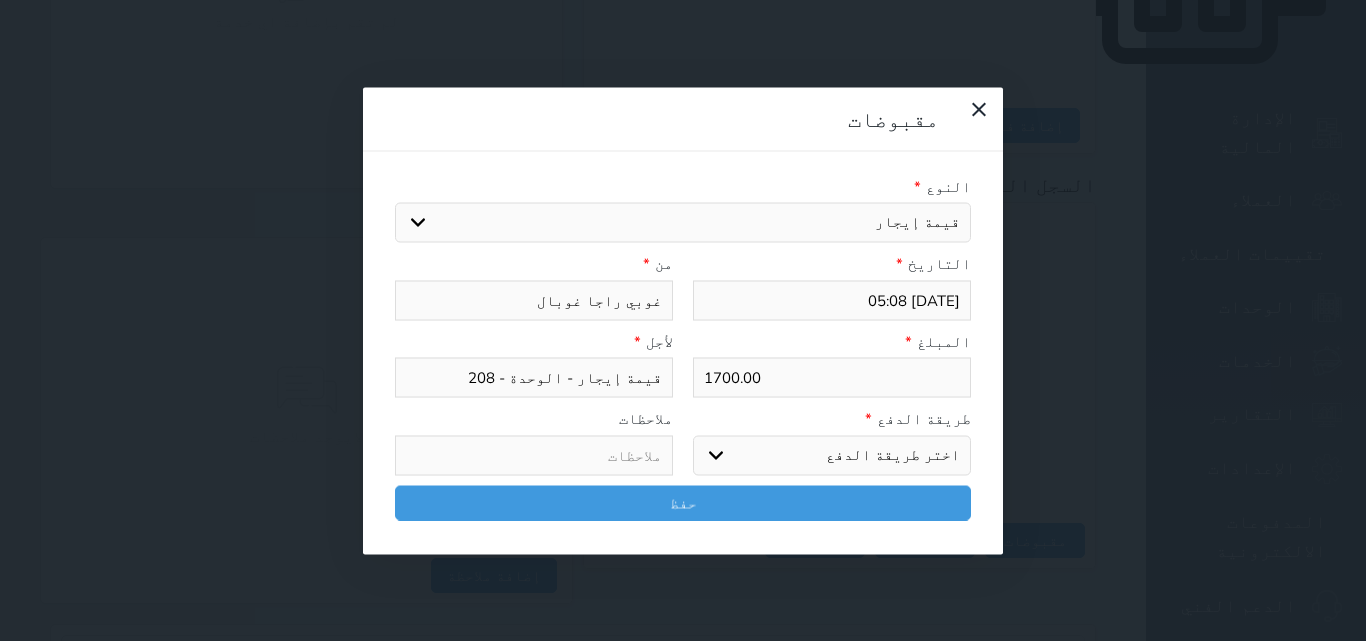 click at bounding box center [534, 455] 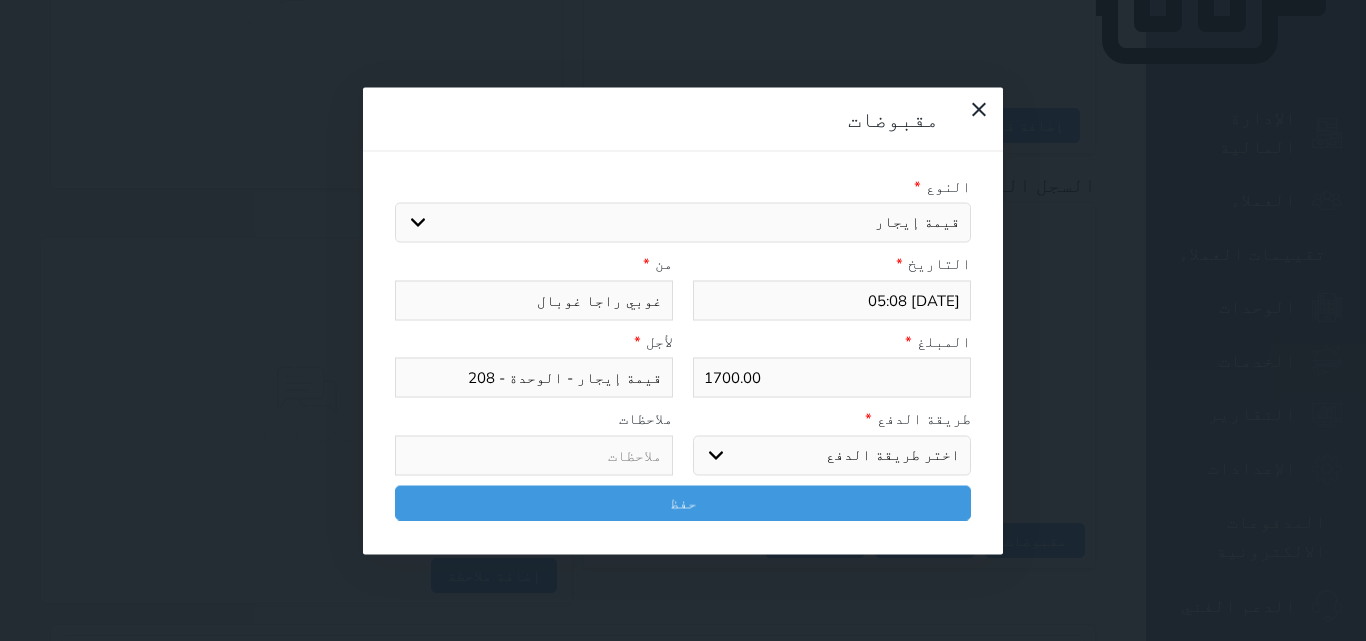 click on "اختر طريقة الدفع   دفع نقدى   تحويل بنكى   مدى   بطاقة ائتمان   آجل" at bounding box center [832, 455] 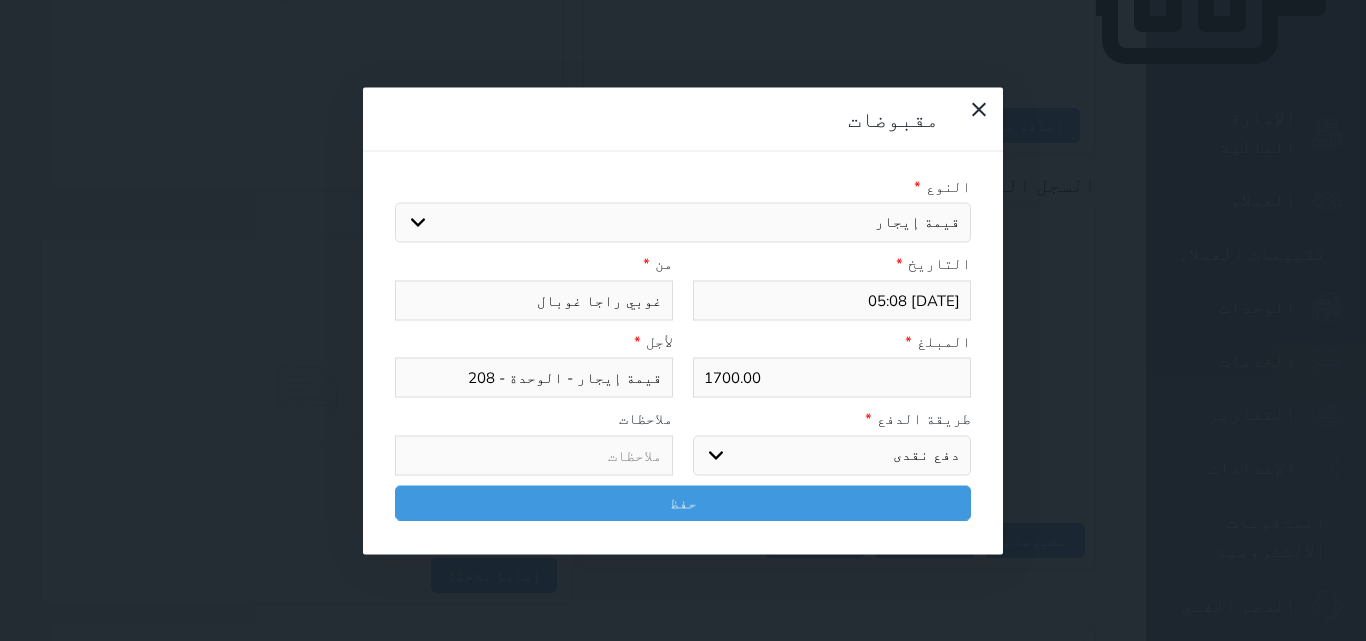click on "اختر طريقة الدفع   دفع نقدى   تحويل بنكى   مدى   بطاقة ائتمان   آجل" at bounding box center [832, 455] 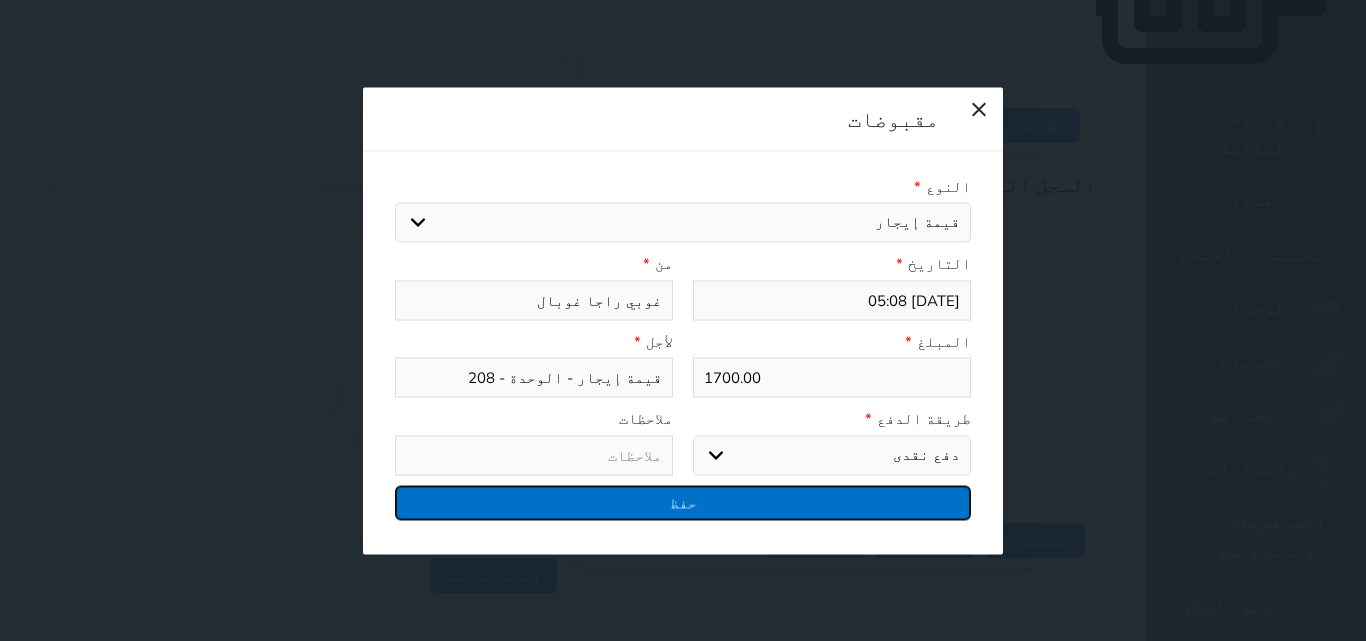 click on "حفظ" at bounding box center [683, 502] 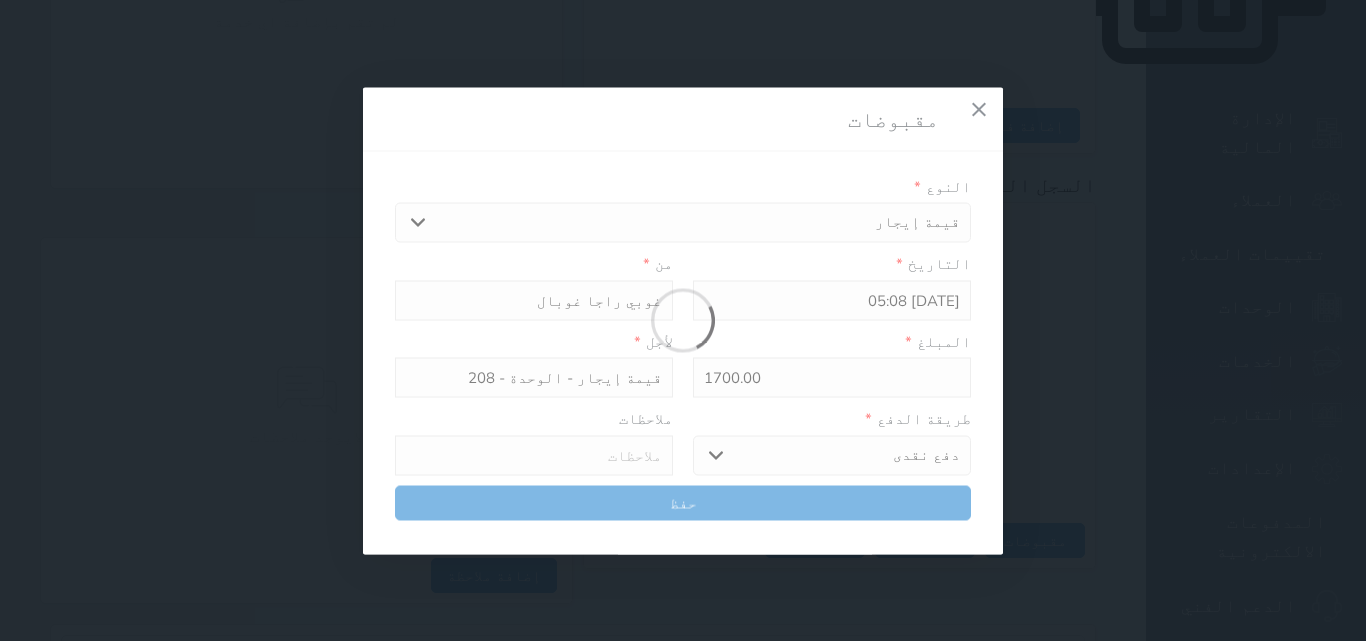 select 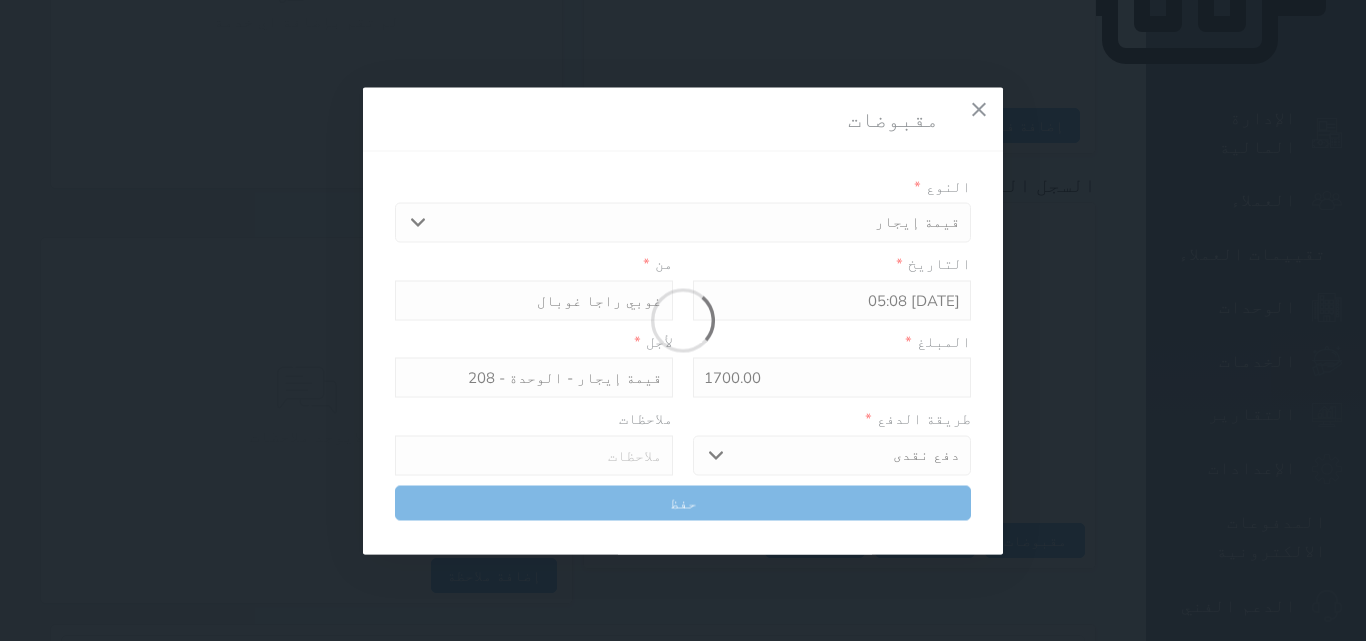 type 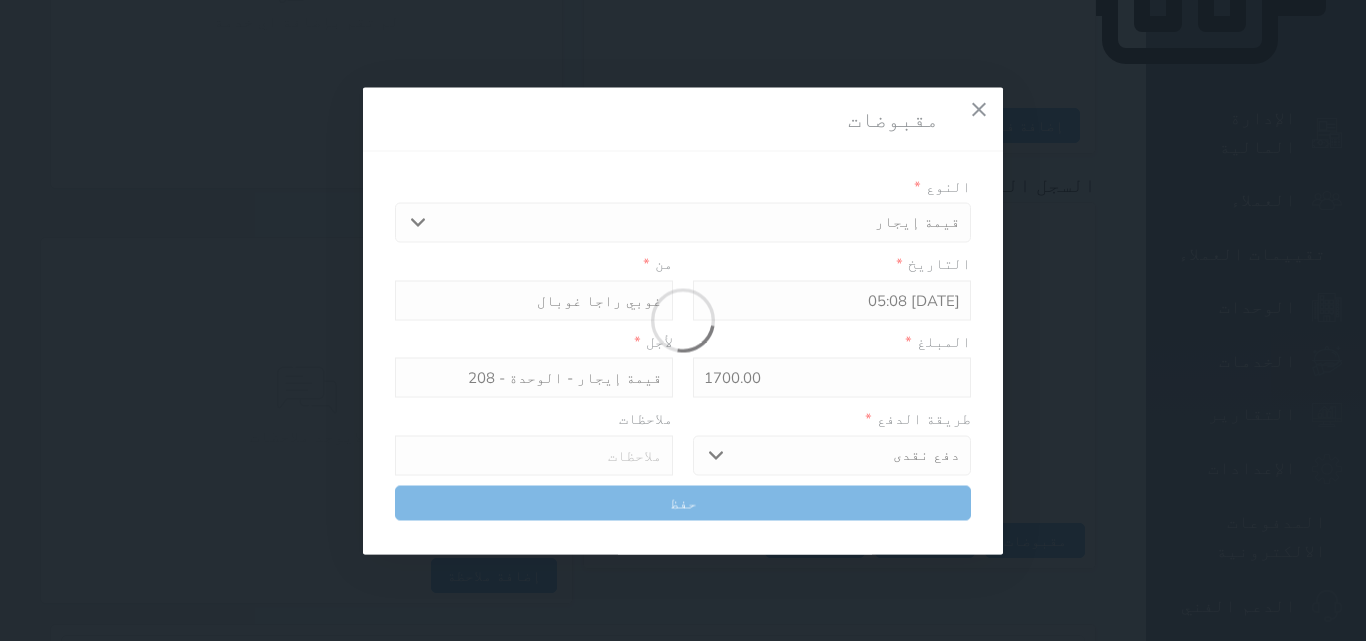 type on "0" 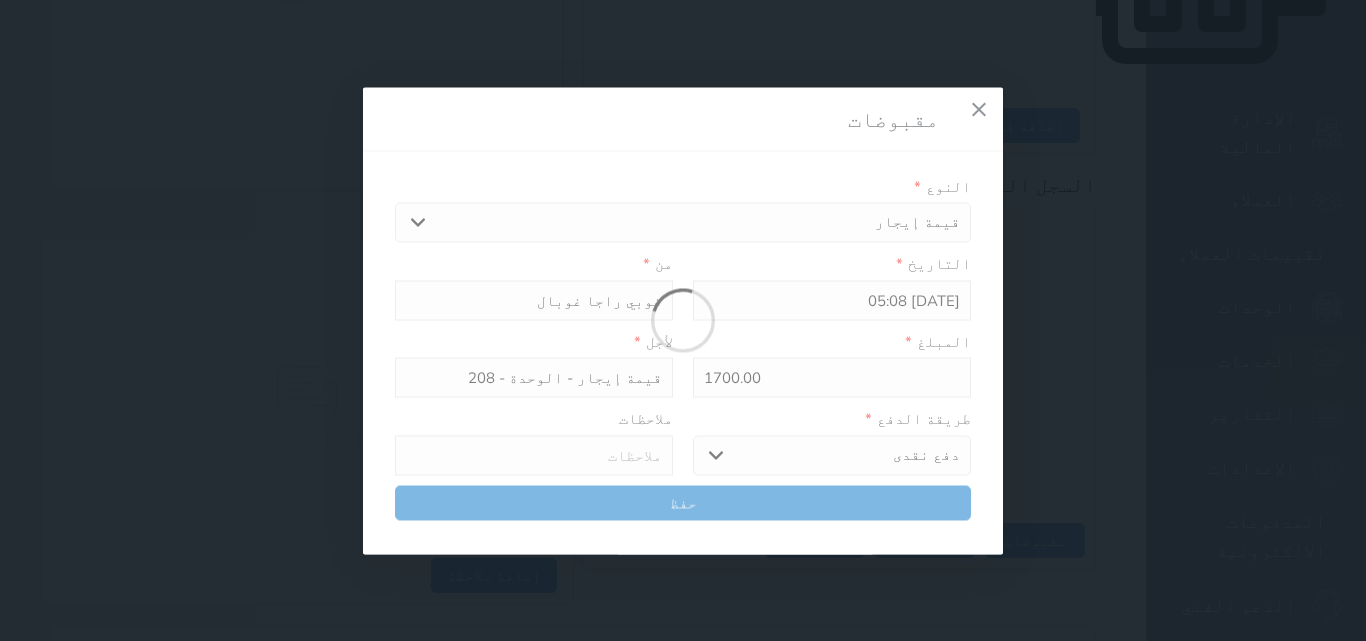 select 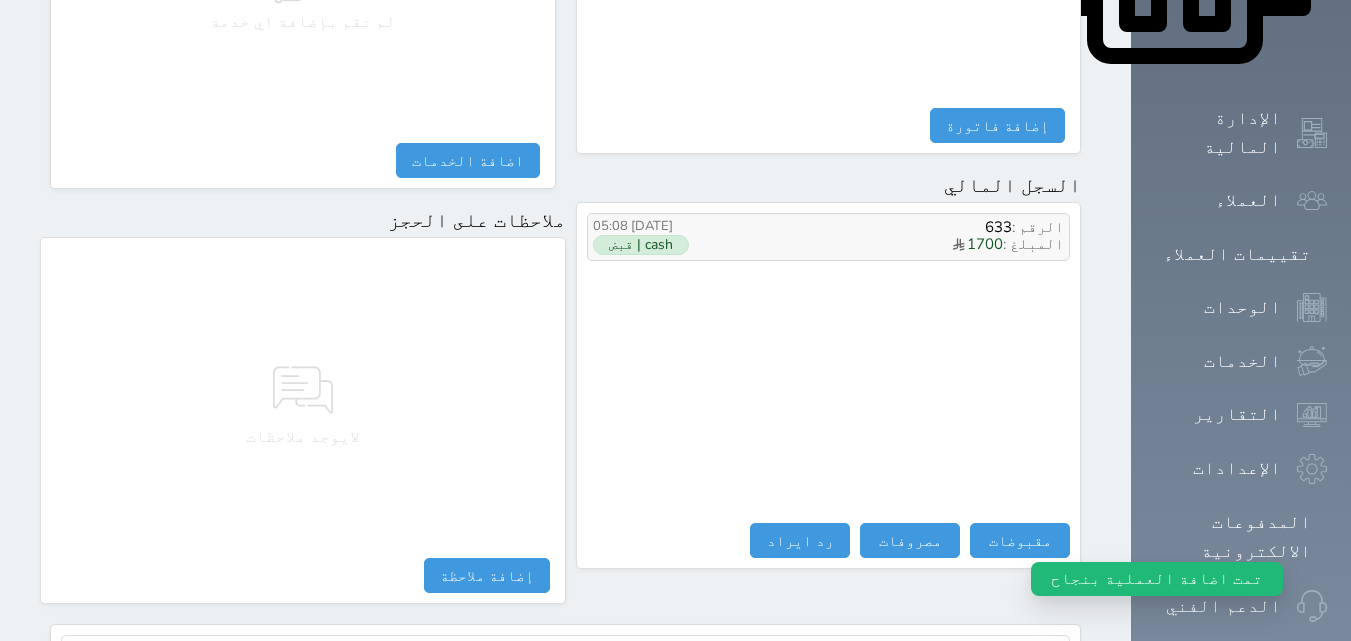 click on "cash | قبض" at bounding box center (641, 245) 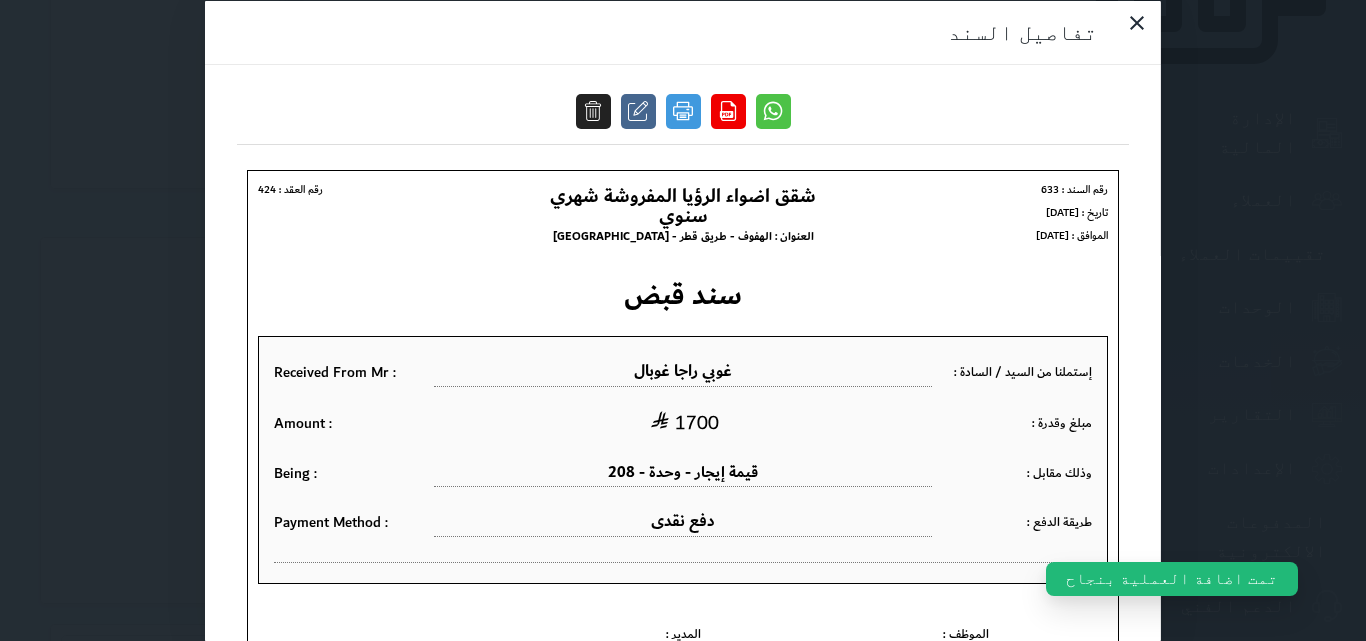 scroll, scrollTop: 0, scrollLeft: 0, axis: both 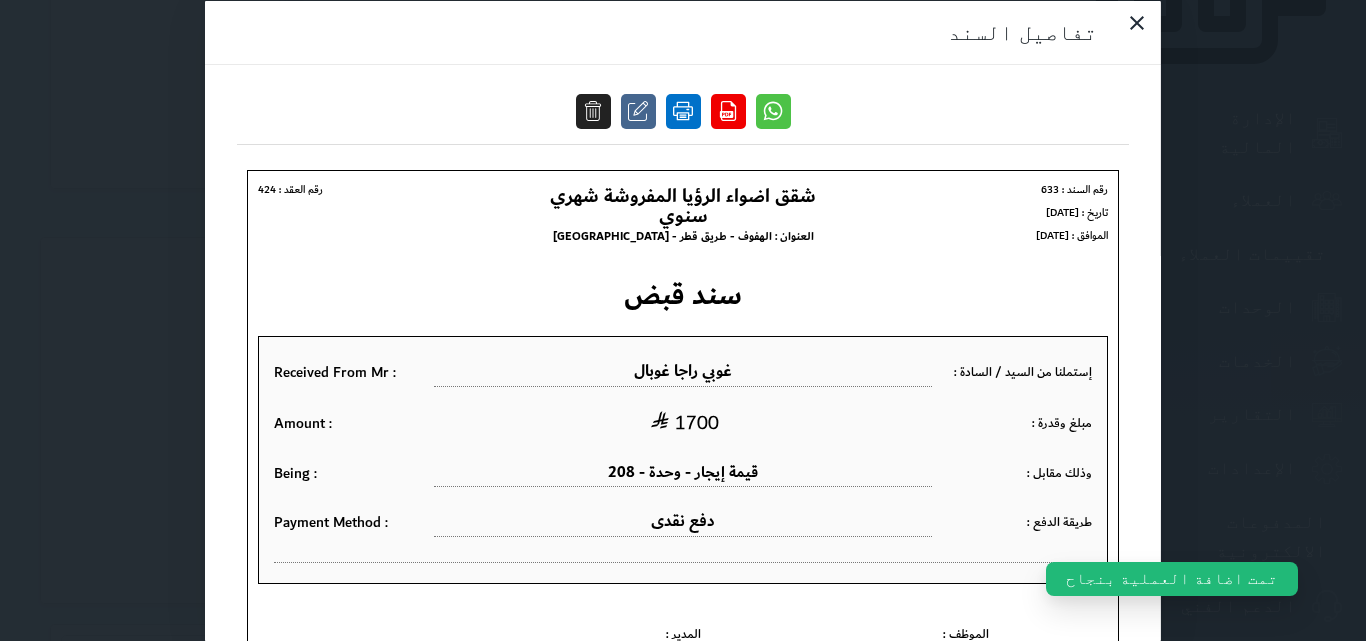 click at bounding box center [683, 110] 